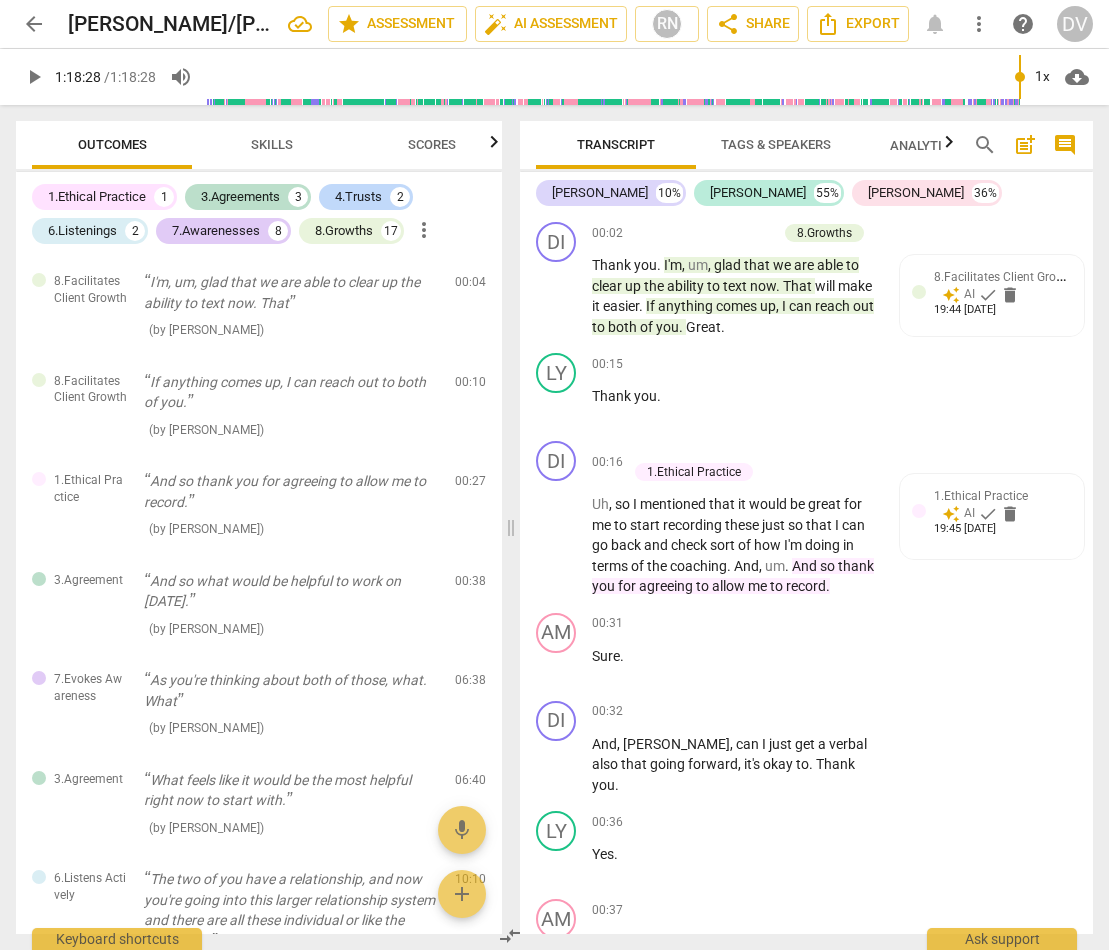 scroll, scrollTop: 0, scrollLeft: 0, axis: both 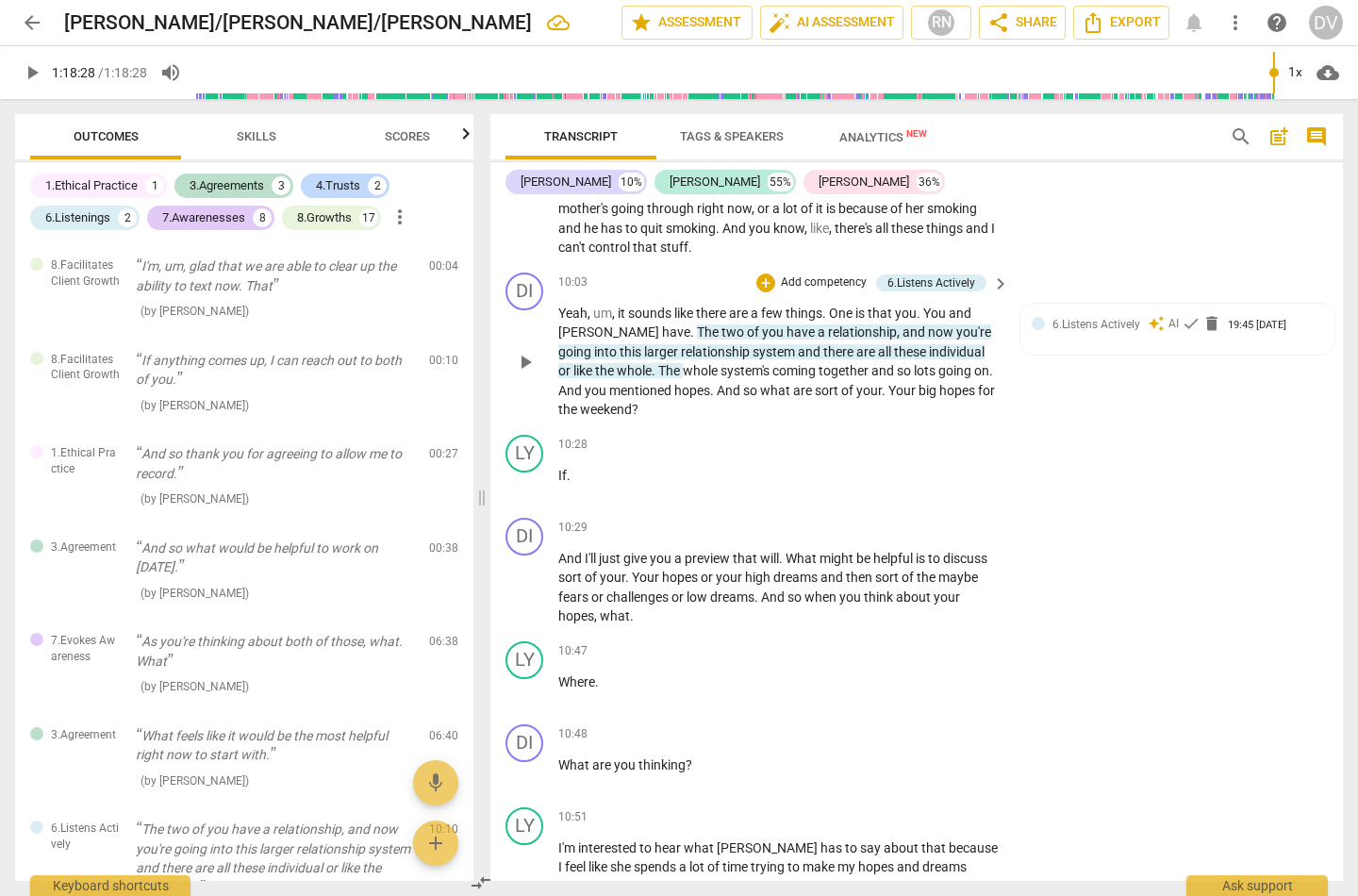 click on "play_arrow" at bounding box center [525, 362] 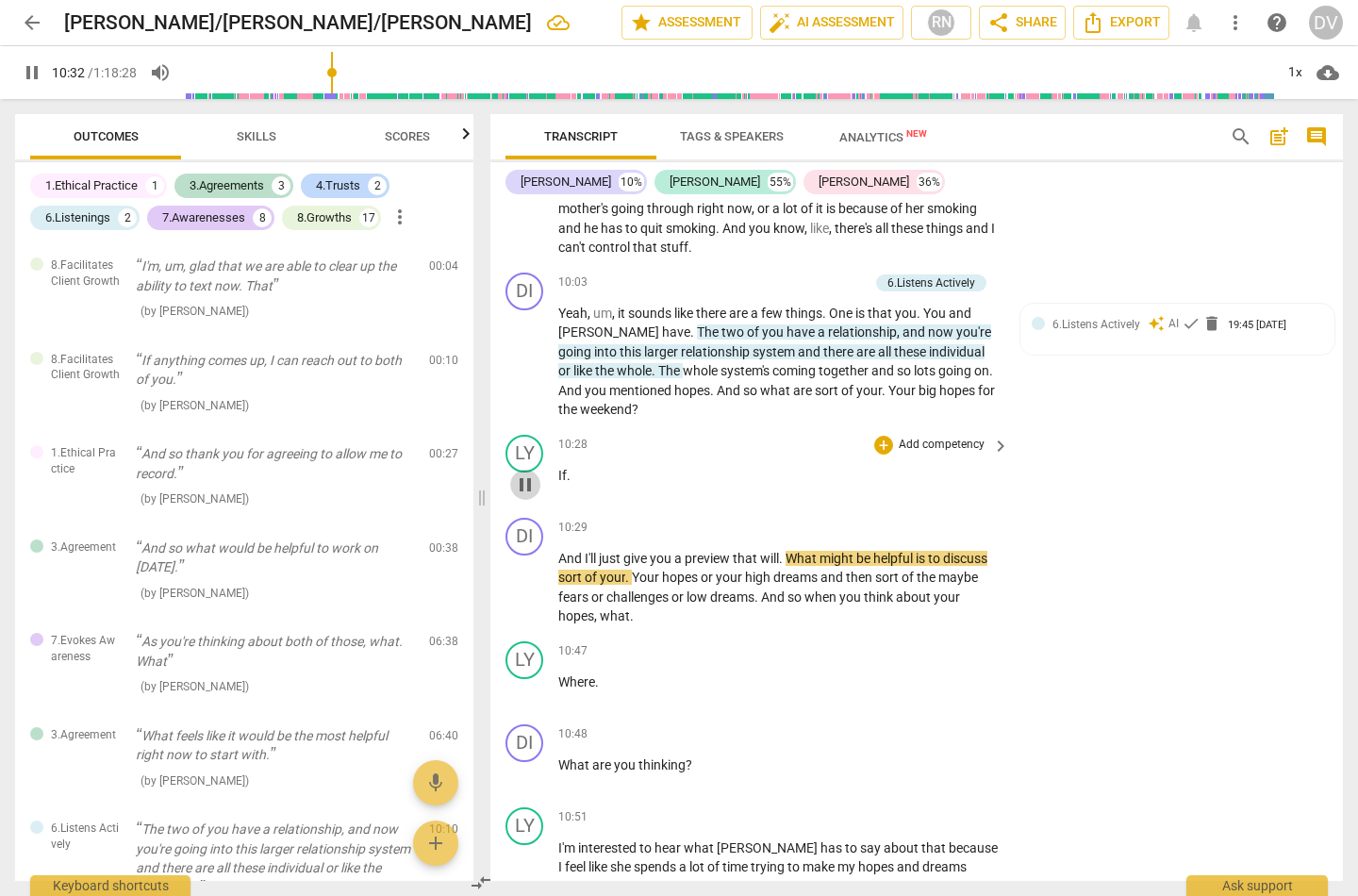 click on "pause" at bounding box center [525, 485] 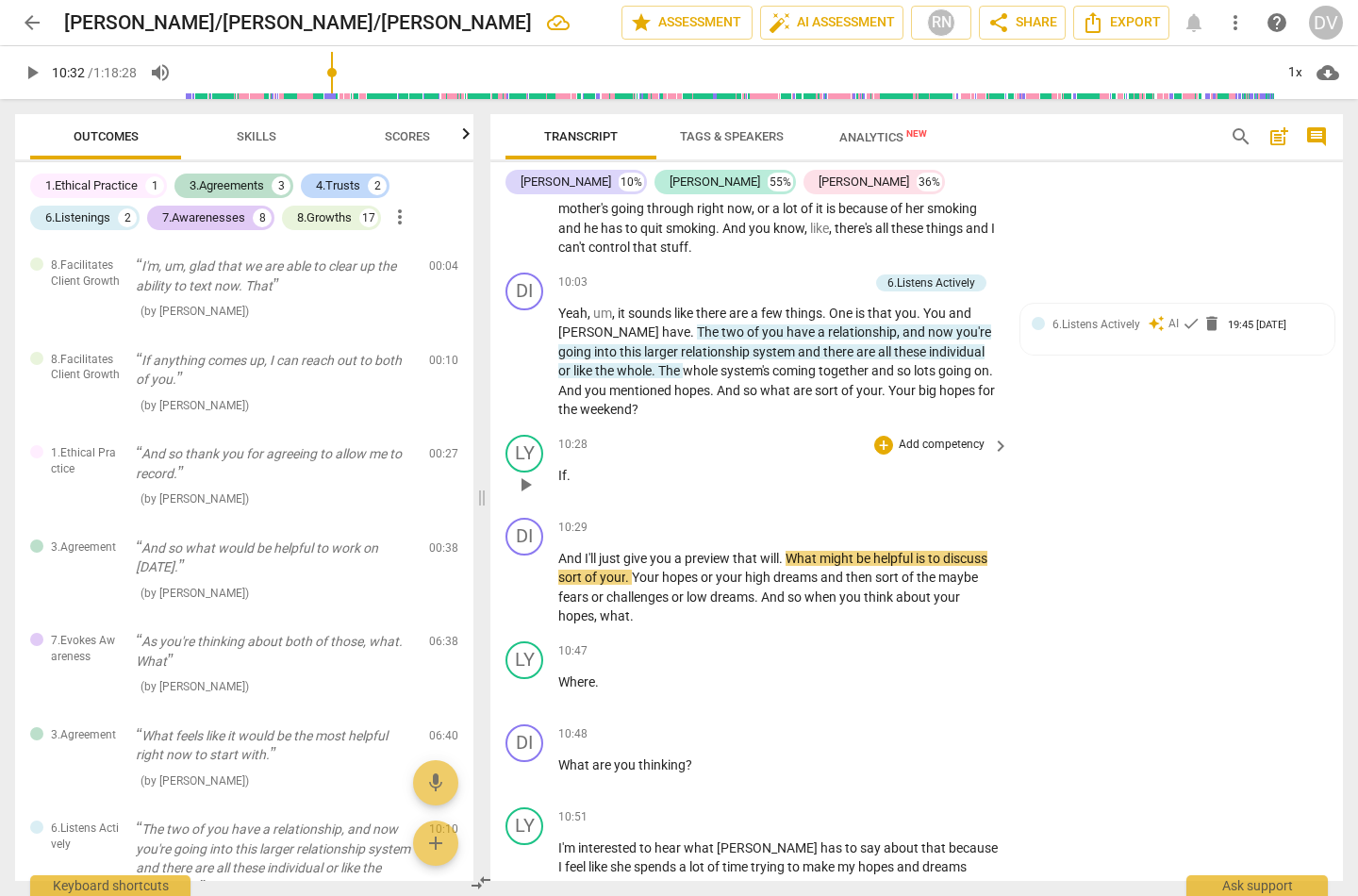 click on "If ." at bounding box center (779, 475) 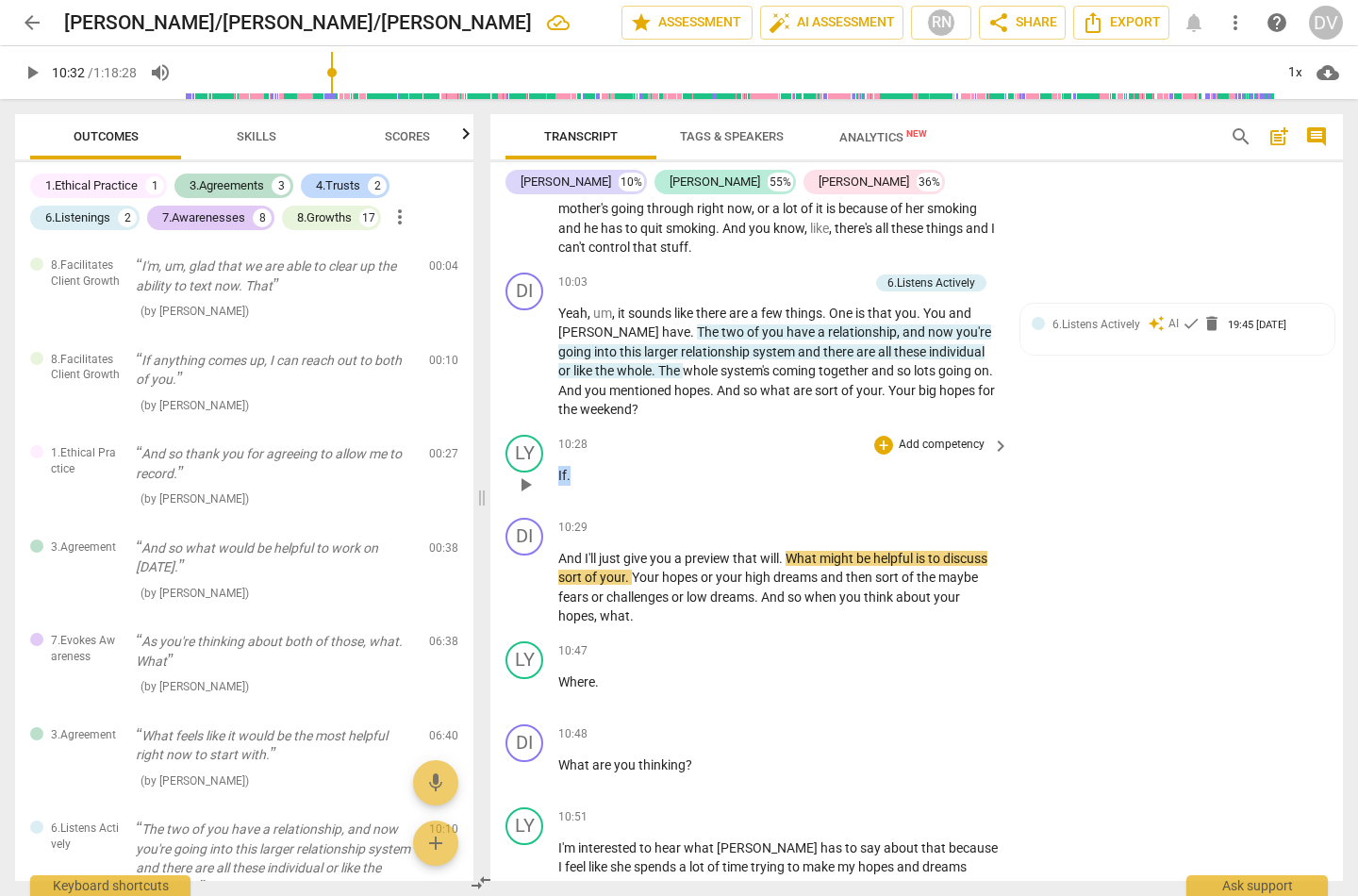 drag, startPoint x: 574, startPoint y: 456, endPoint x: 553, endPoint y: 454, distance: 21.095023 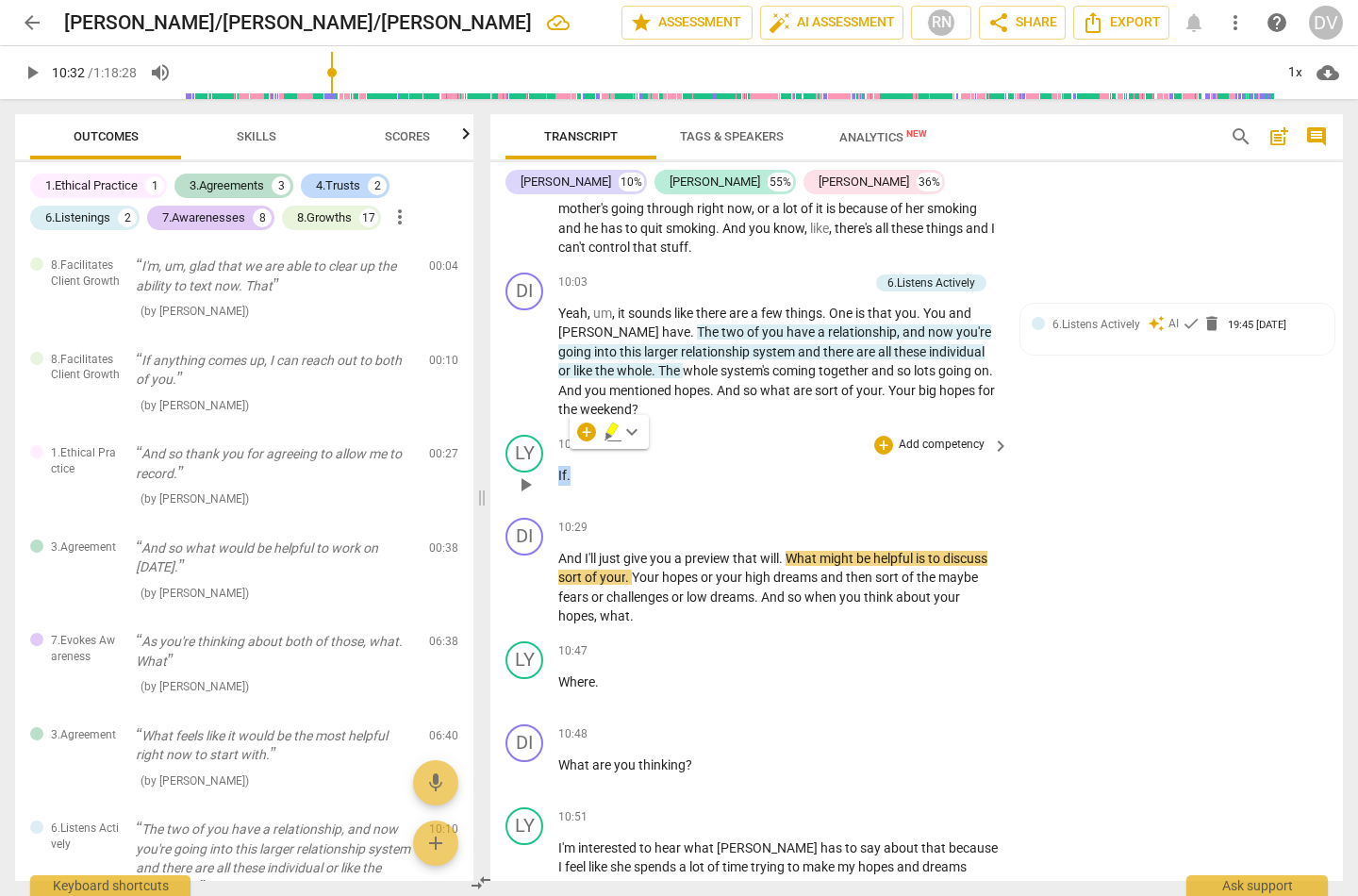 type 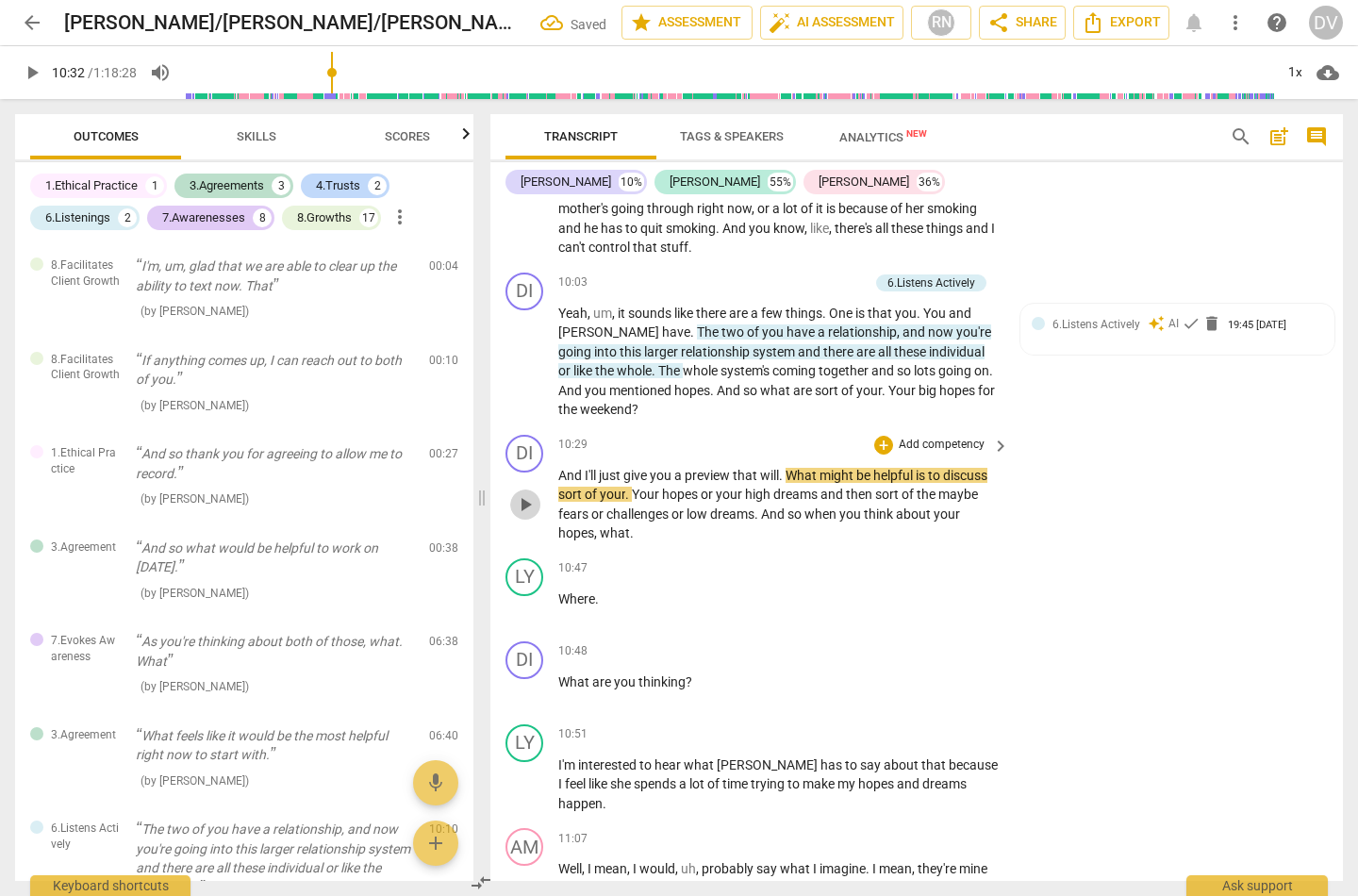 click on "play_arrow" at bounding box center (525, 505) 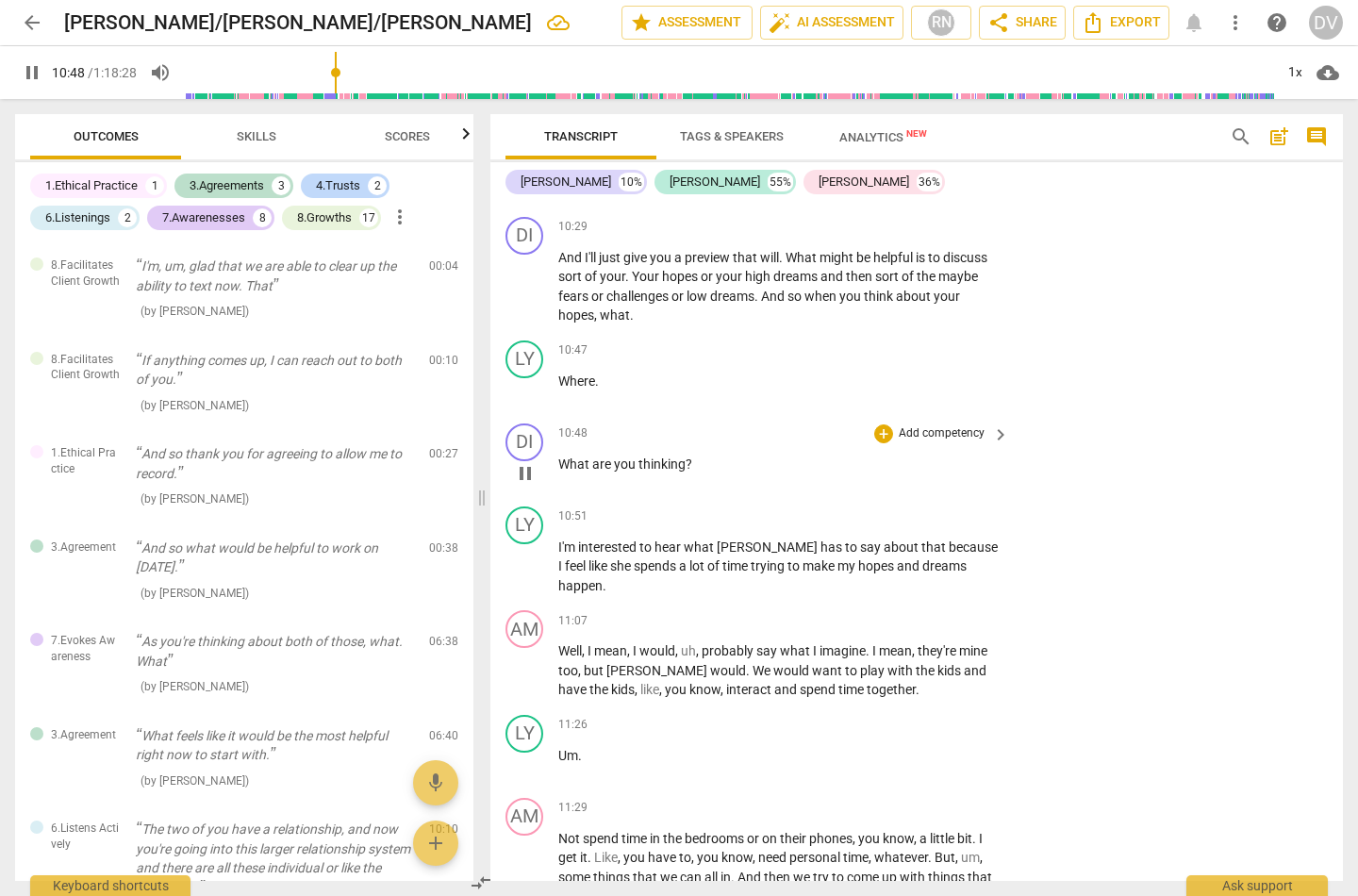 scroll, scrollTop: 4494, scrollLeft: 0, axis: vertical 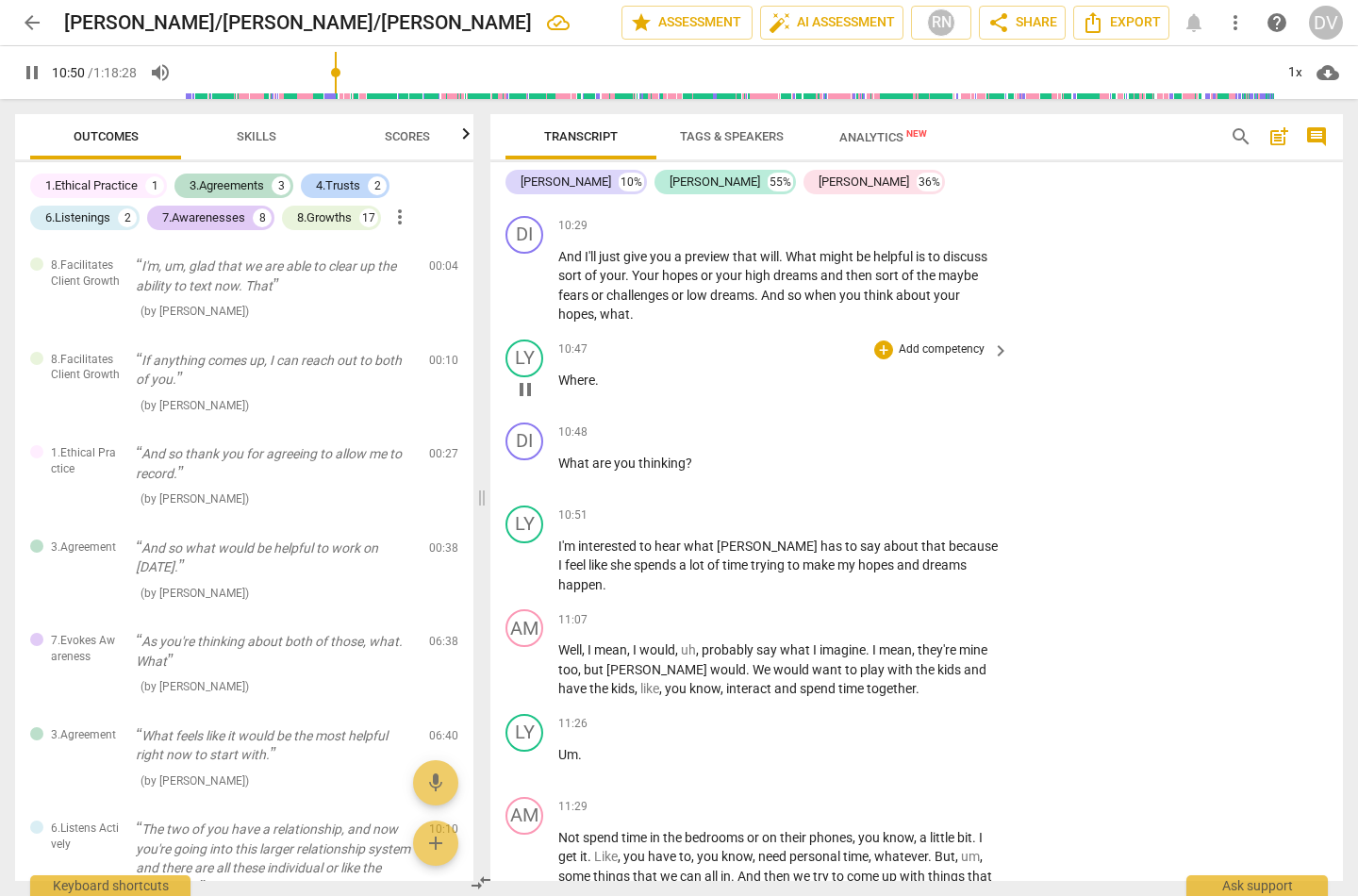 click on "Where ." at bounding box center (779, 380) 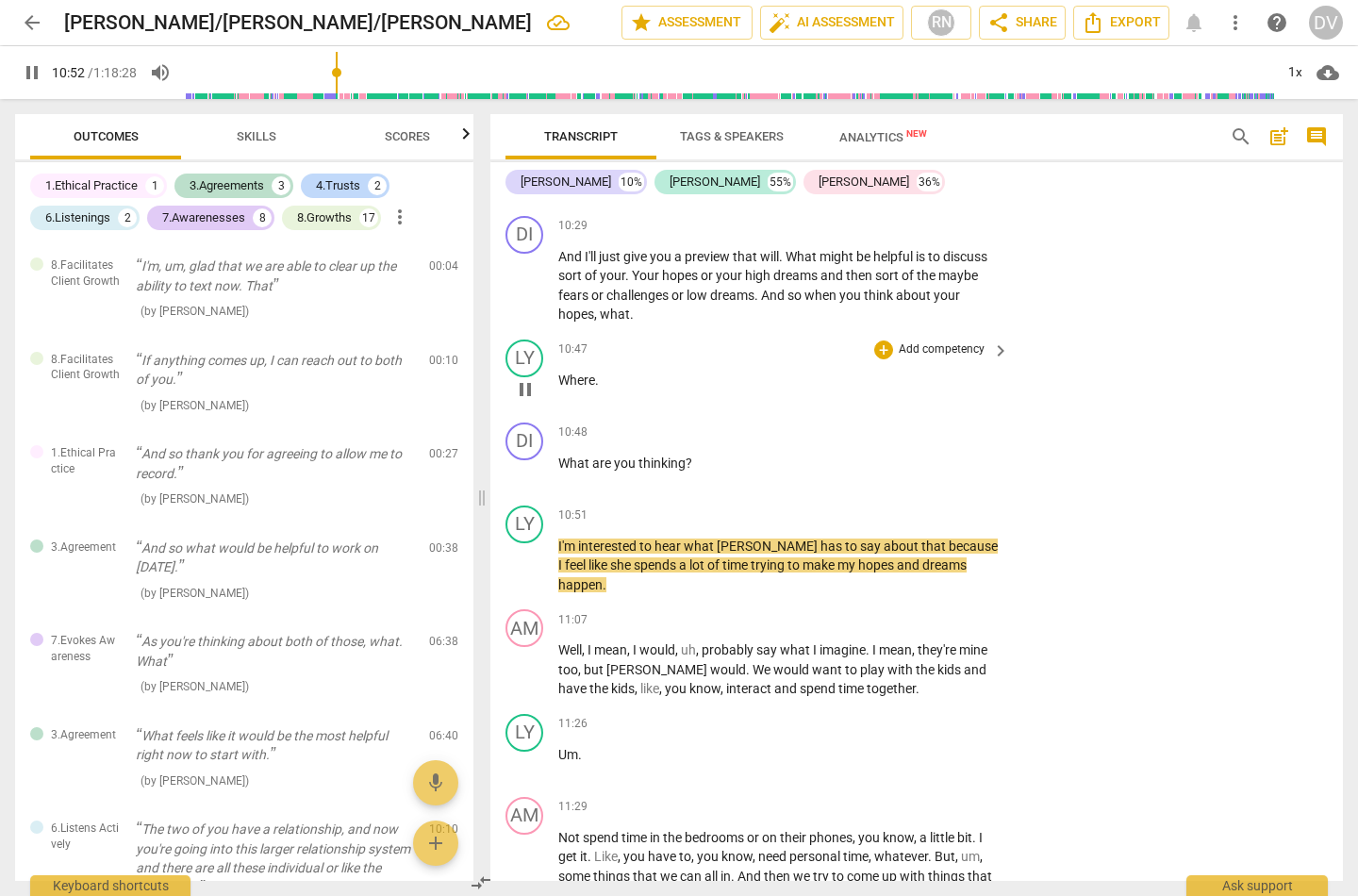 type on "652" 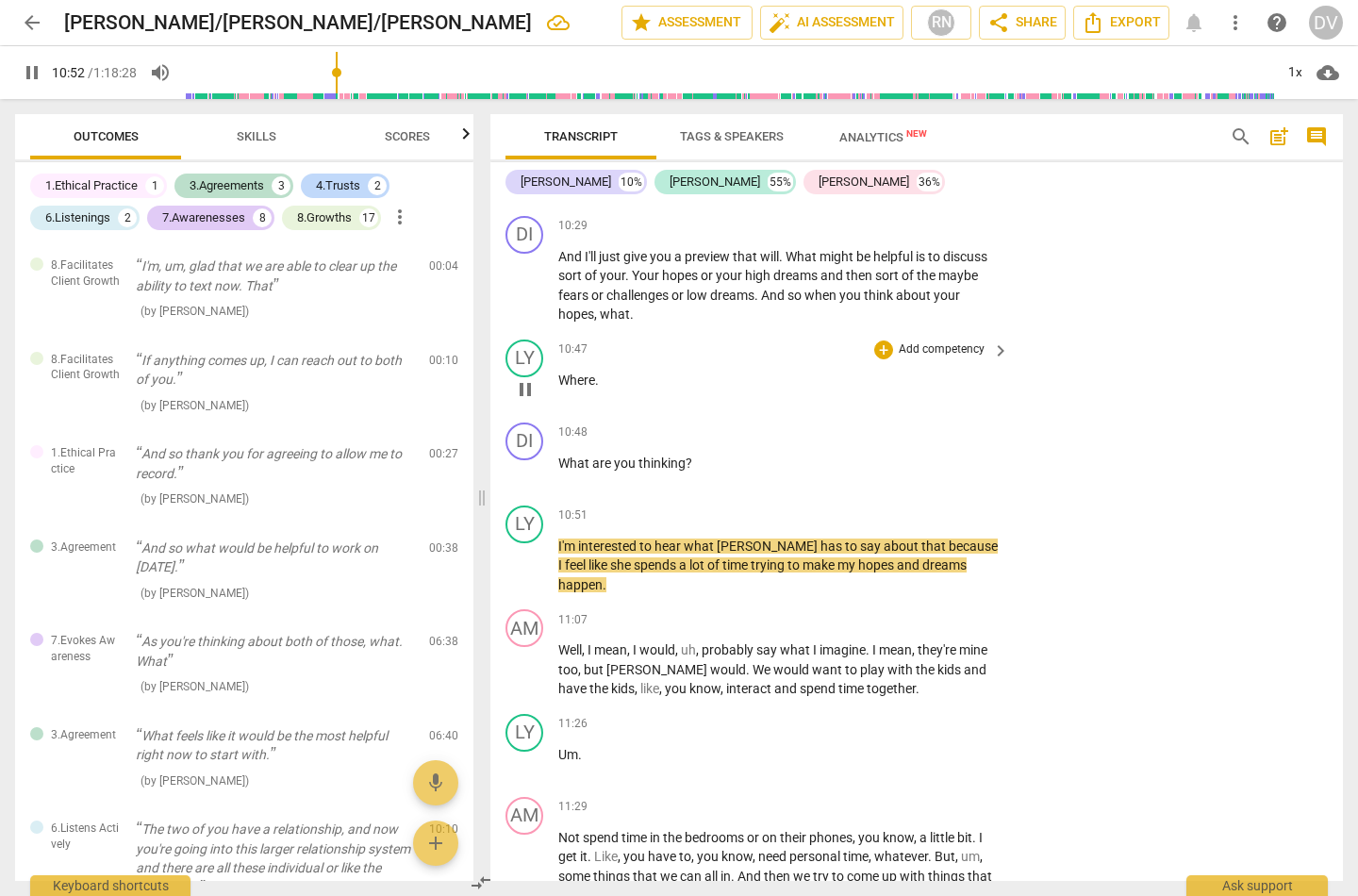 type 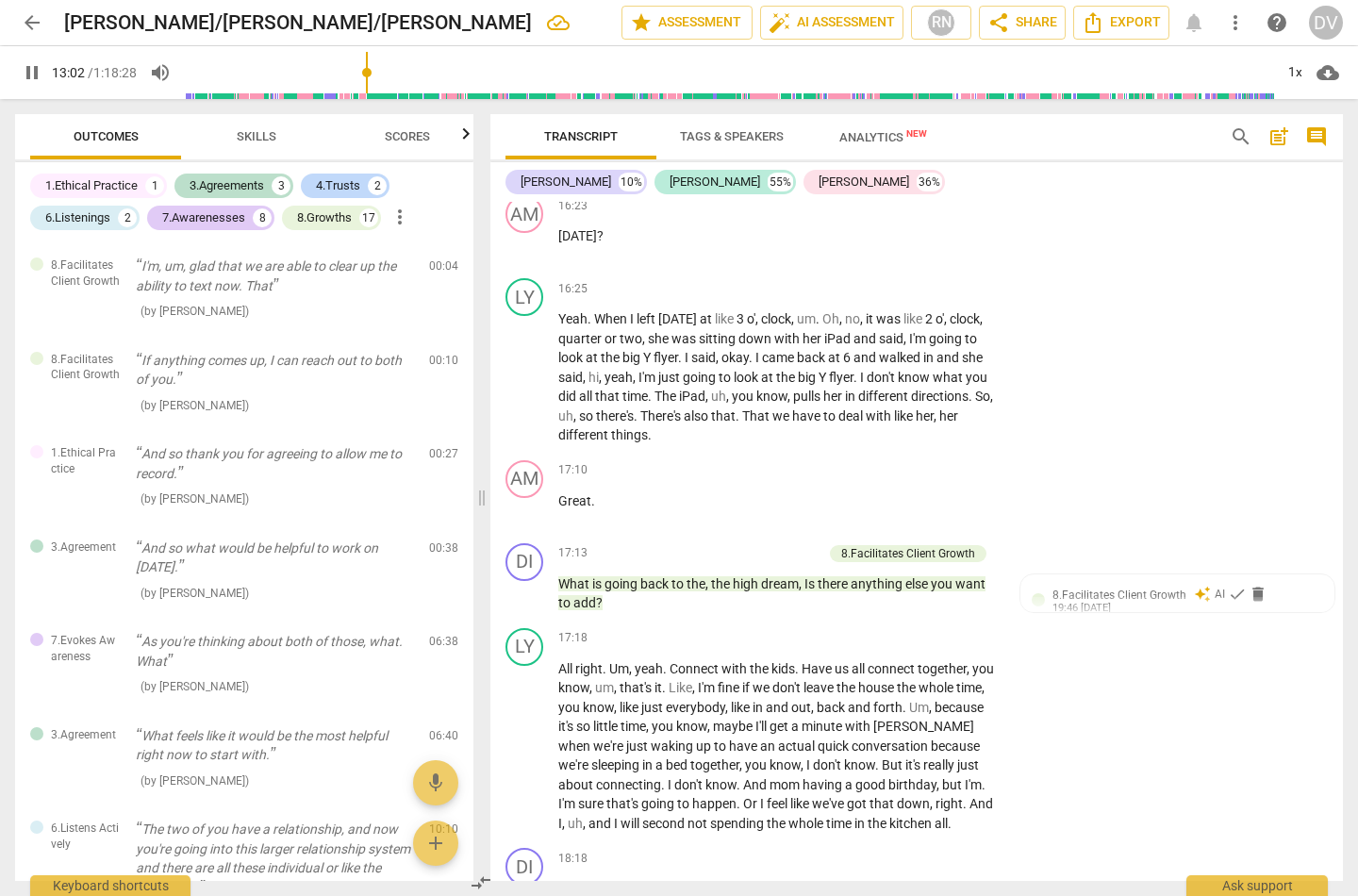 scroll, scrollTop: 6955, scrollLeft: 0, axis: vertical 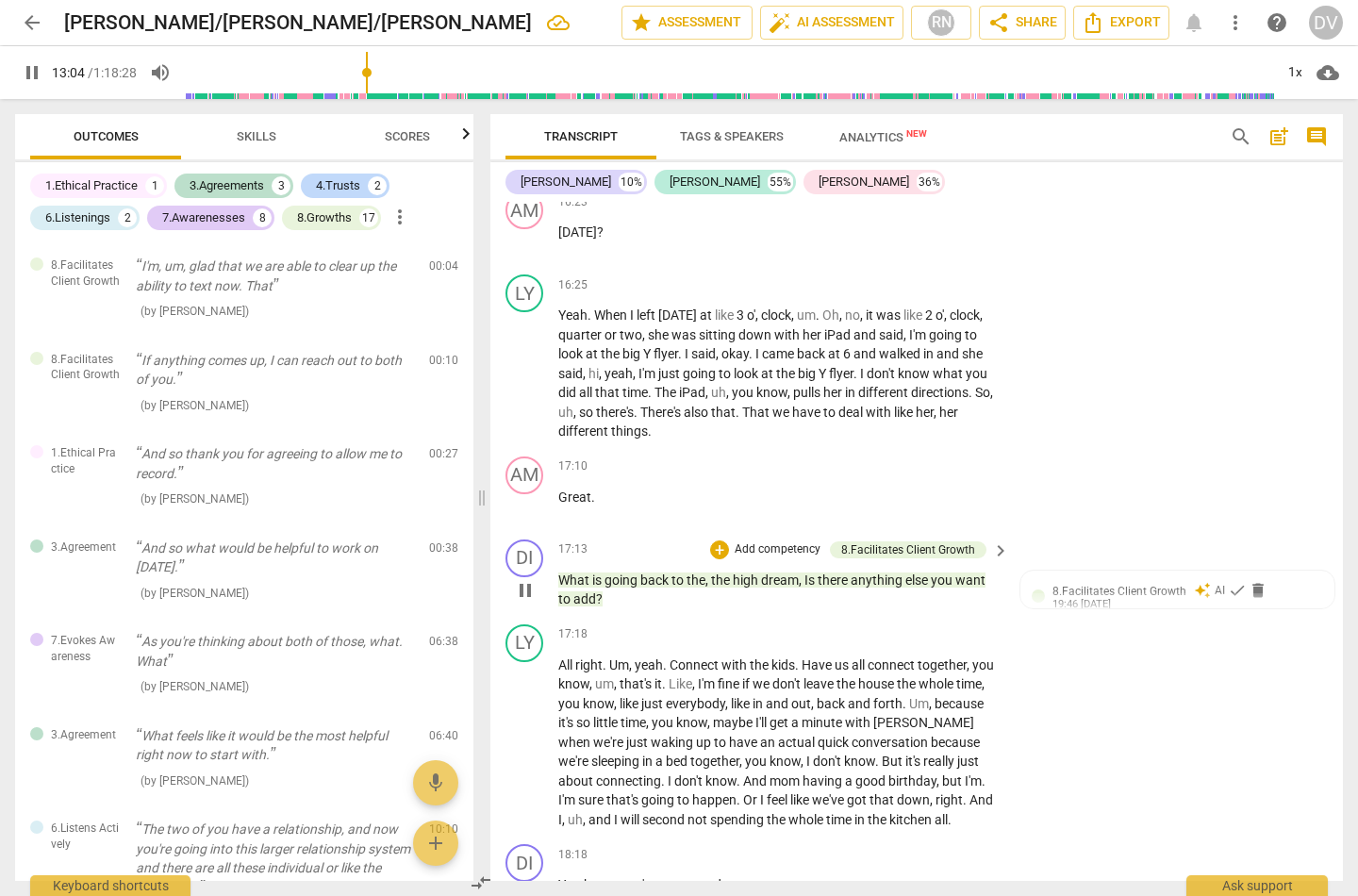 click on "pause" at bounding box center [525, 590] 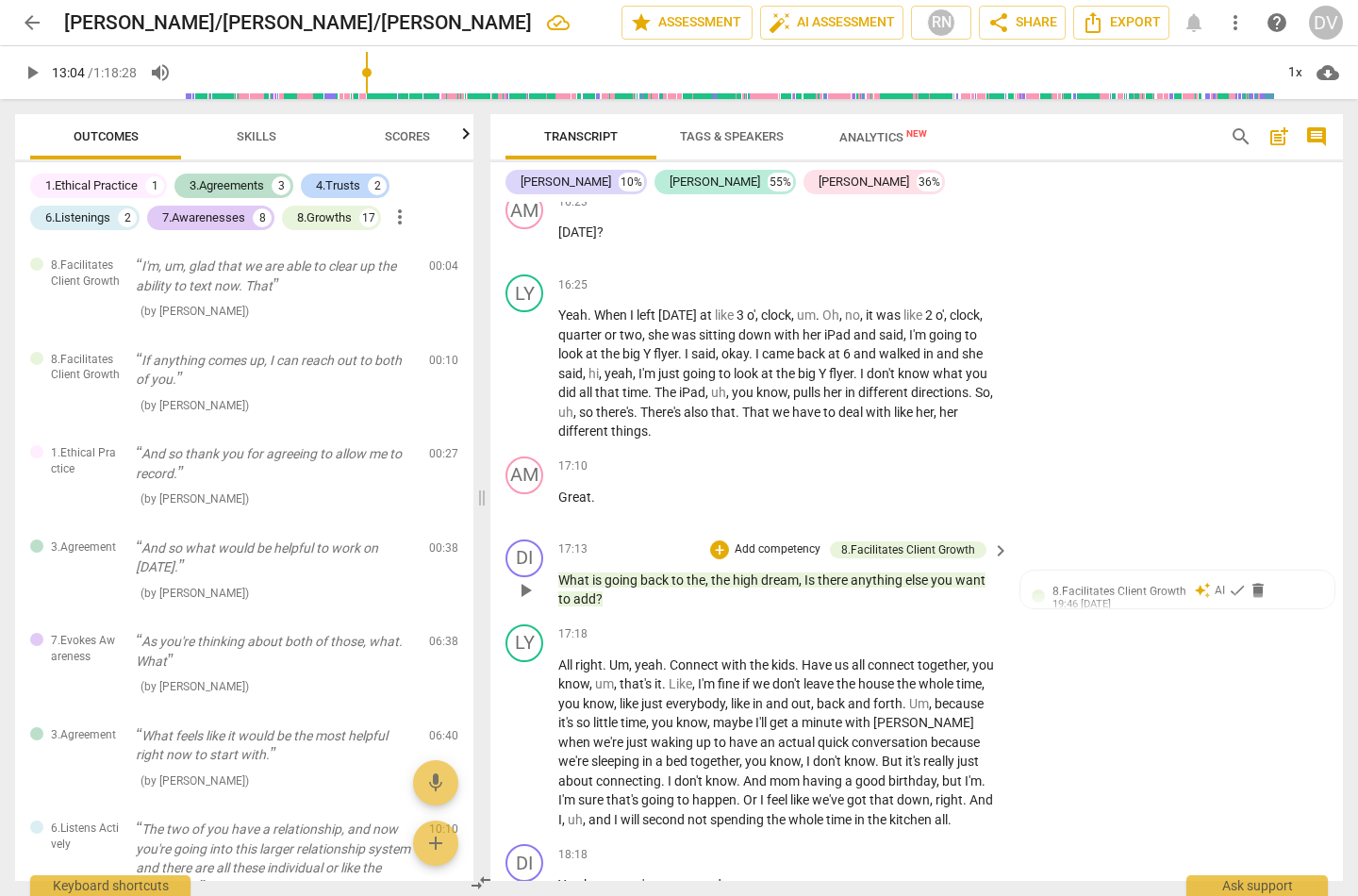 click on "play_arrow" at bounding box center (525, 590) 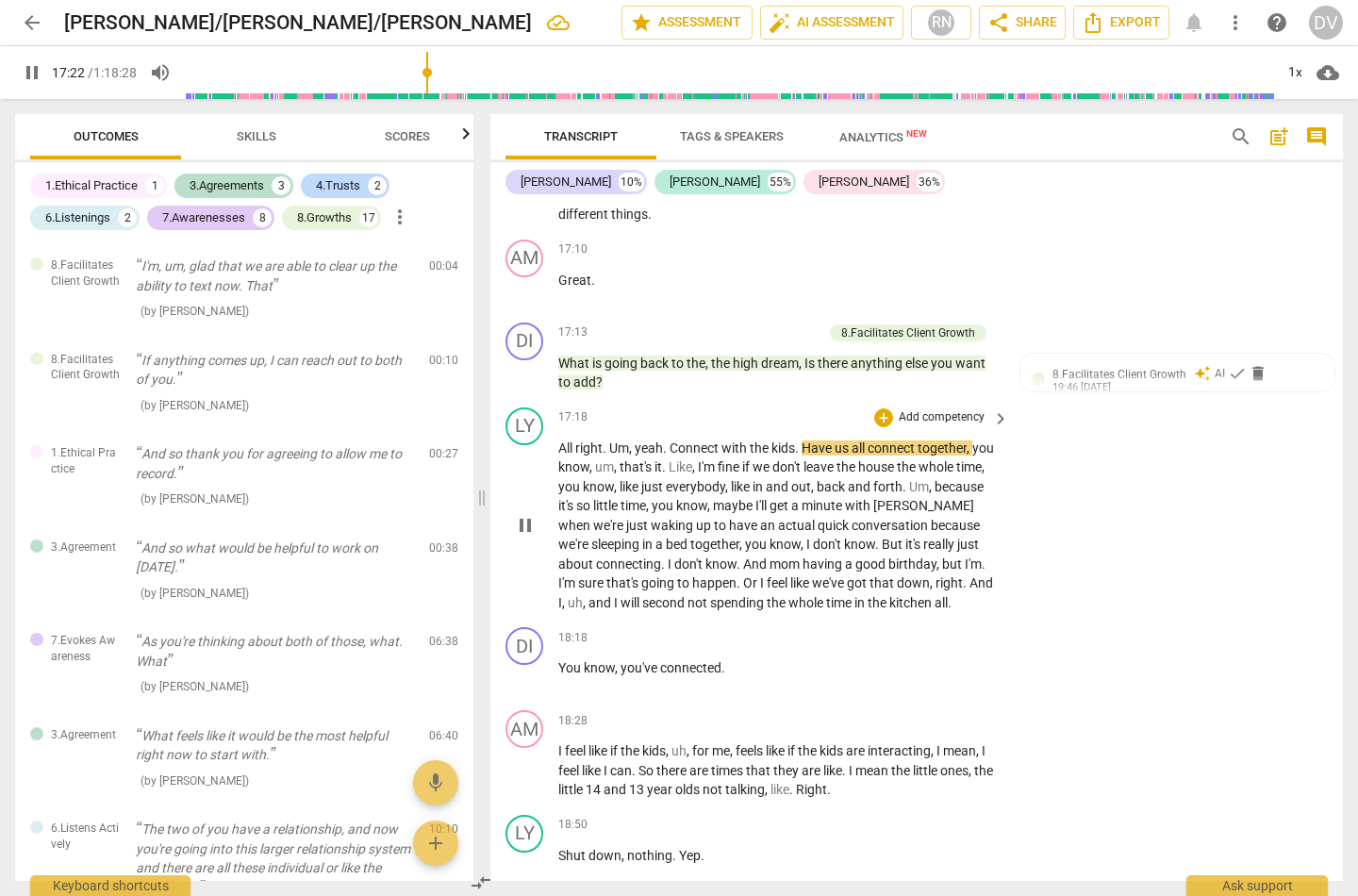 scroll, scrollTop: 7172, scrollLeft: 0, axis: vertical 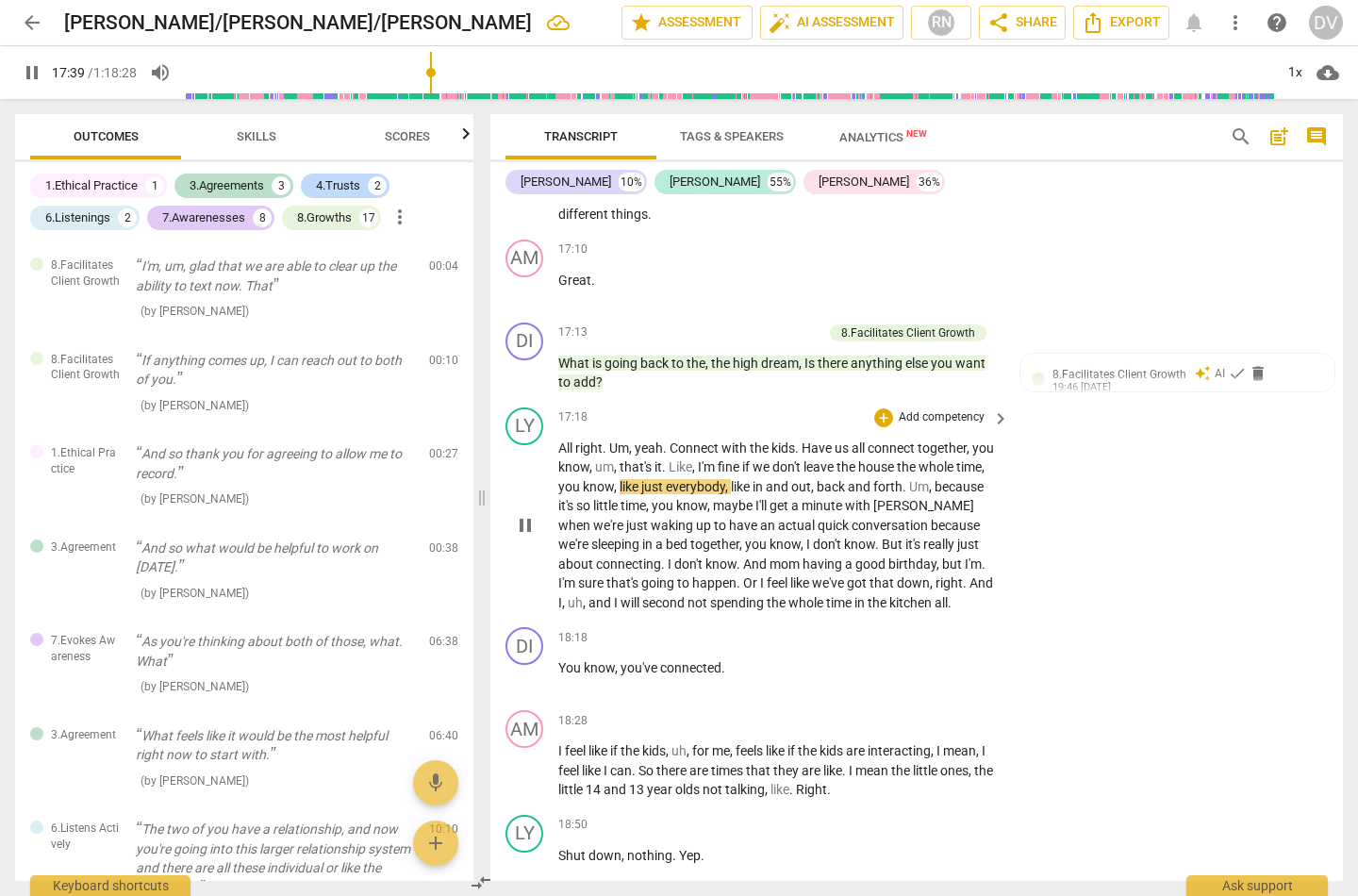 click on "pause" at bounding box center [525, 525] 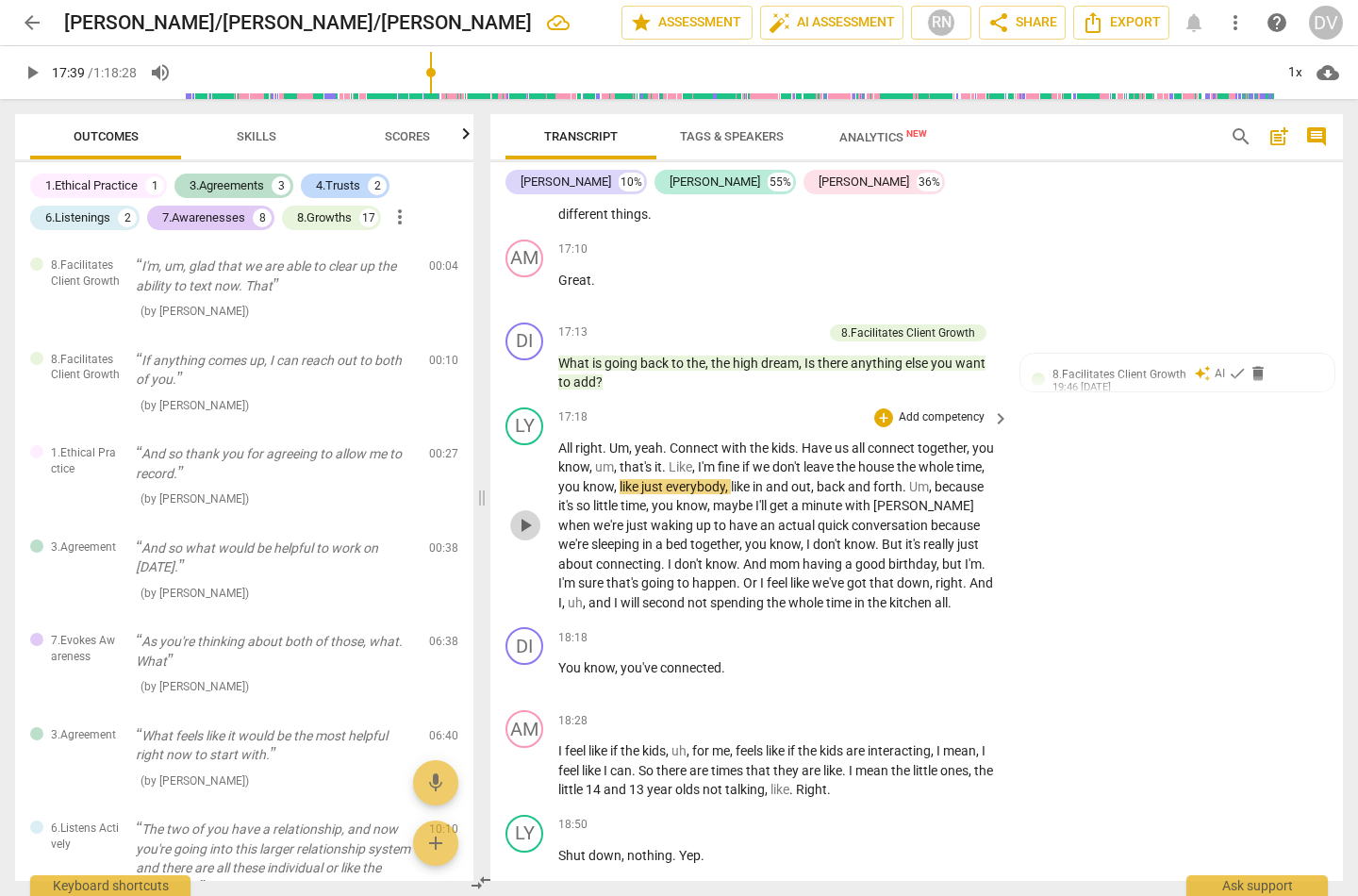 click on "play_arrow" at bounding box center (525, 525) 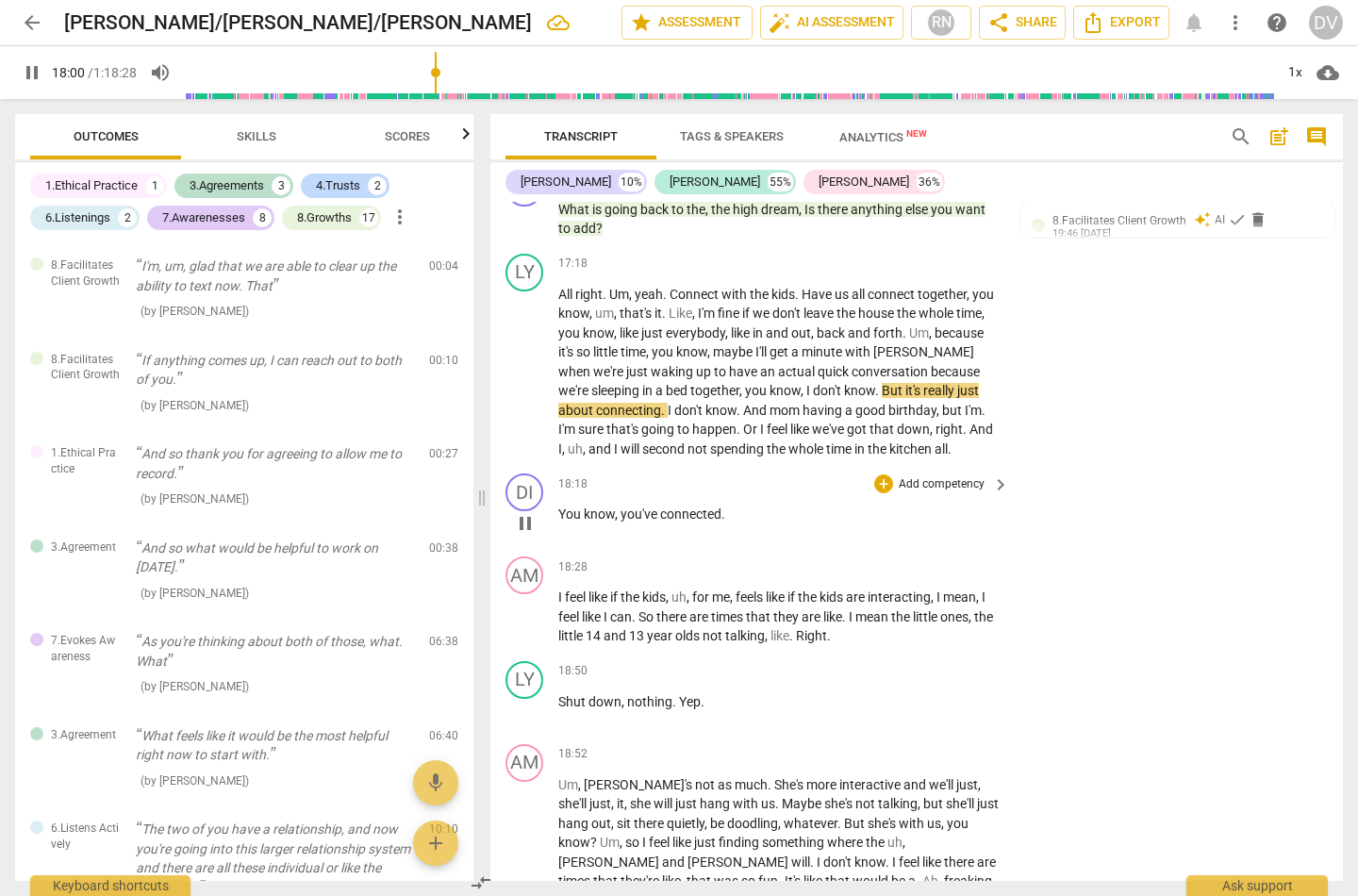 scroll, scrollTop: 7335, scrollLeft: 0, axis: vertical 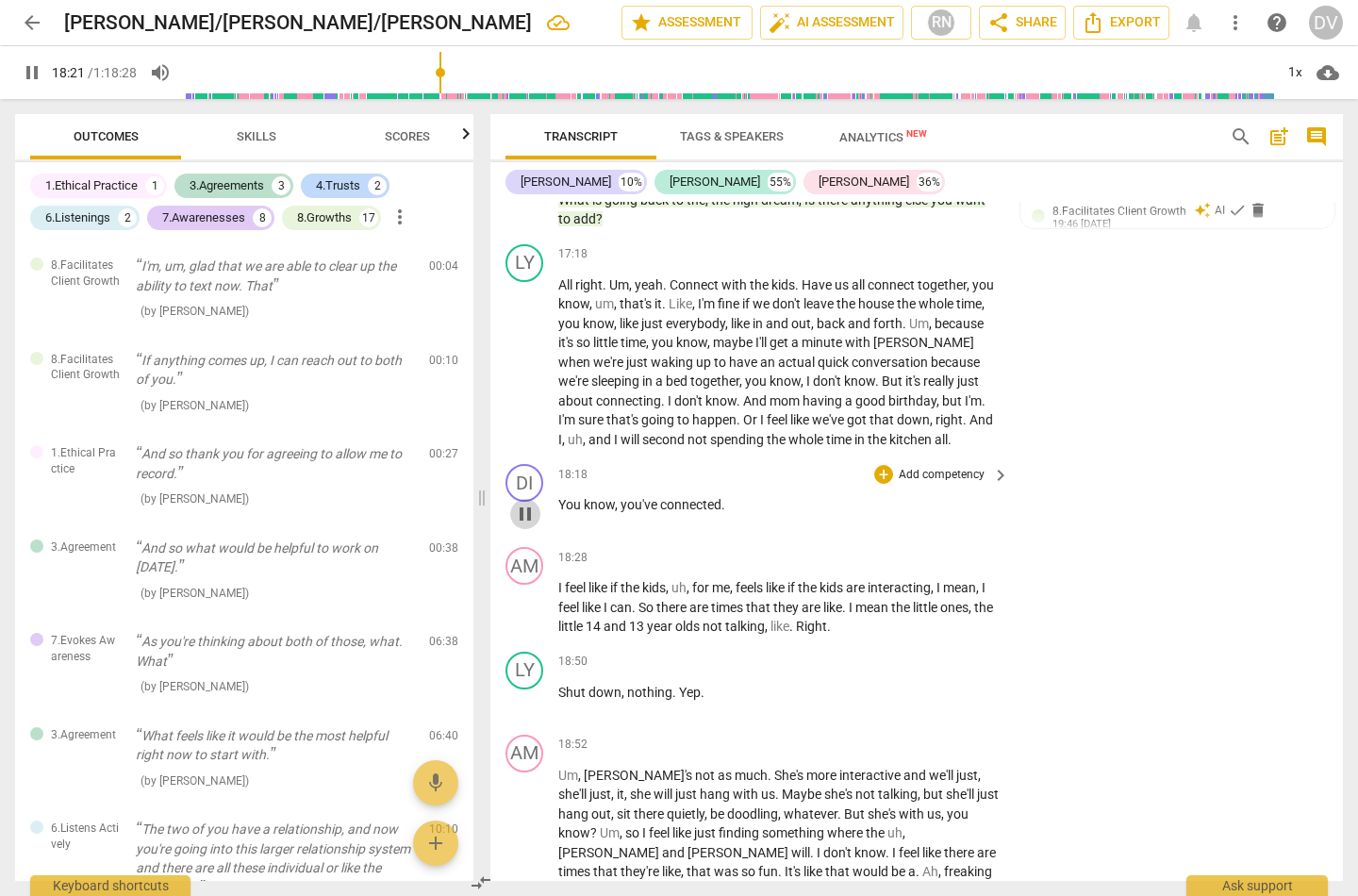 click on "pause" at bounding box center [525, 514] 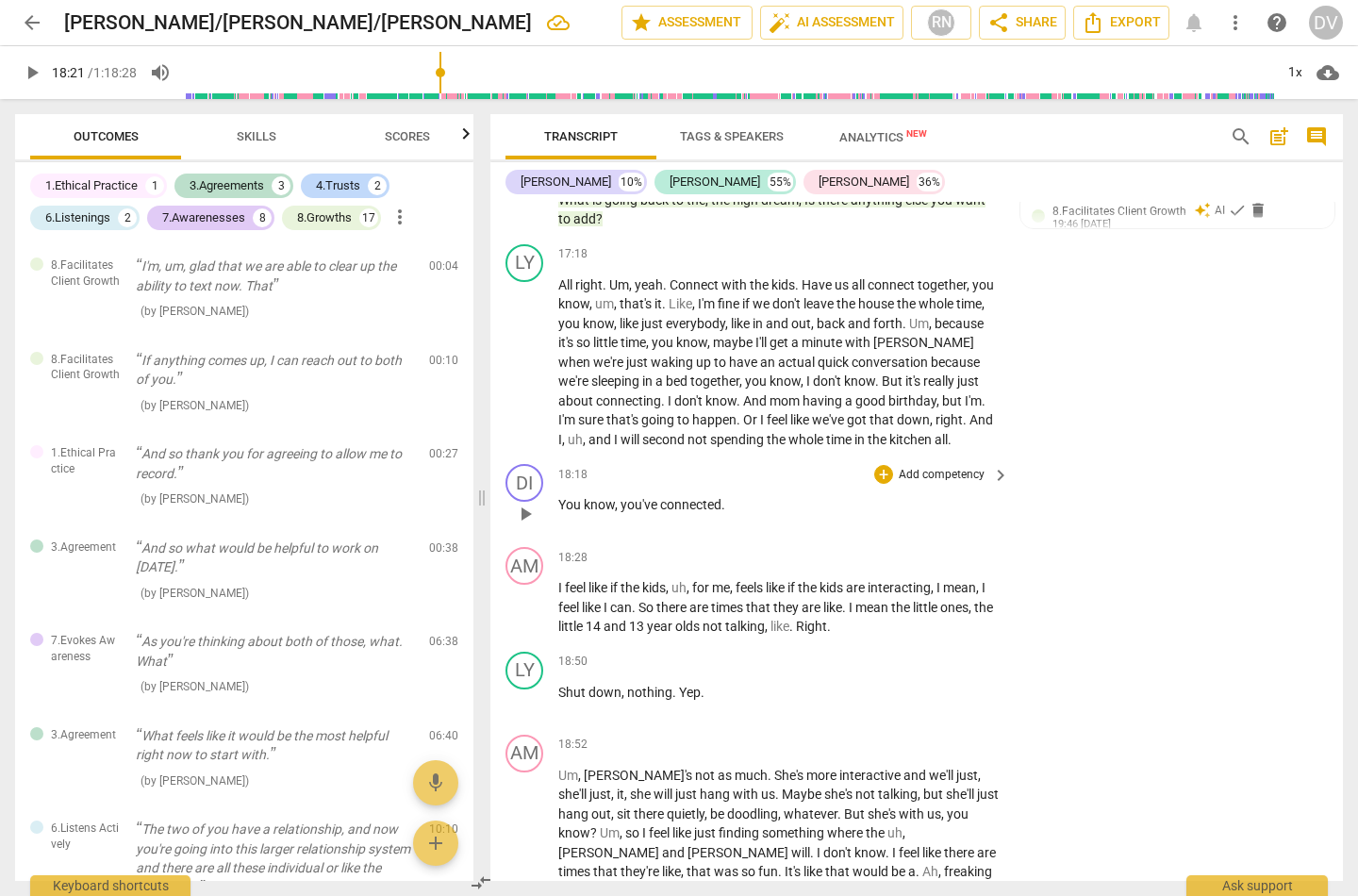 click on "You" at bounding box center (571, 505) 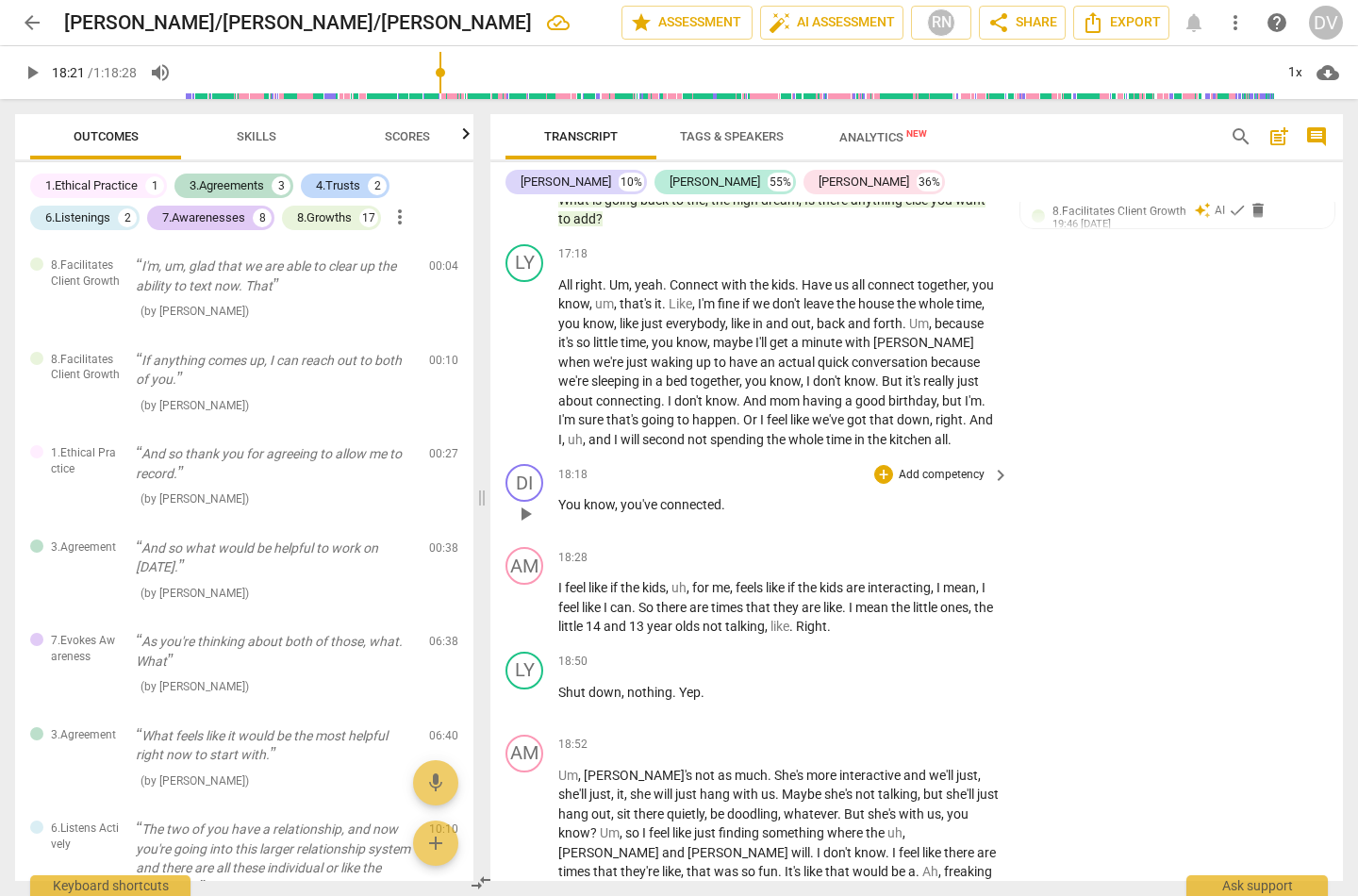 type 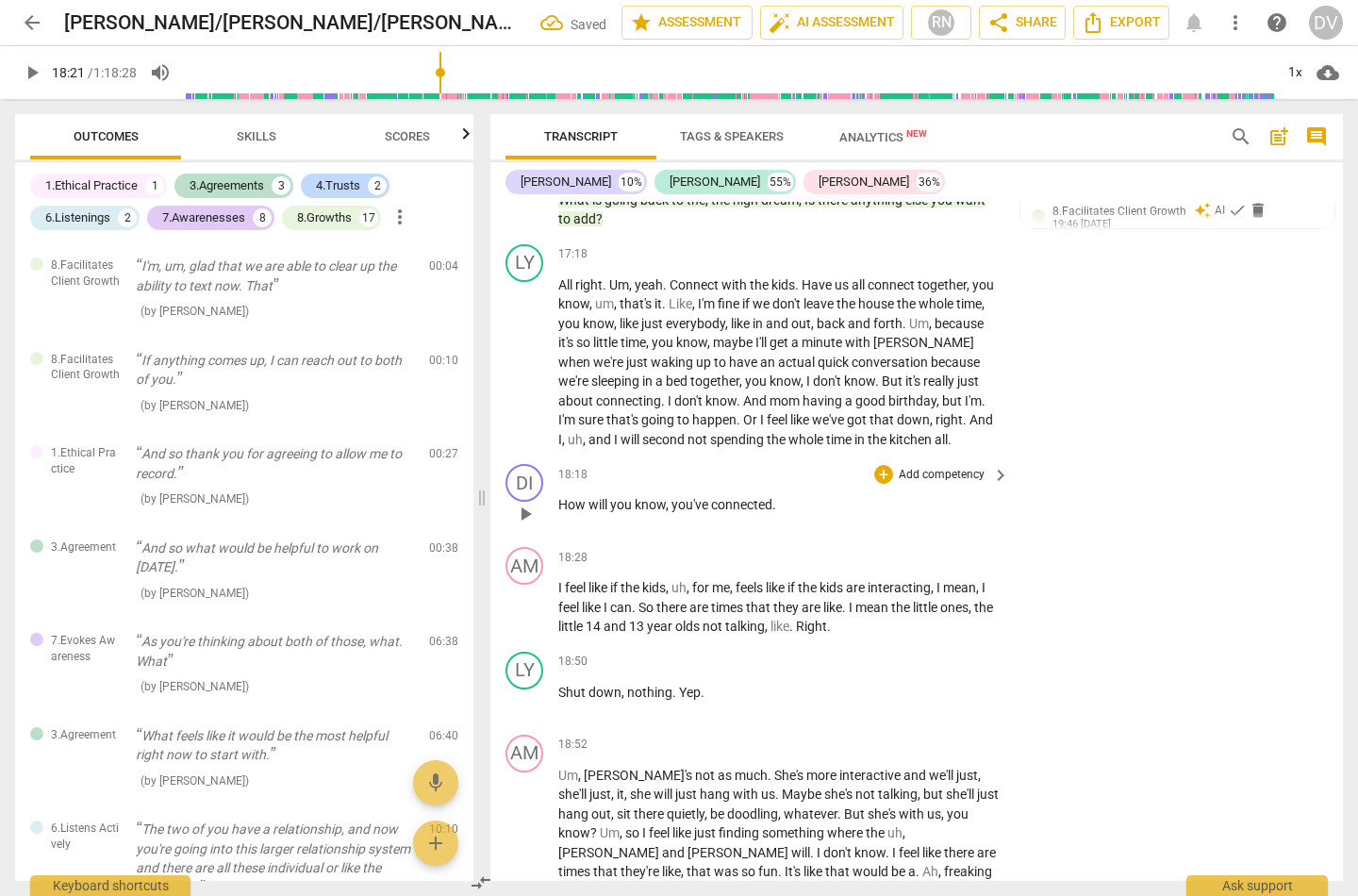 click on "How will you   know ,   you've   connected ." at bounding box center (779, 505) 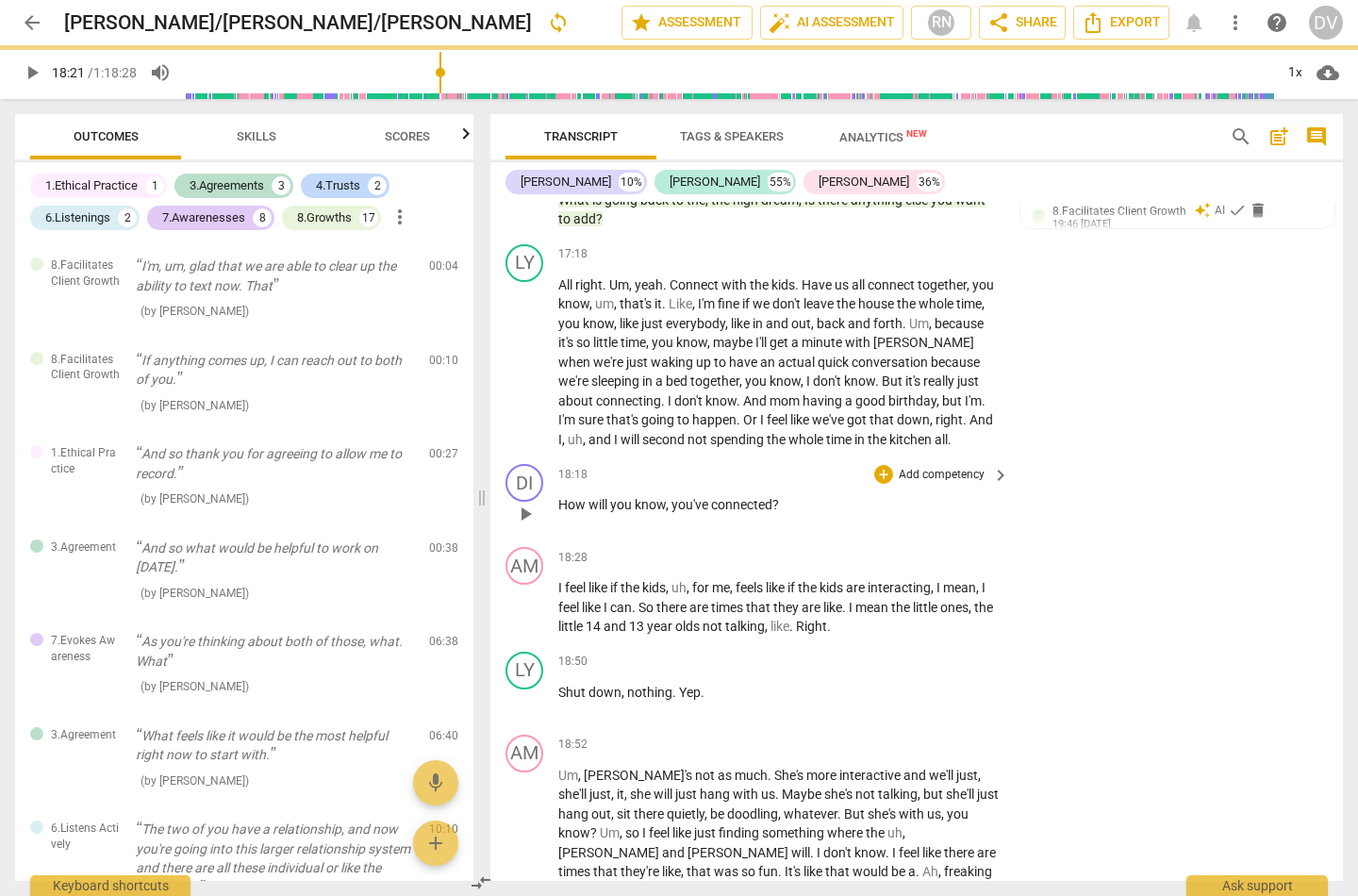 click on "play_arrow" at bounding box center [525, 514] 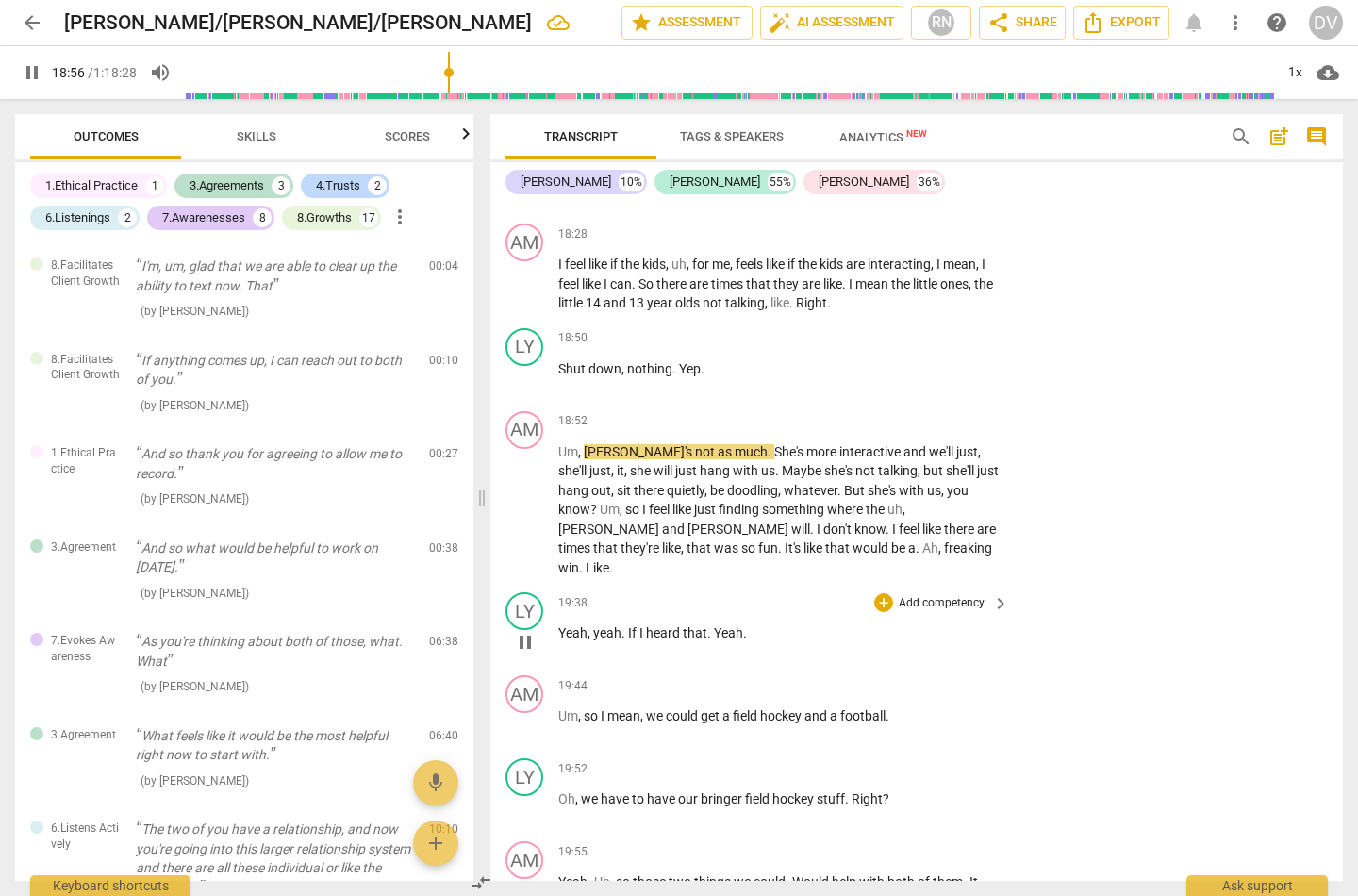 scroll, scrollTop: 7670, scrollLeft: 0, axis: vertical 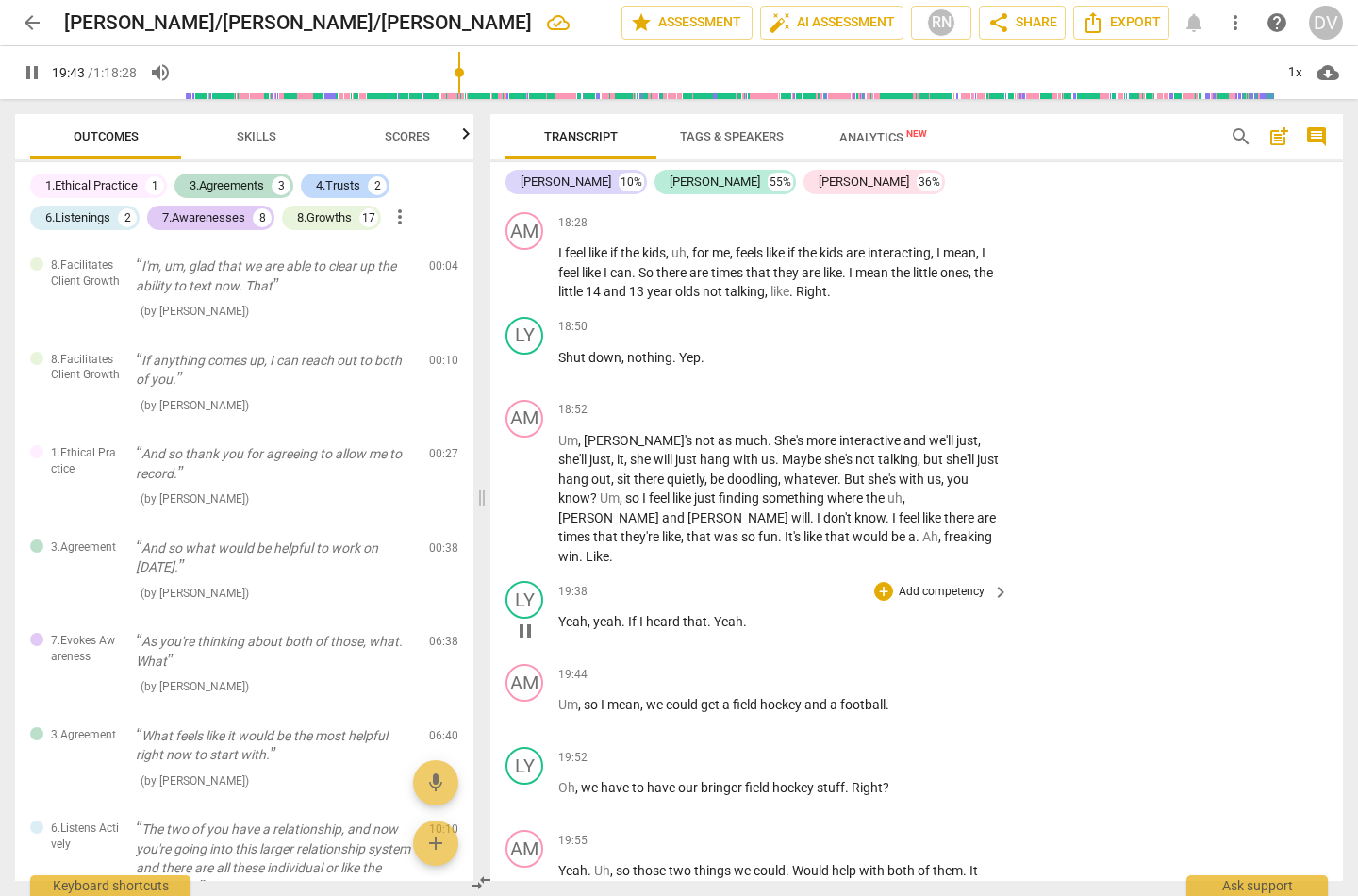 click on "pause" at bounding box center (525, 631) 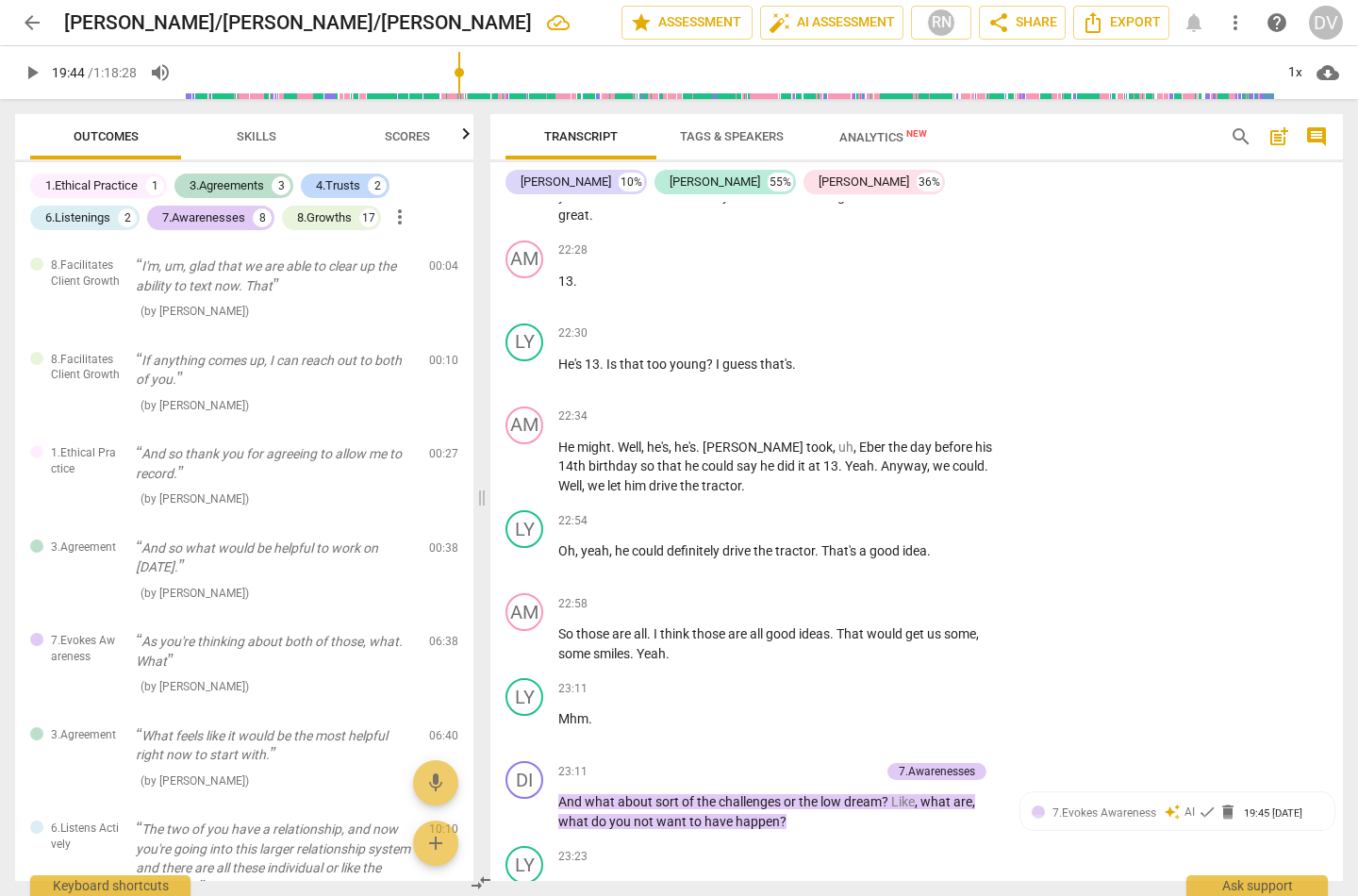 scroll, scrollTop: 10003, scrollLeft: 0, axis: vertical 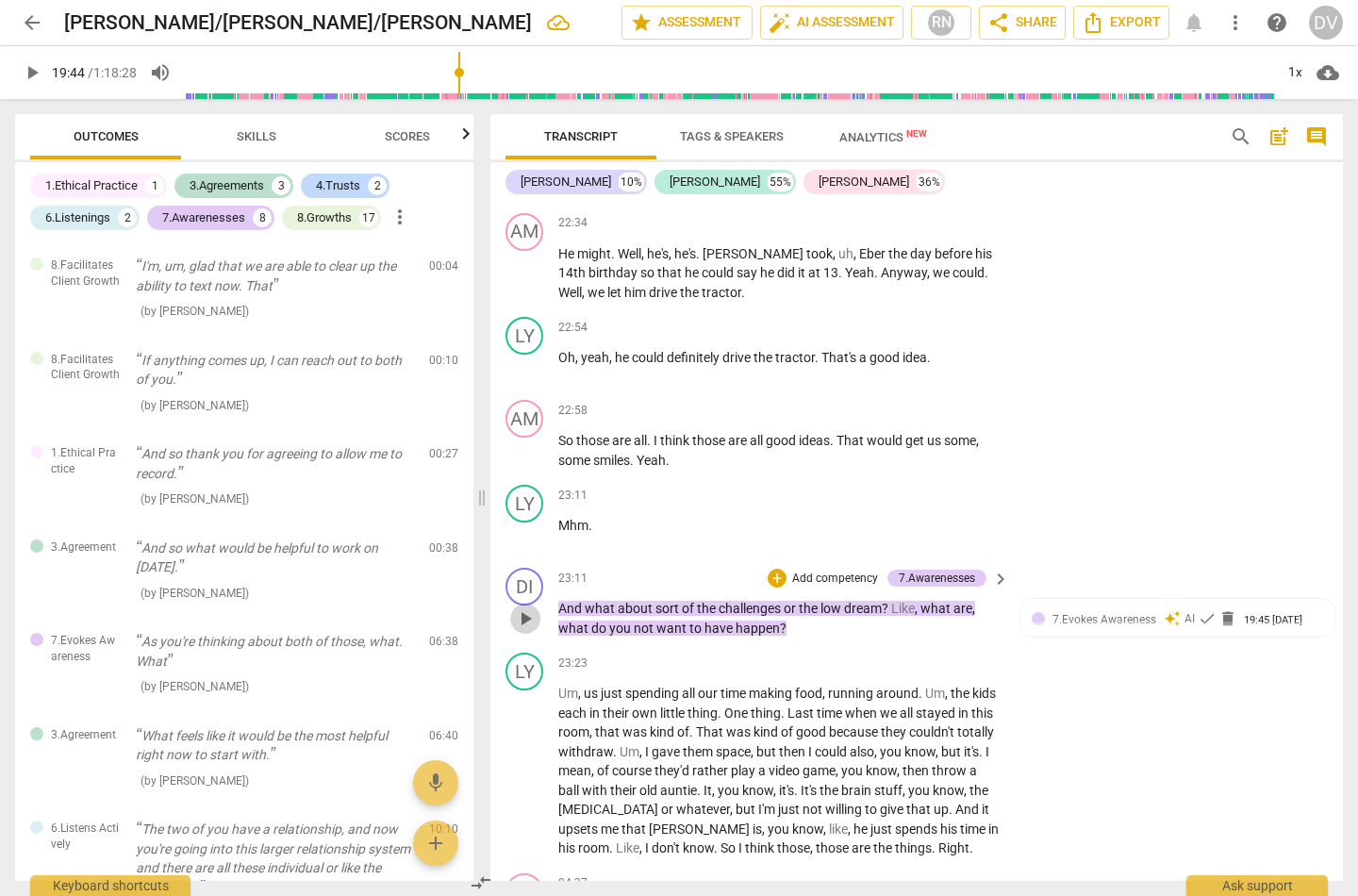 click on "play_arrow" at bounding box center (525, 619) 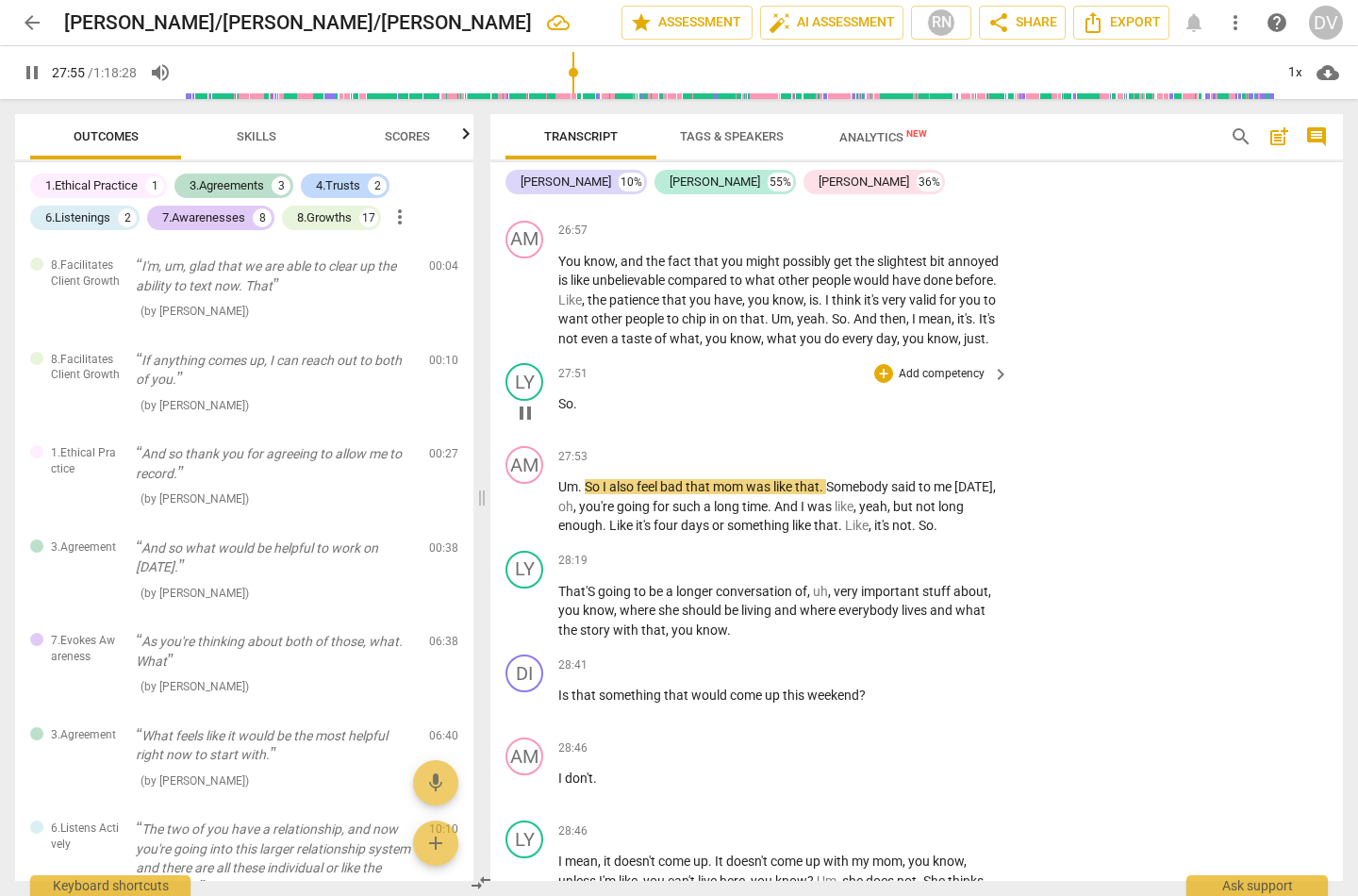 scroll, scrollTop: 11619, scrollLeft: 0, axis: vertical 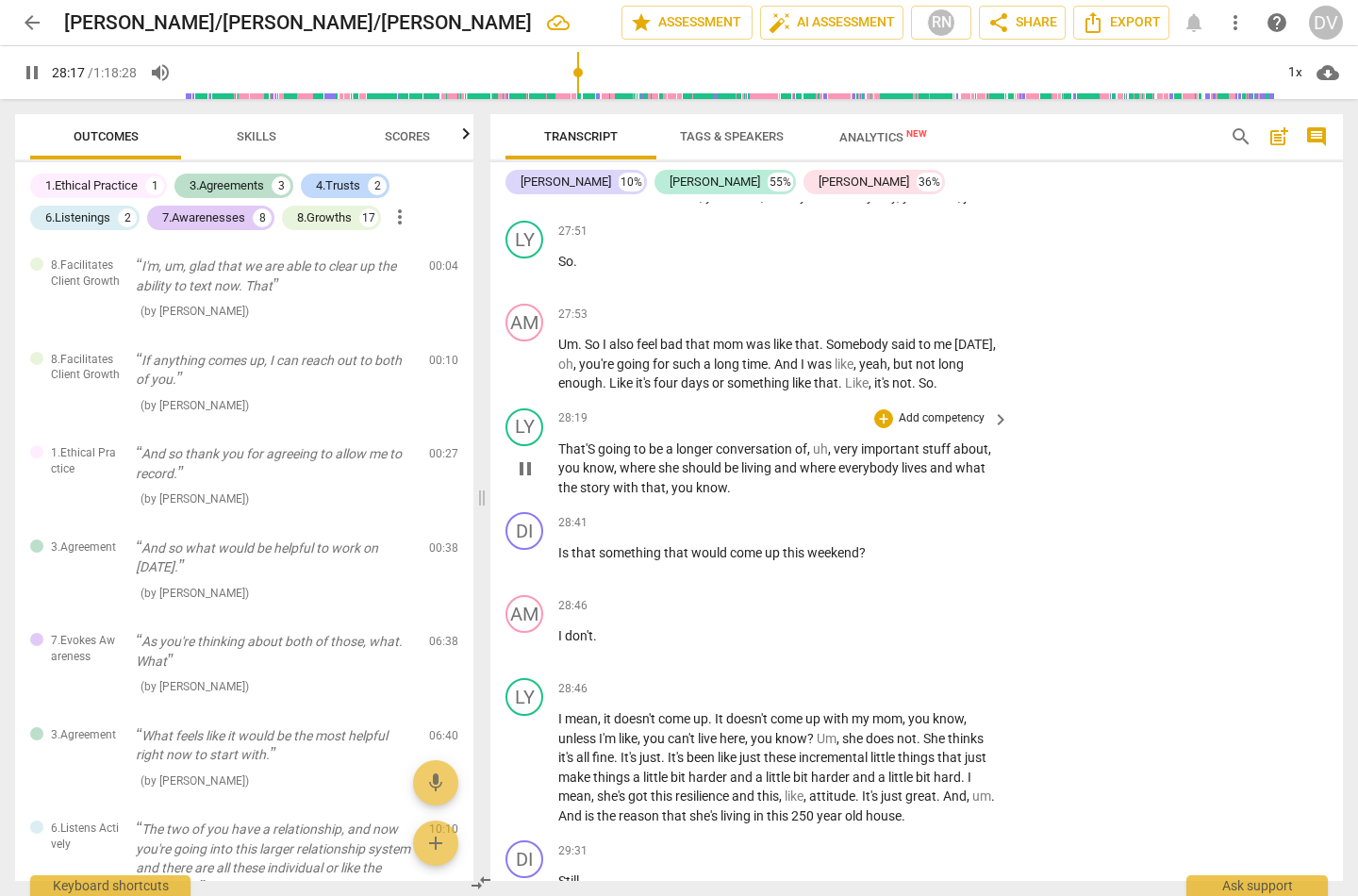 click on "That'S" at bounding box center [578, 449] 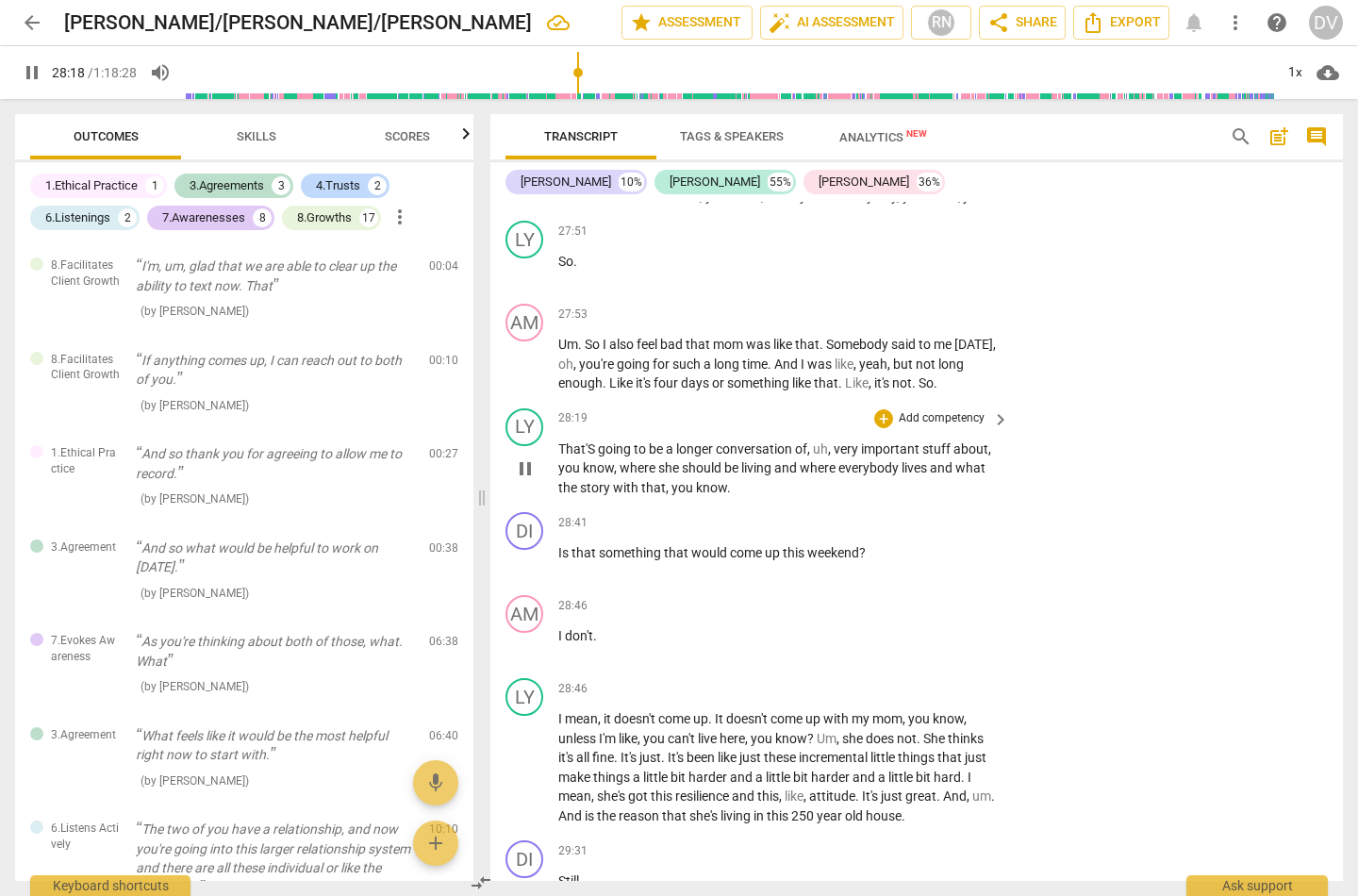 type on "1699" 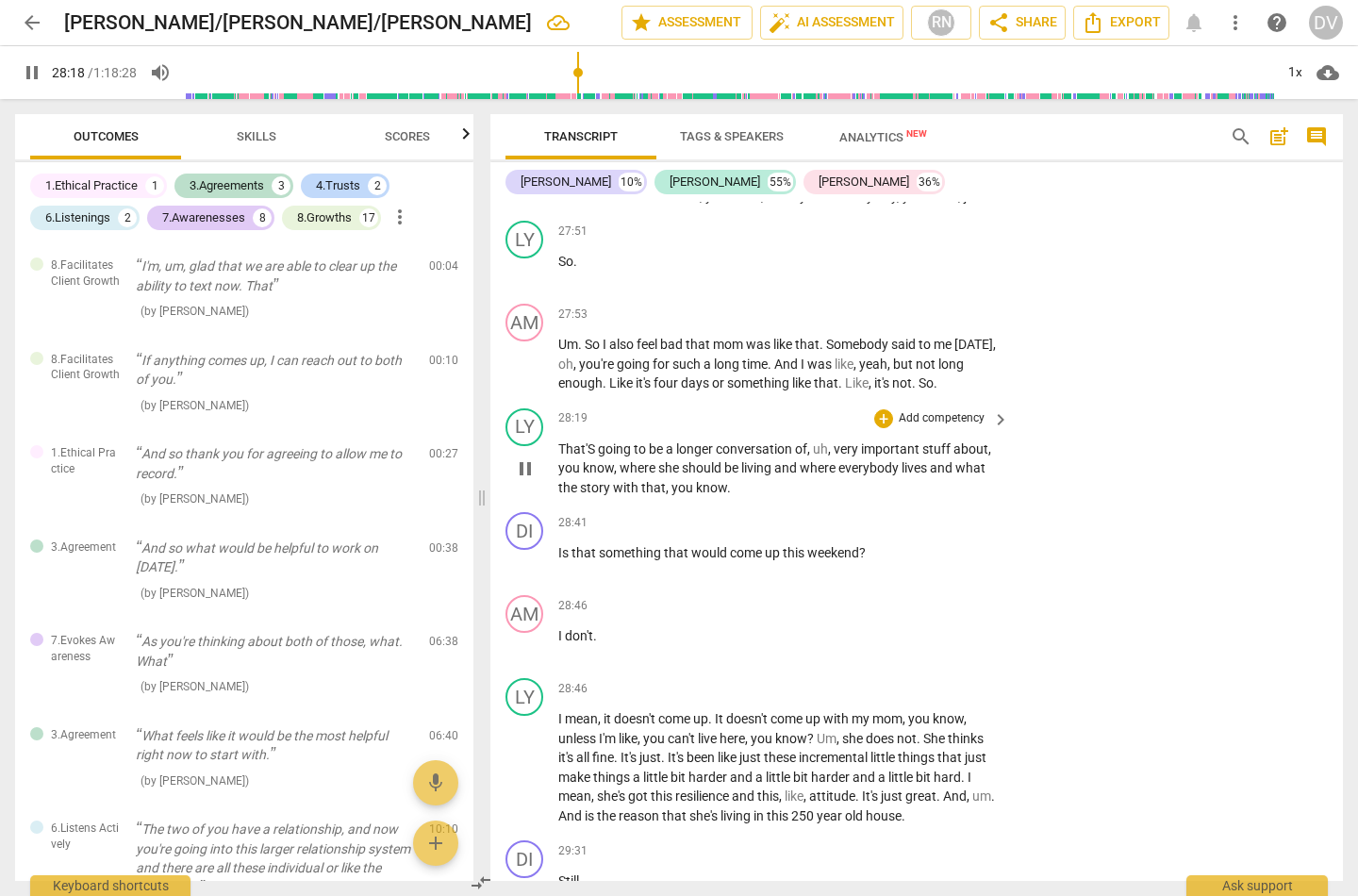 type 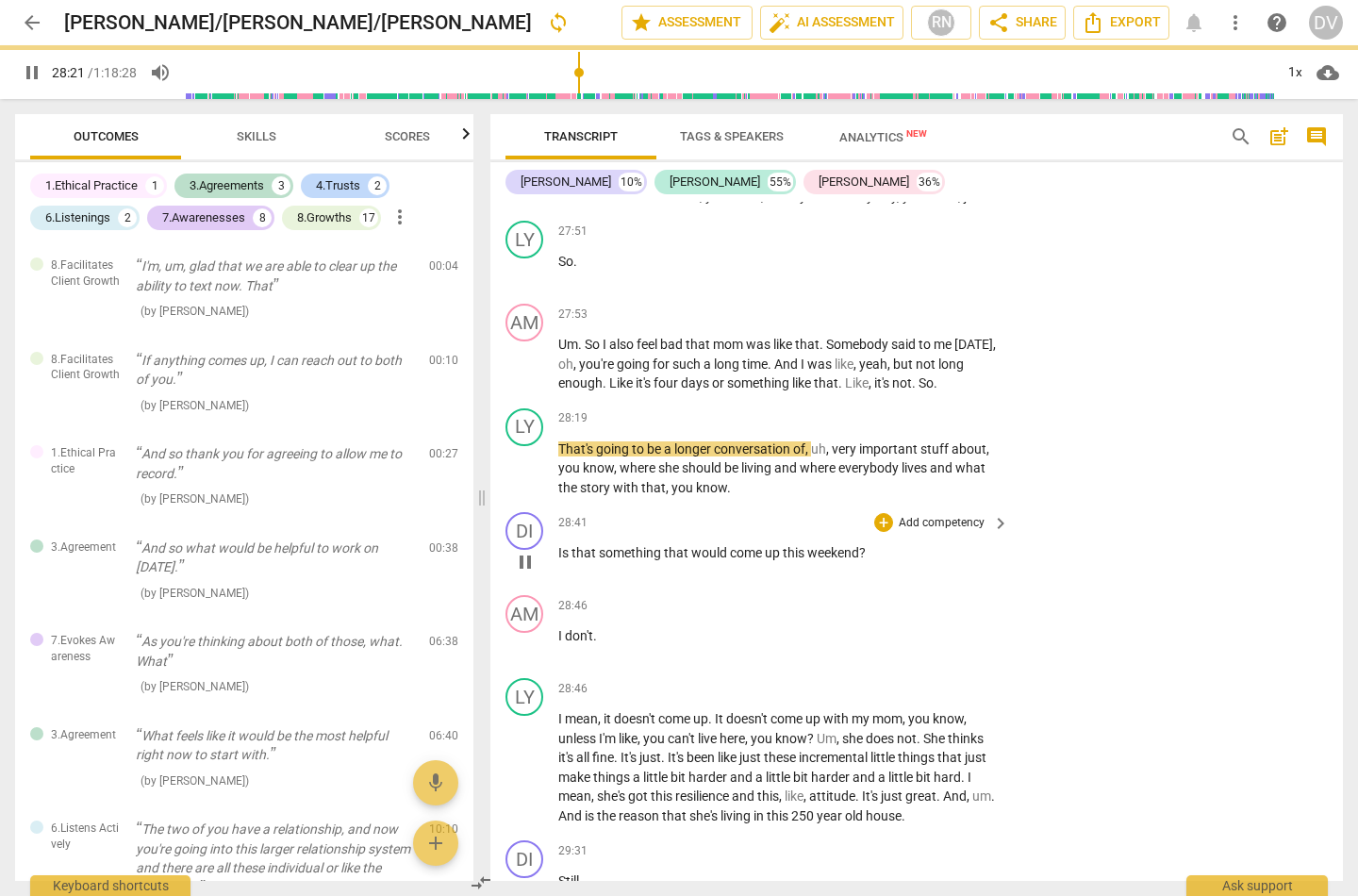 click on "DI play_arrow pause 28:41 + Add competency keyboard_arrow_right Is   that   something   that   would   come   up   this   weekend ?" at bounding box center [917, 546] 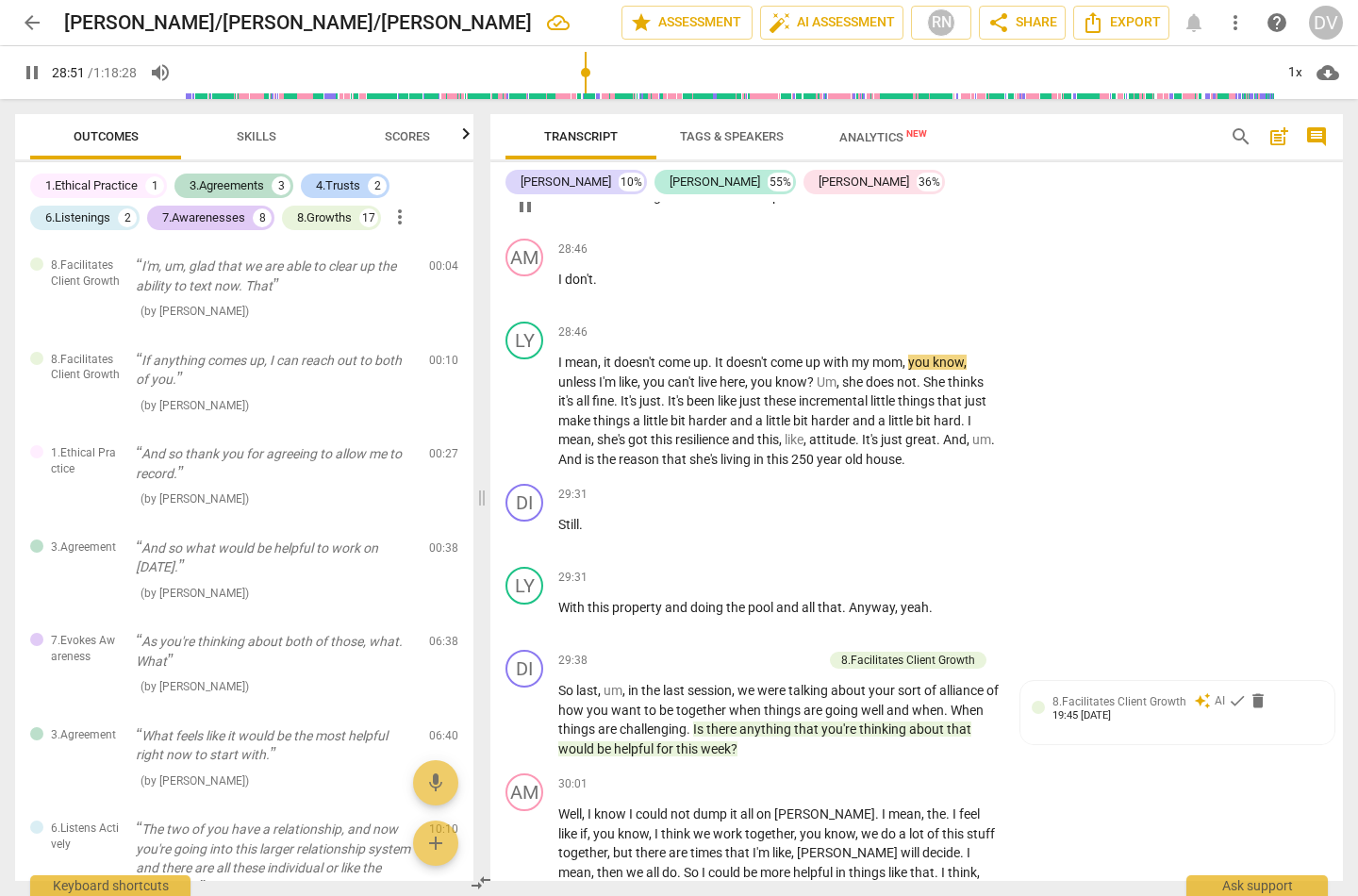 scroll, scrollTop: 11985, scrollLeft: 0, axis: vertical 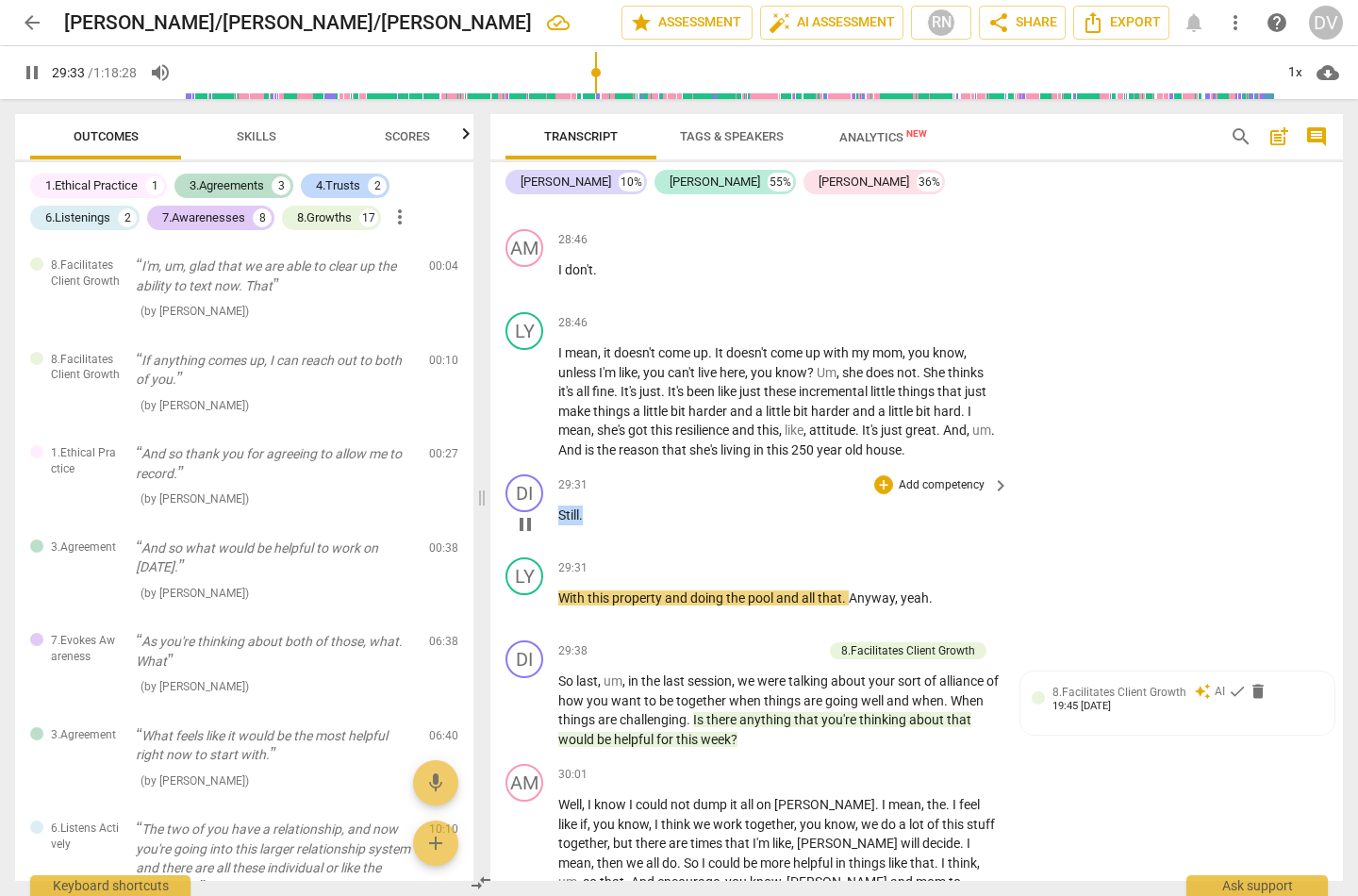 drag, startPoint x: 559, startPoint y: 397, endPoint x: 592, endPoint y: 401, distance: 33.24154 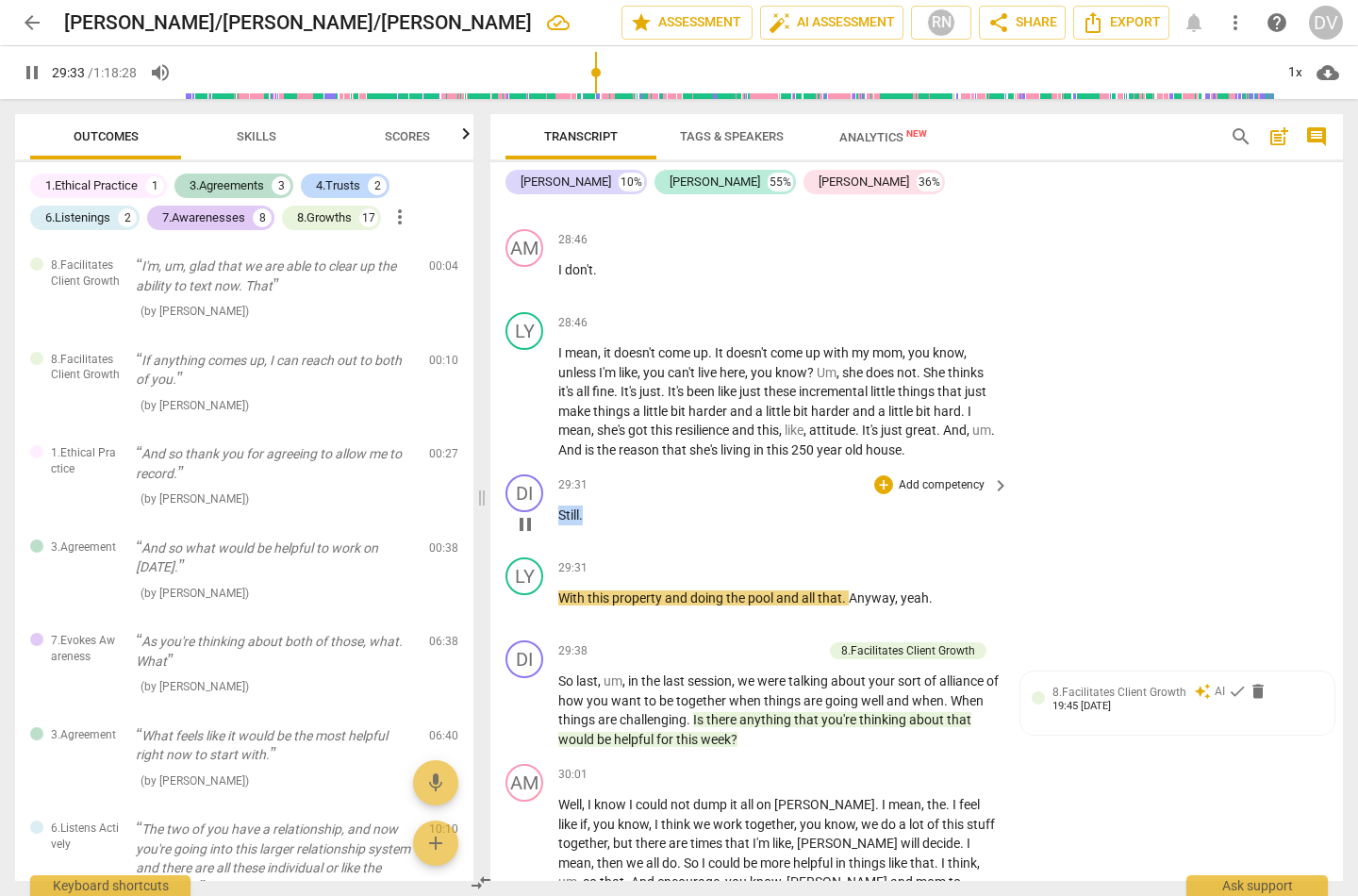 click on "Still ." at bounding box center [779, 515] 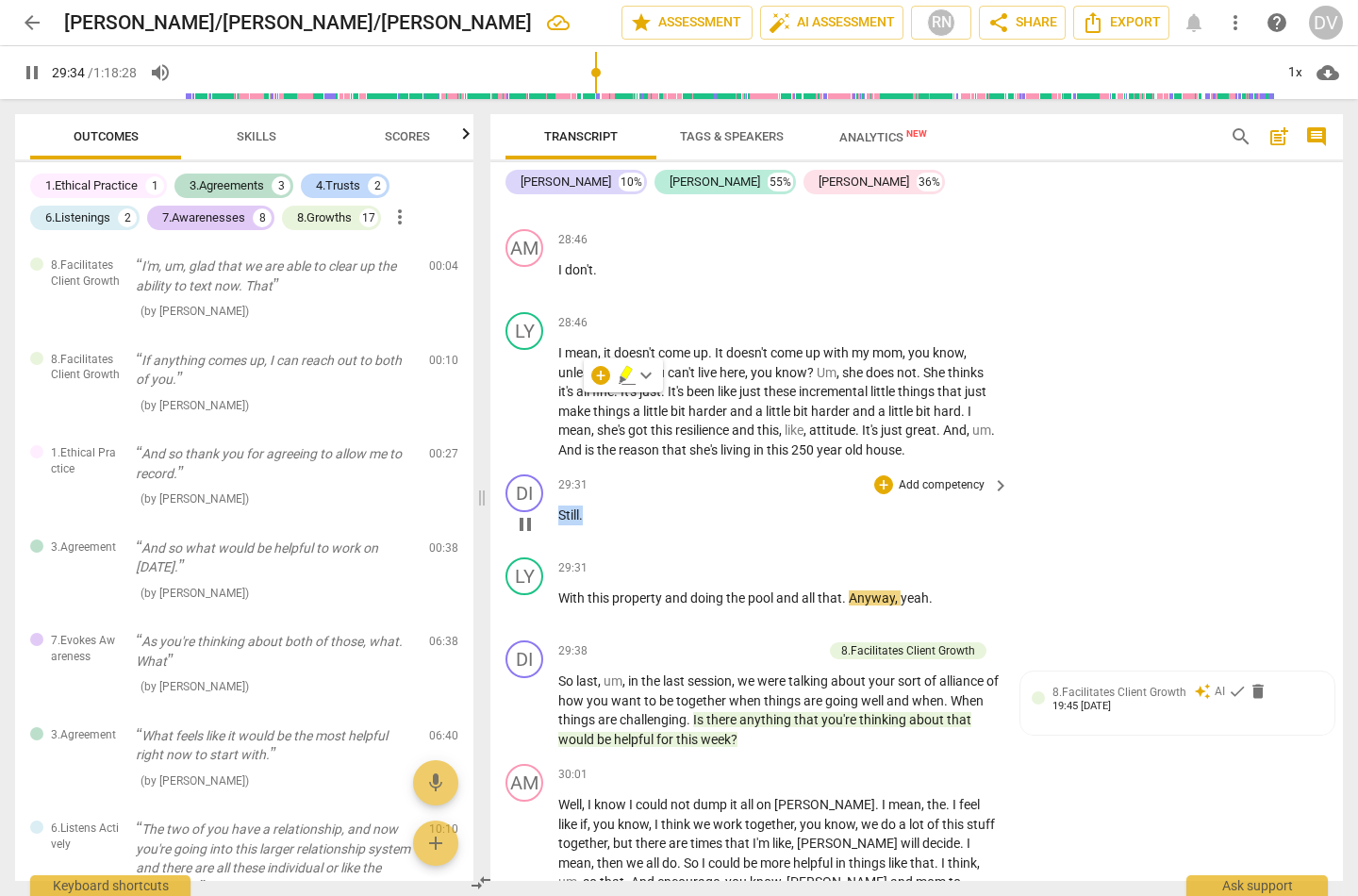 type on "1775" 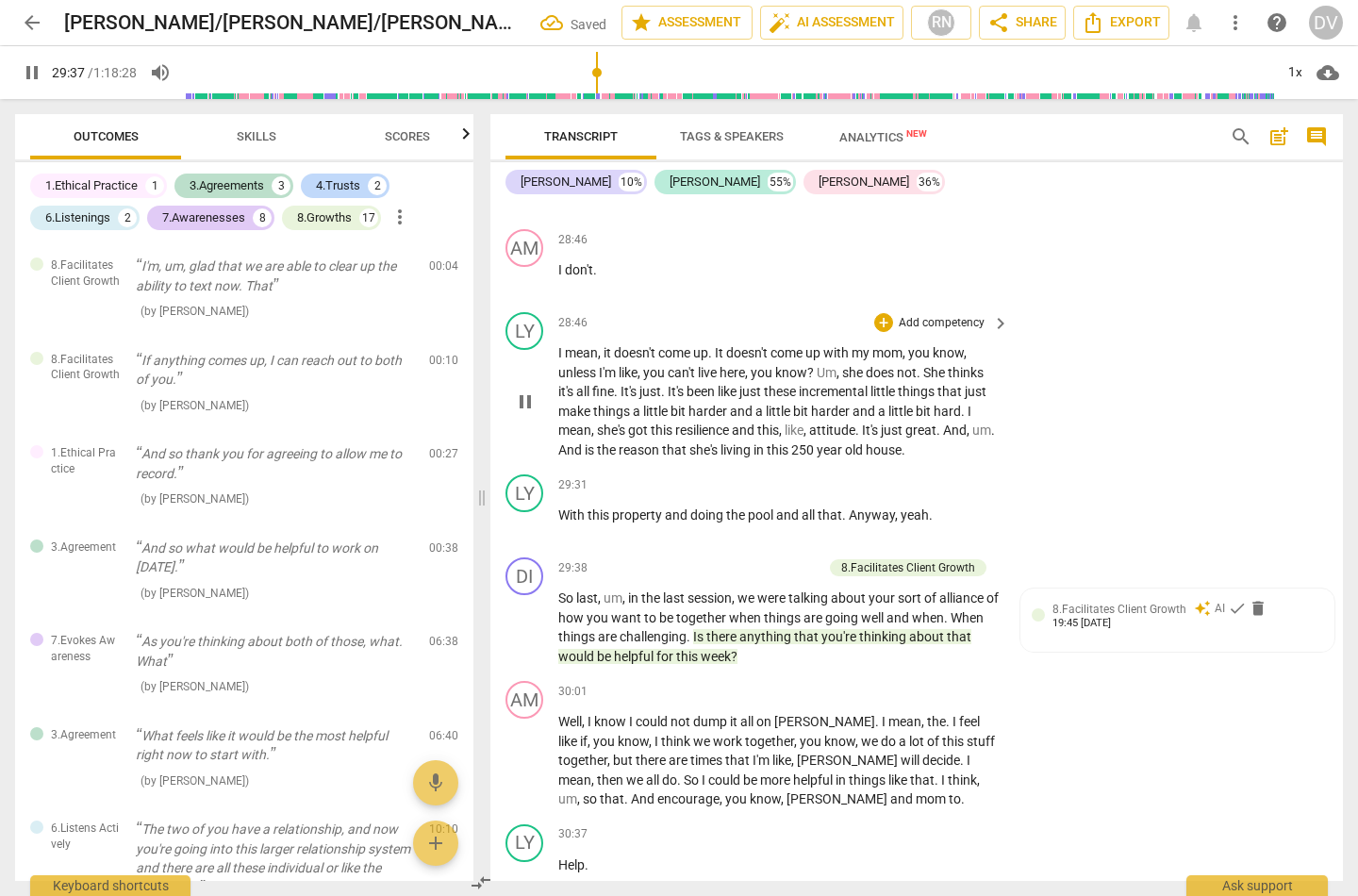 click on "I   mean ,   it   doesn't   come   up .   It   doesn't   come   up   with   my   mom ,   you   know ,   unless   I'm   like ,   you   can't   live   here ,   you   know ?   Um ,   she   does   not .   She   thinks   it's   all   fine .   It's   just .   It's   been   like   just   these   incremental   little   things   that   just   make   things   a   little   bit   harder   and   a   little   bit   harder   and   a   little   bit   hard .   I   mean ,   she's   got   this   resilience   and   this ,   like ,   attitude .   It's   just   great .   And ,   um .   And   is   the   reason   that   she's   living   in   this   250   year   old   house ." at bounding box center [779, 401] 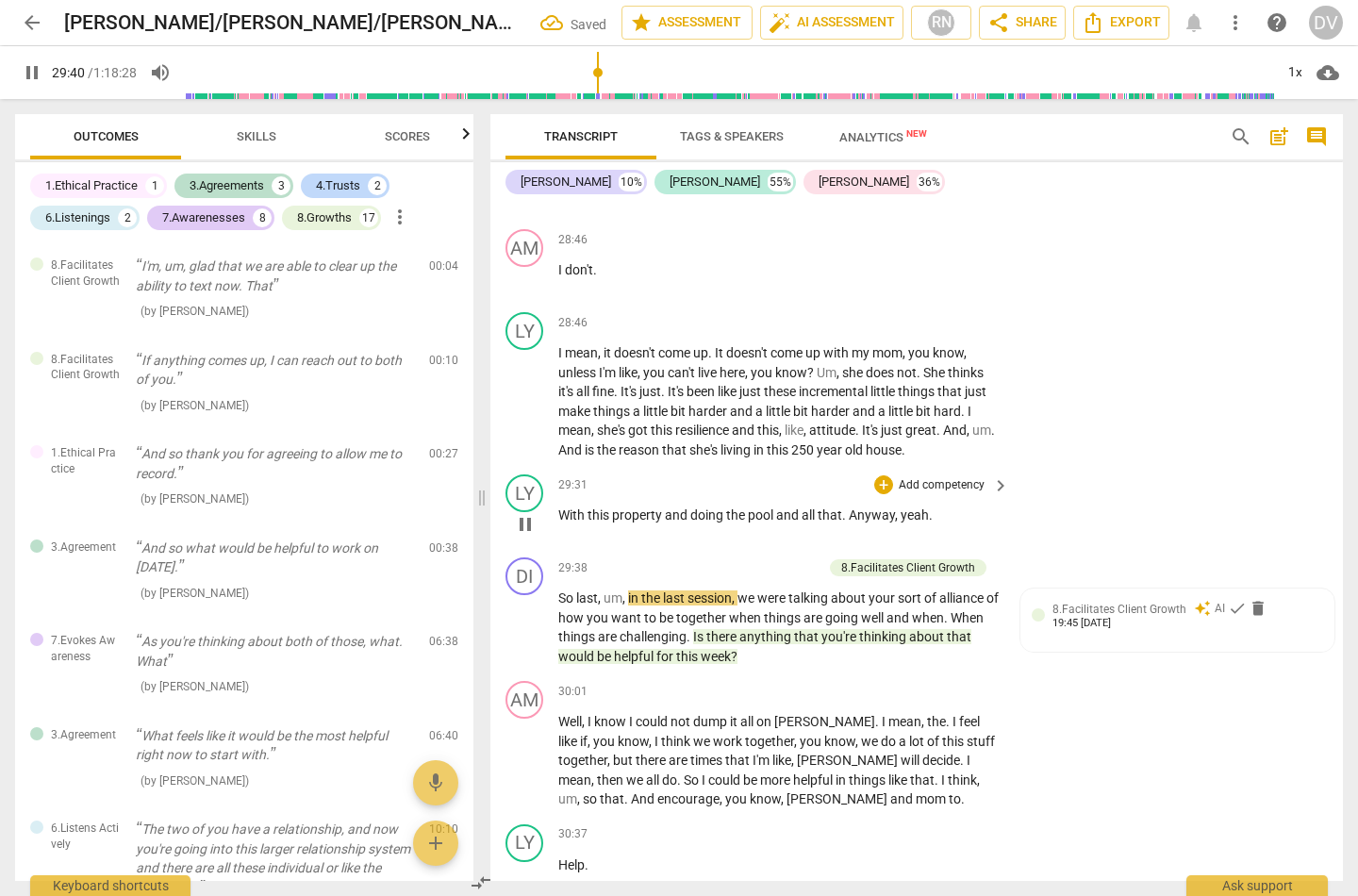 click on "With" at bounding box center [572, 515] 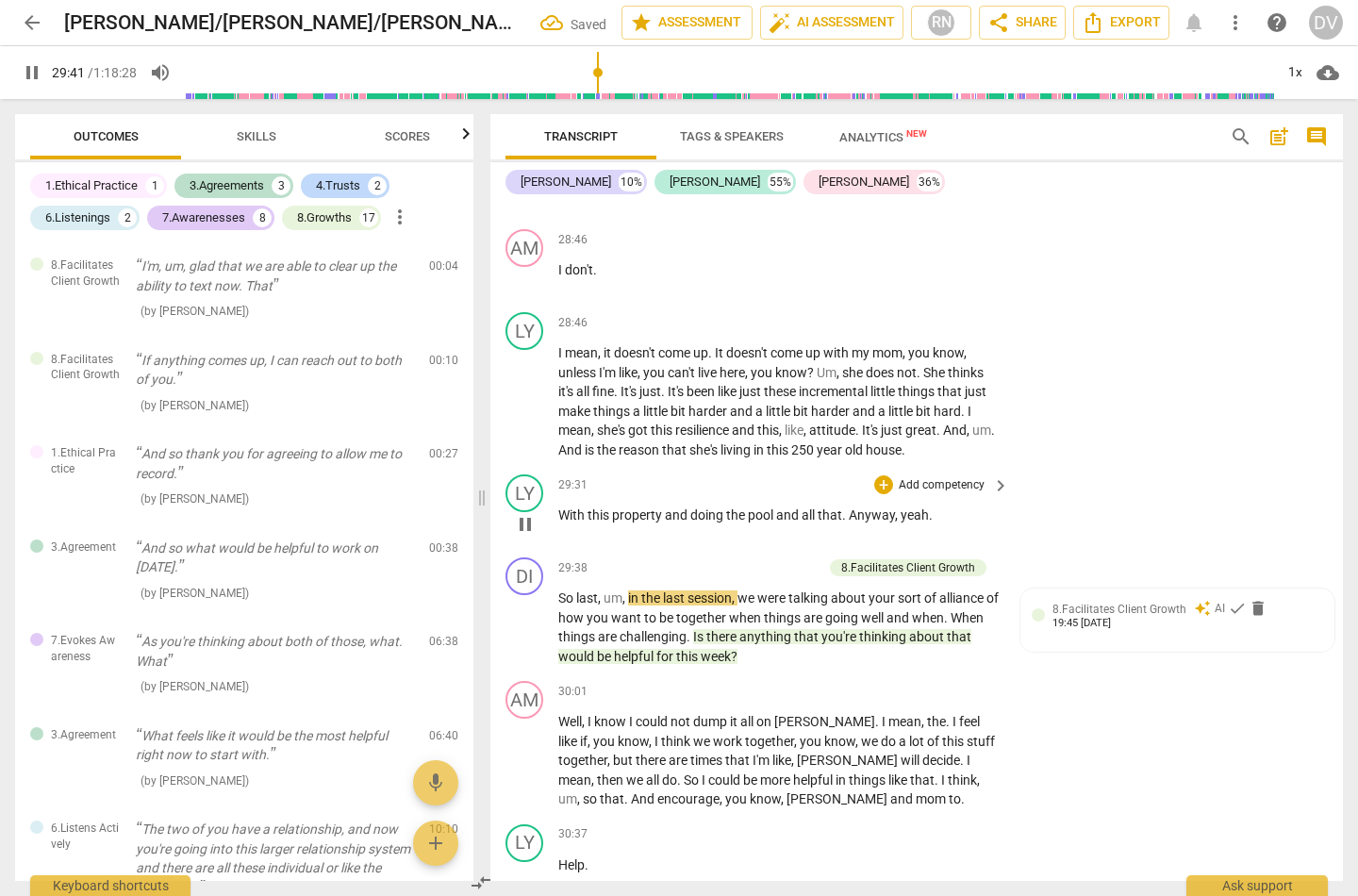 type on "1782" 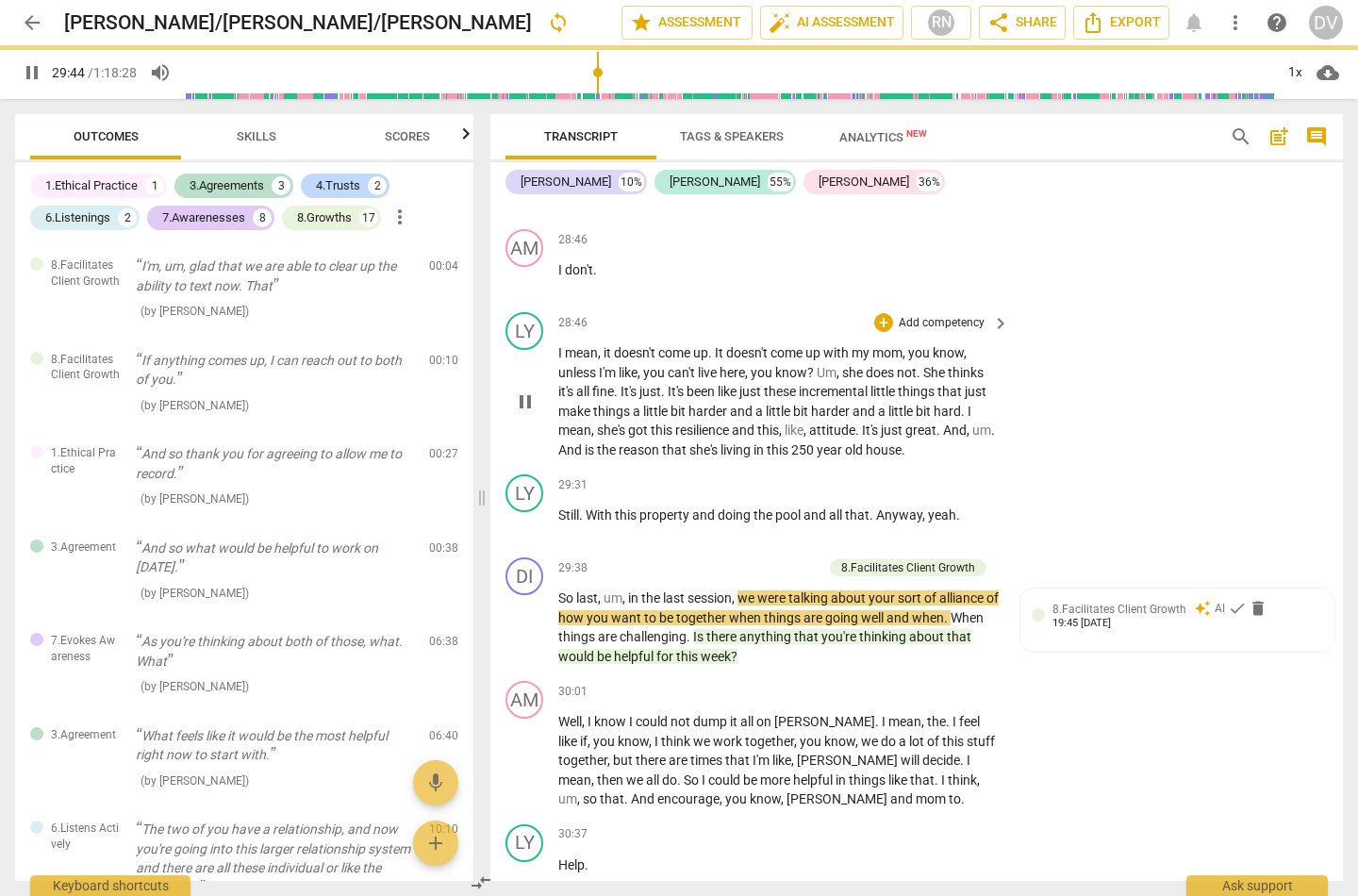 click on "LY play_arrow pause 28:46 + Add competency keyboard_arrow_right I   mean ,   it   doesn't   come   up .   It   doesn't   come   up   with   my   mom ,   you   know ,   unless   I'm   like ,   you   can't   live   here ,   you   know ?   Um ,   she   does   not .   She   thinks   it's   all   fine .   It's   just .   It's   been   like   just   these   incremental   little   things   that   just   make   things   a   little   bit   harder   and   a   little   bit   harder   and   a   little   bit   hard .   I   mean ,   she's   got   this   resilience   and   this ,   like ,   attitude .   It's   just   great .   And ,   um .   And   is   the   reason   that   she's   living   in   this   250   year   old   house ." at bounding box center (917, 386) 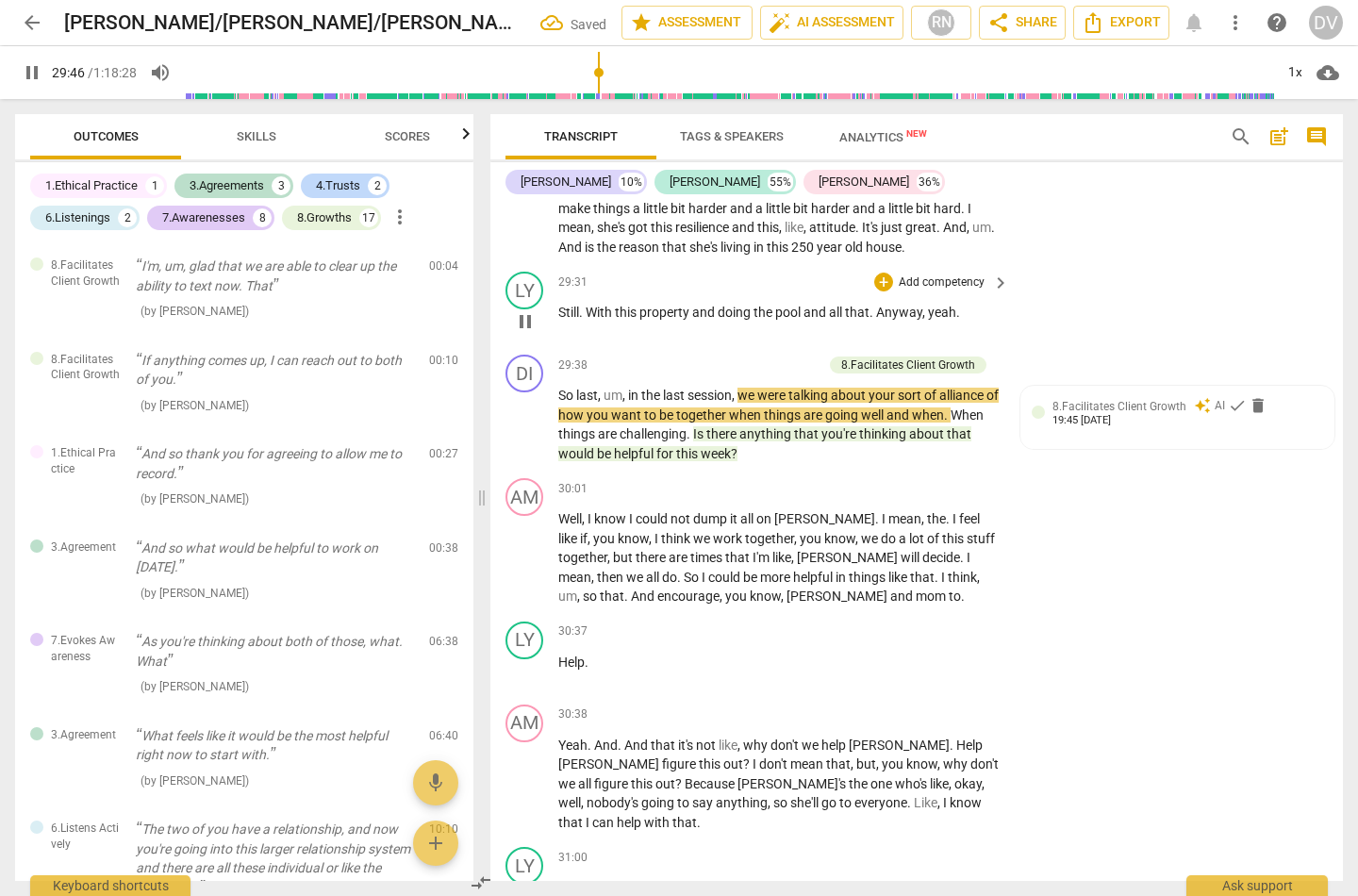 scroll, scrollTop: 12191, scrollLeft: 0, axis: vertical 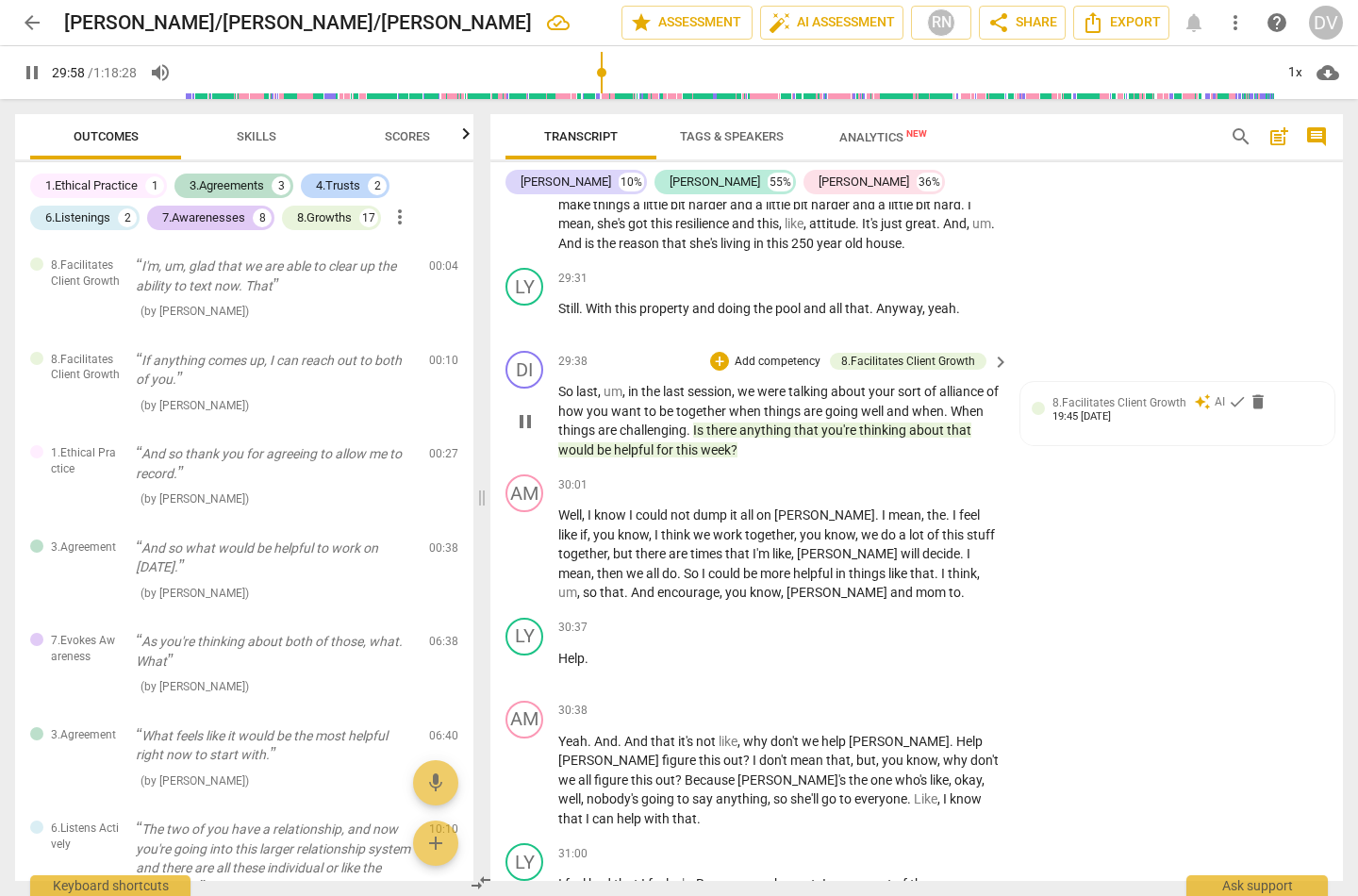 click on "?" at bounding box center (734, 450) 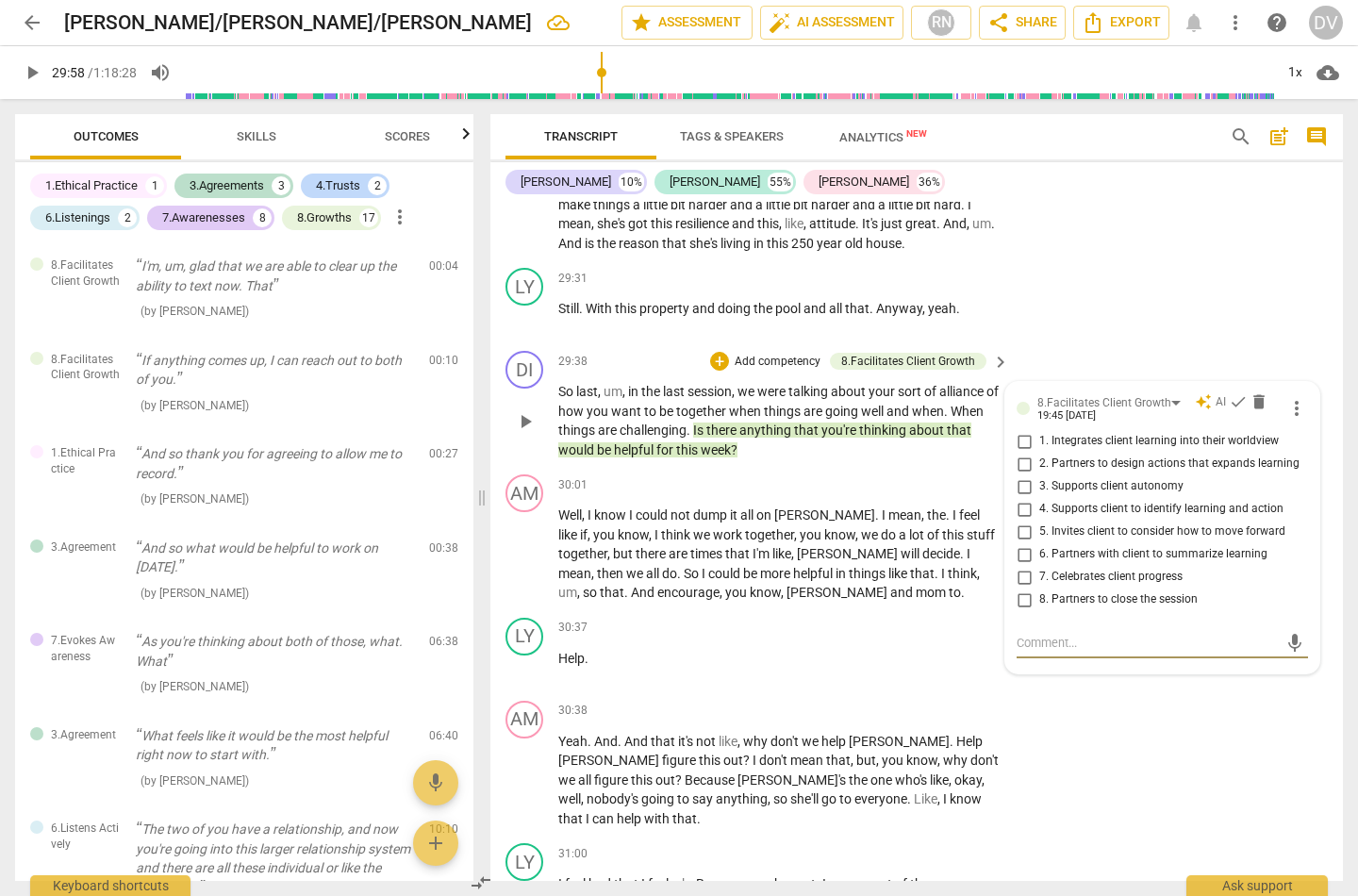 type on "1799" 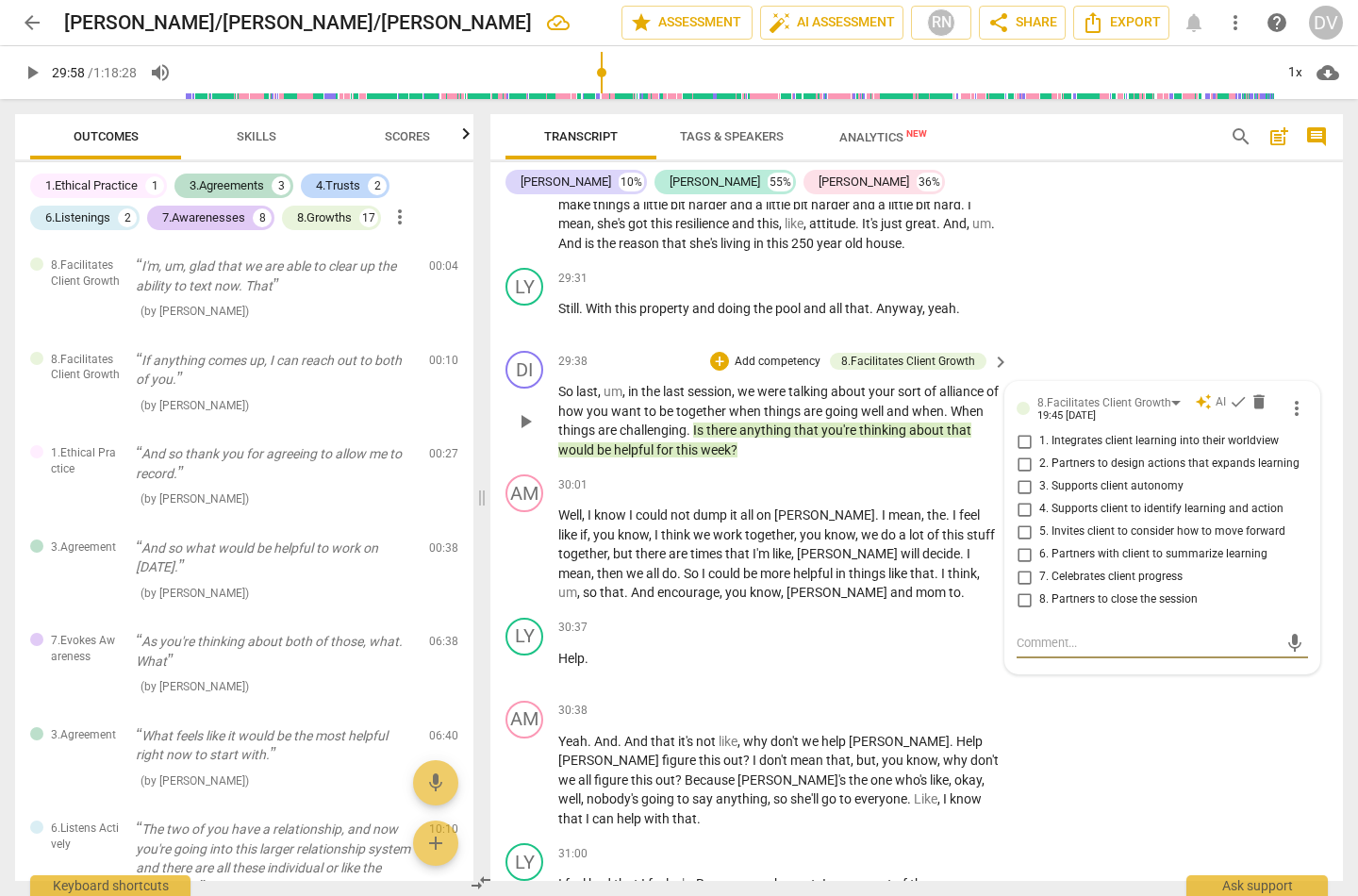 type on "e" 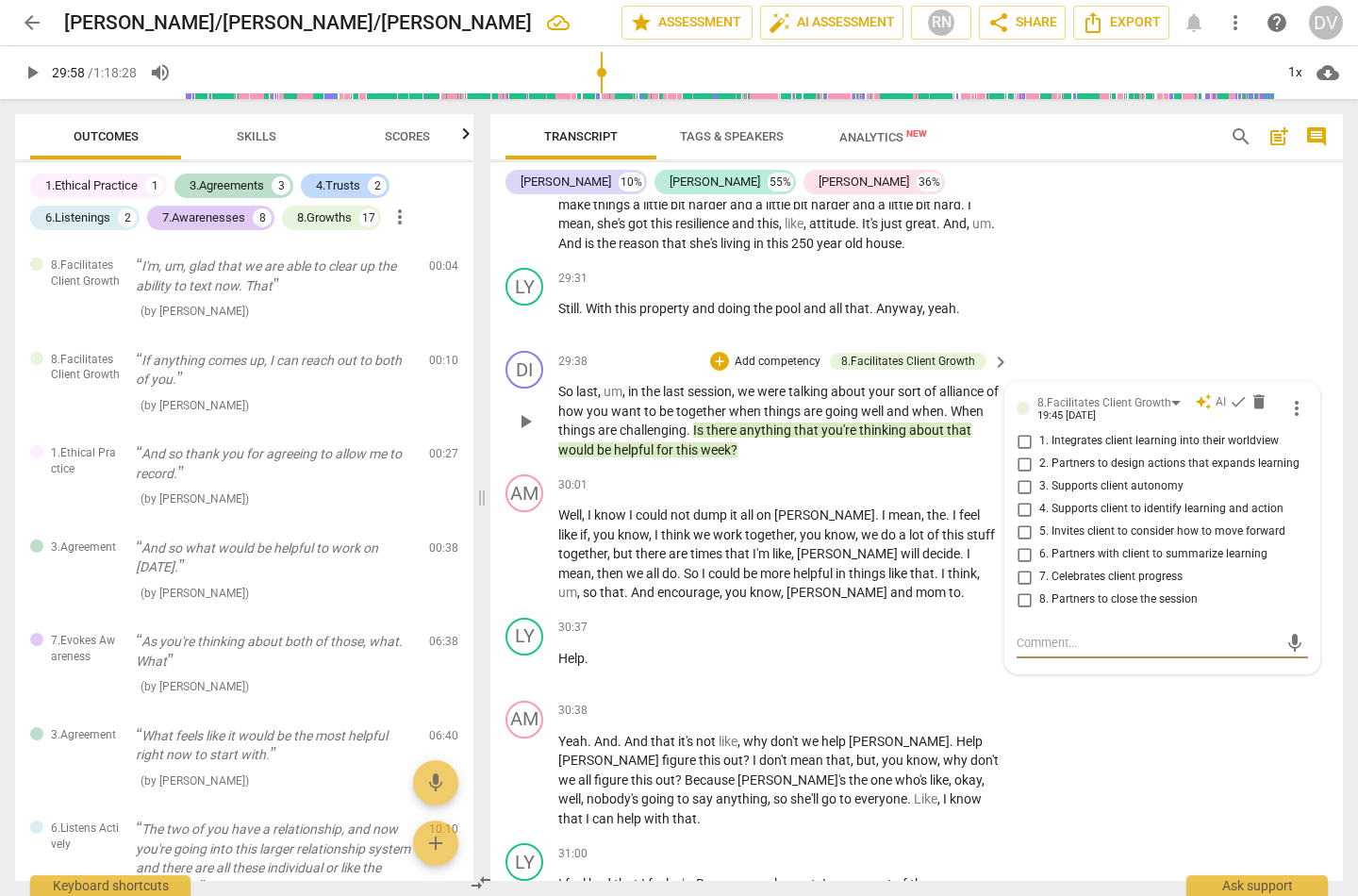 type on "e" 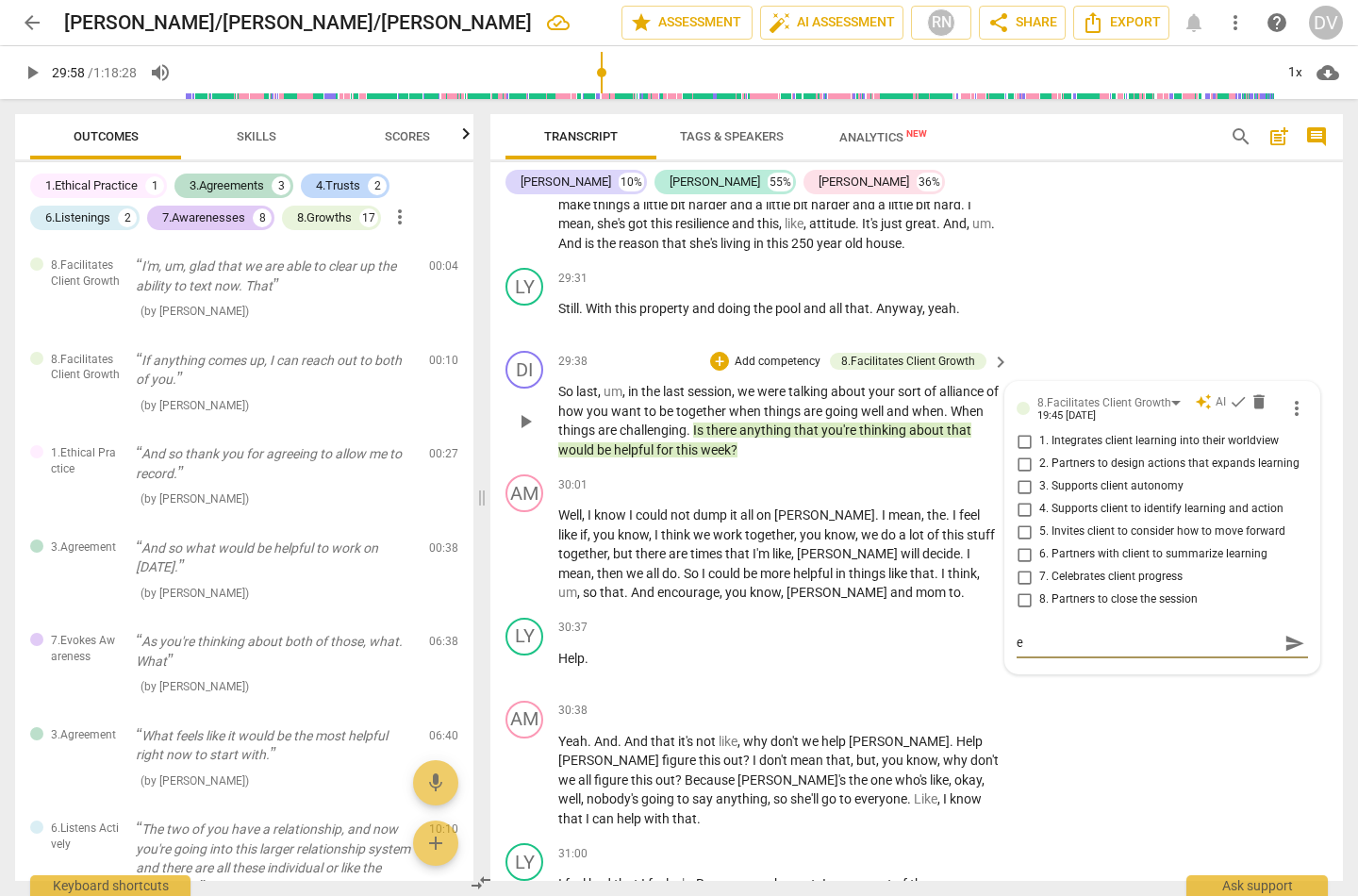 type on "en" 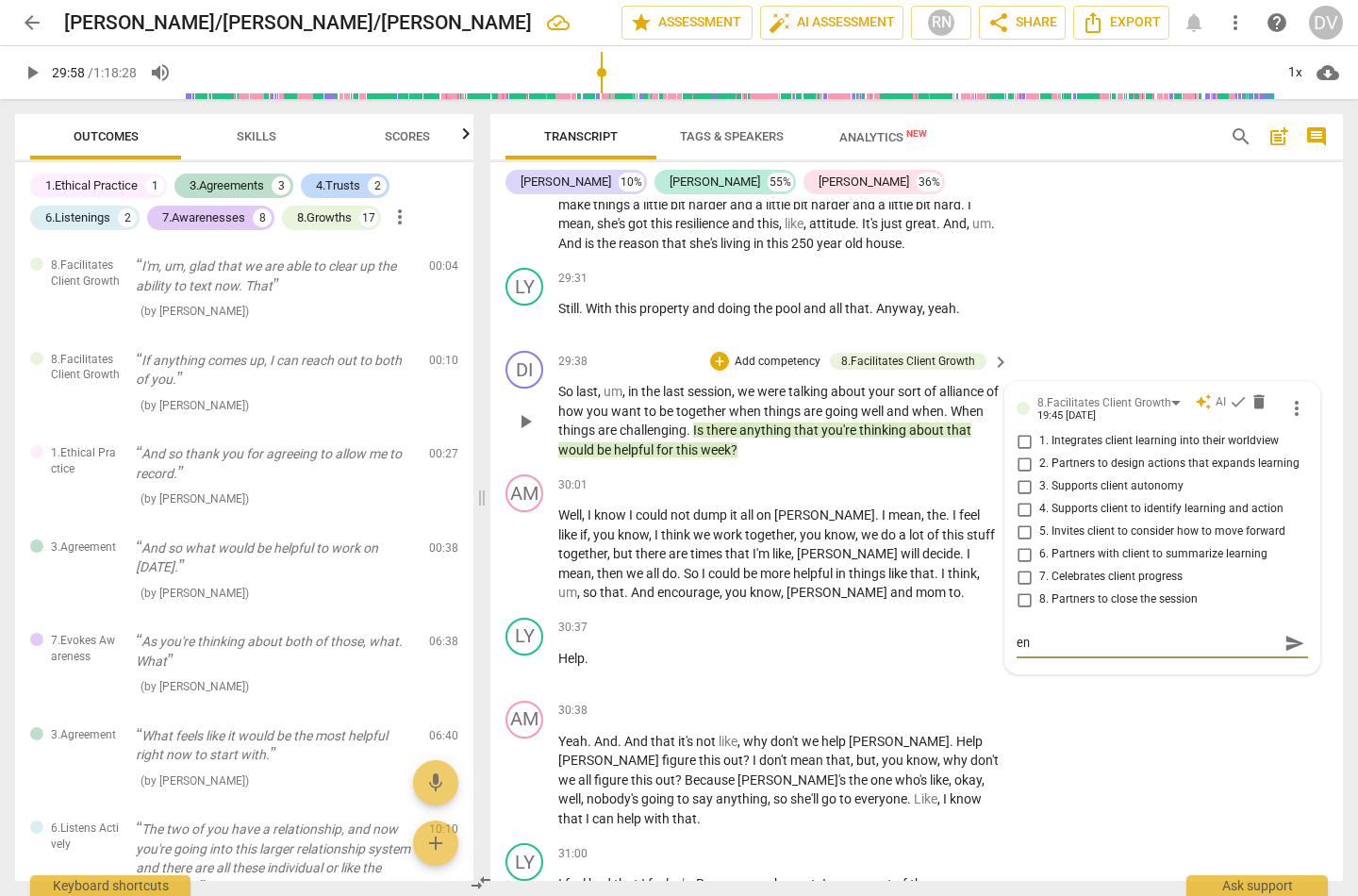 type on "end" 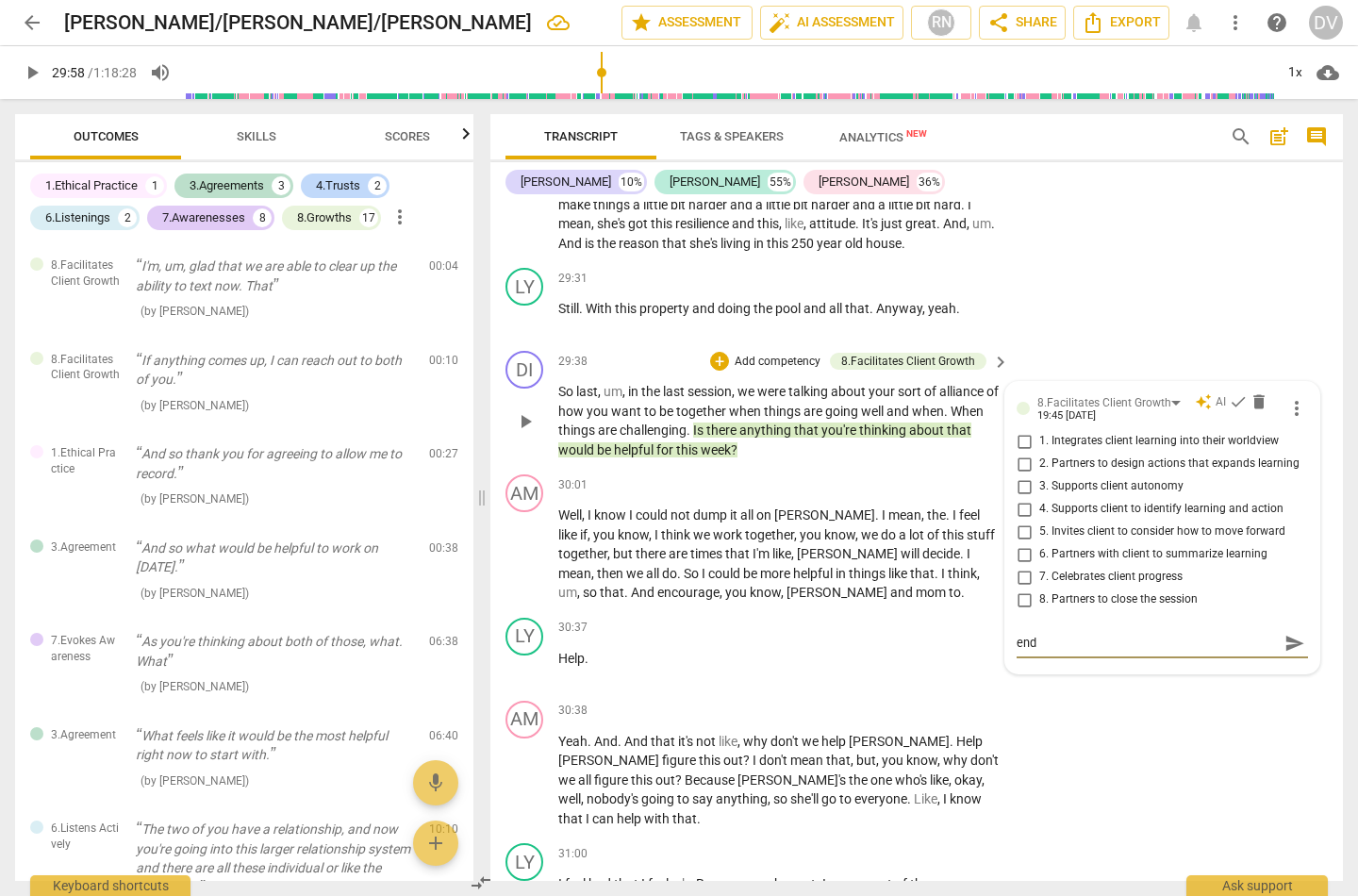 type on "end" 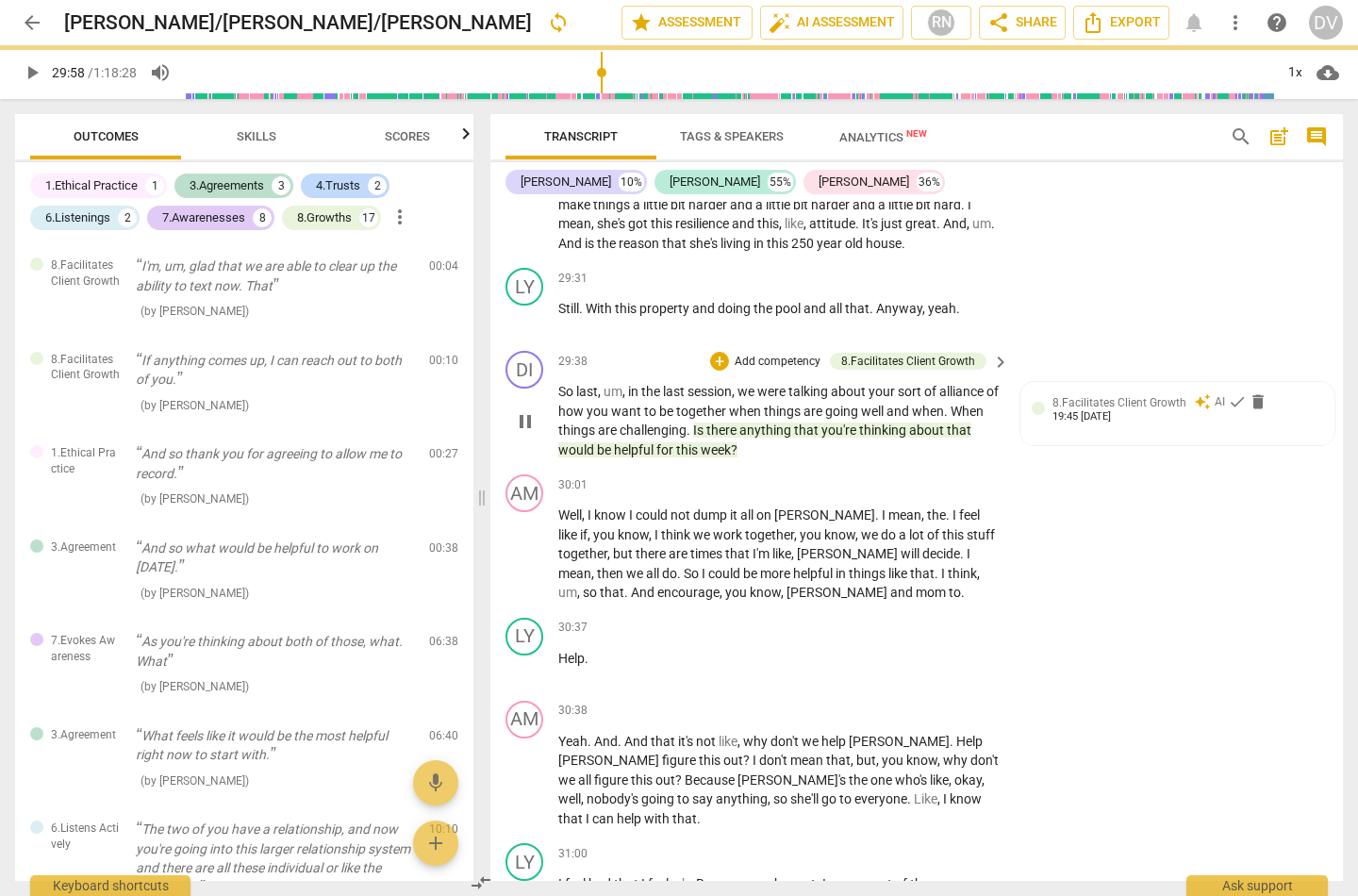 type on "1799" 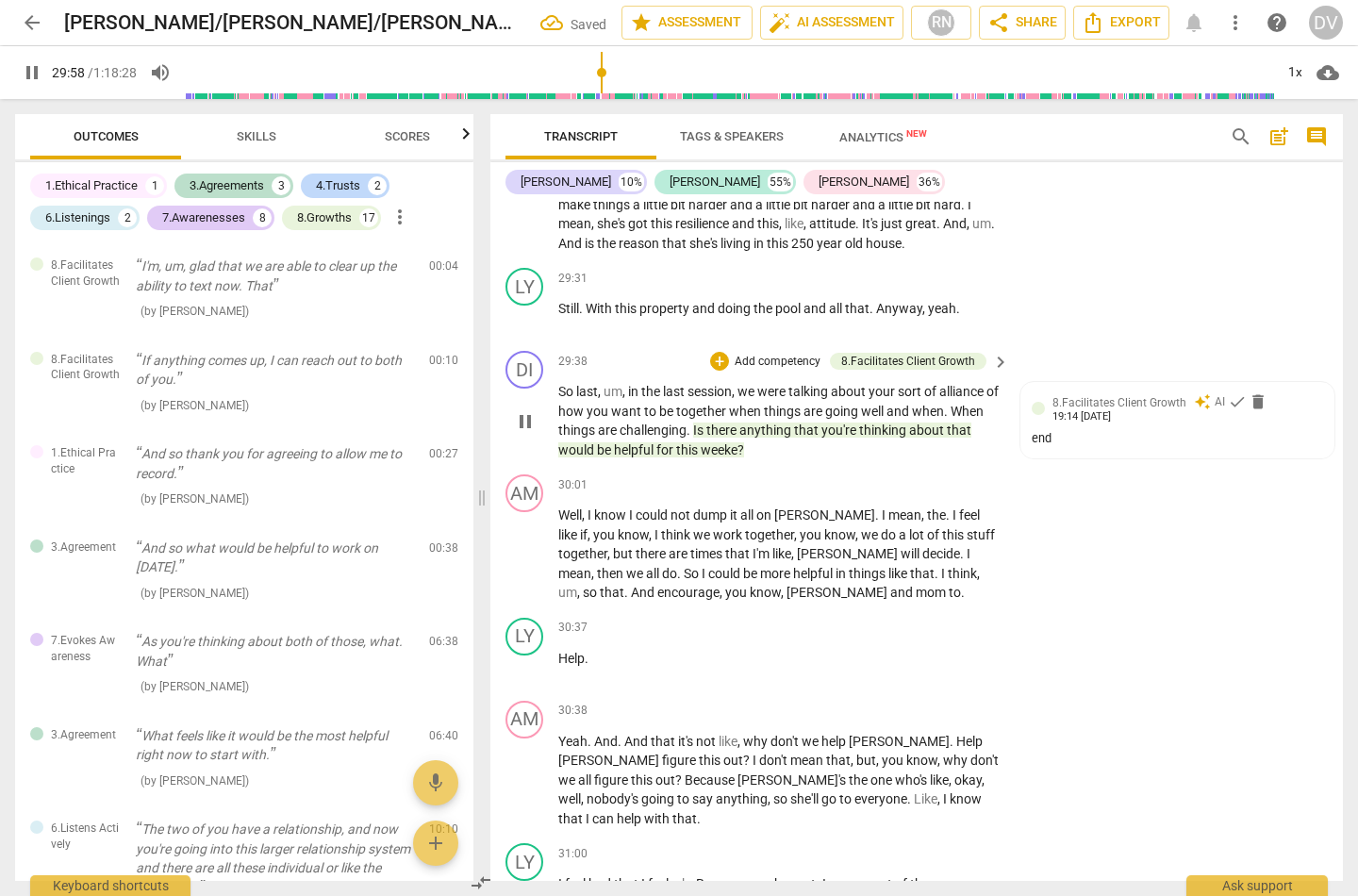 type 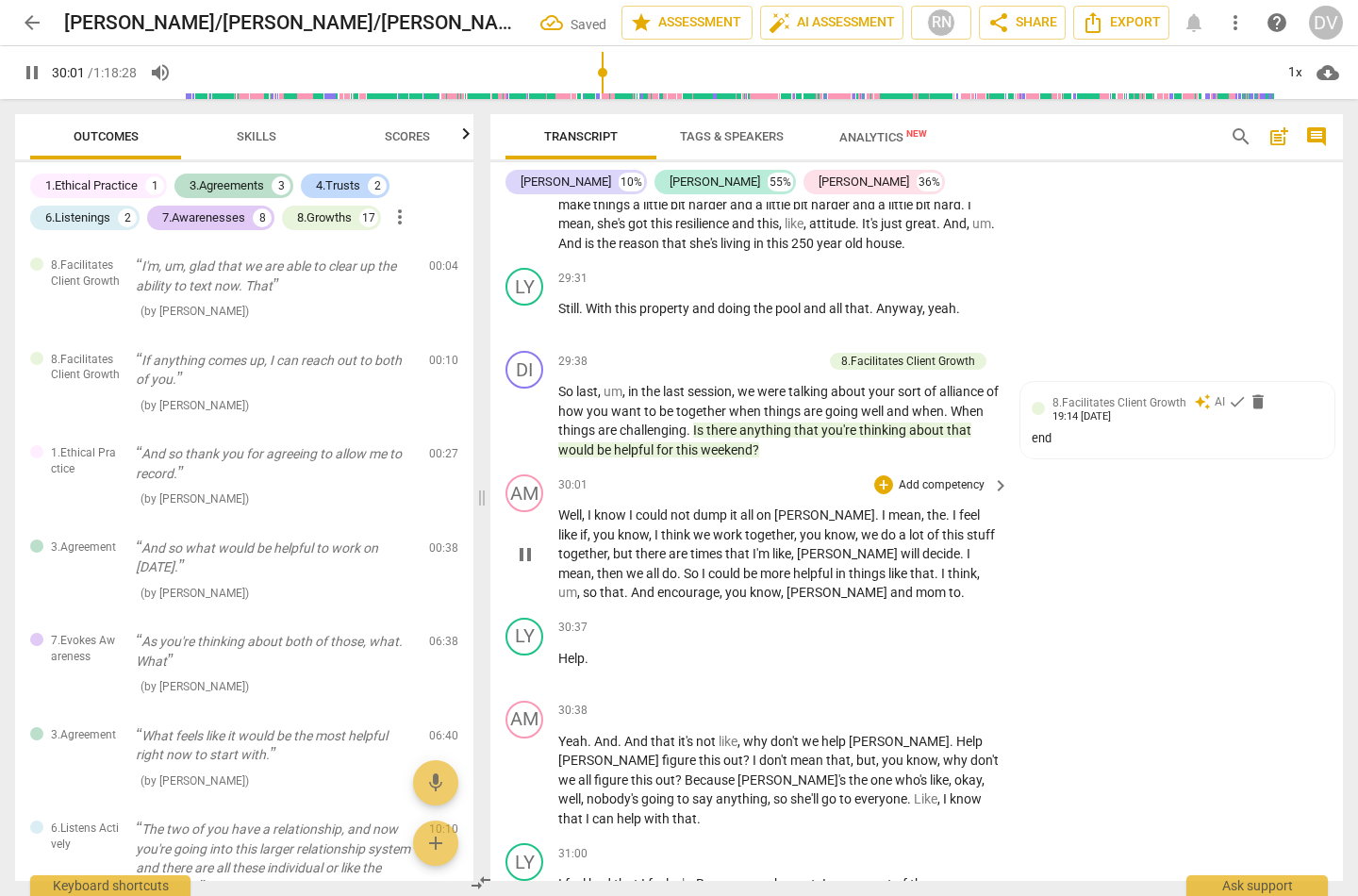 click on "AM play_arrow pause 30:01 + Add competency keyboard_arrow_right Well ,   I   know   I   could   not   dump   it   all   on   Lynn .   I   mean ,   the .   I   feel   like   if ,   you   know ,   I   think   we   work   together ,   you   know ,   we   do   a   lot   of   this   stuff   together ,   but   there   are   times   that   I'm   like ,   Lynn   will   decide .   I   mean ,   then   we   all   do .   So   I   could   be   more   helpful   in   things   like   that .   I   think ,   um ,   so   that .   And   encourage ,   you   know ,   Ian   and   mom   to ." at bounding box center [917, 539] 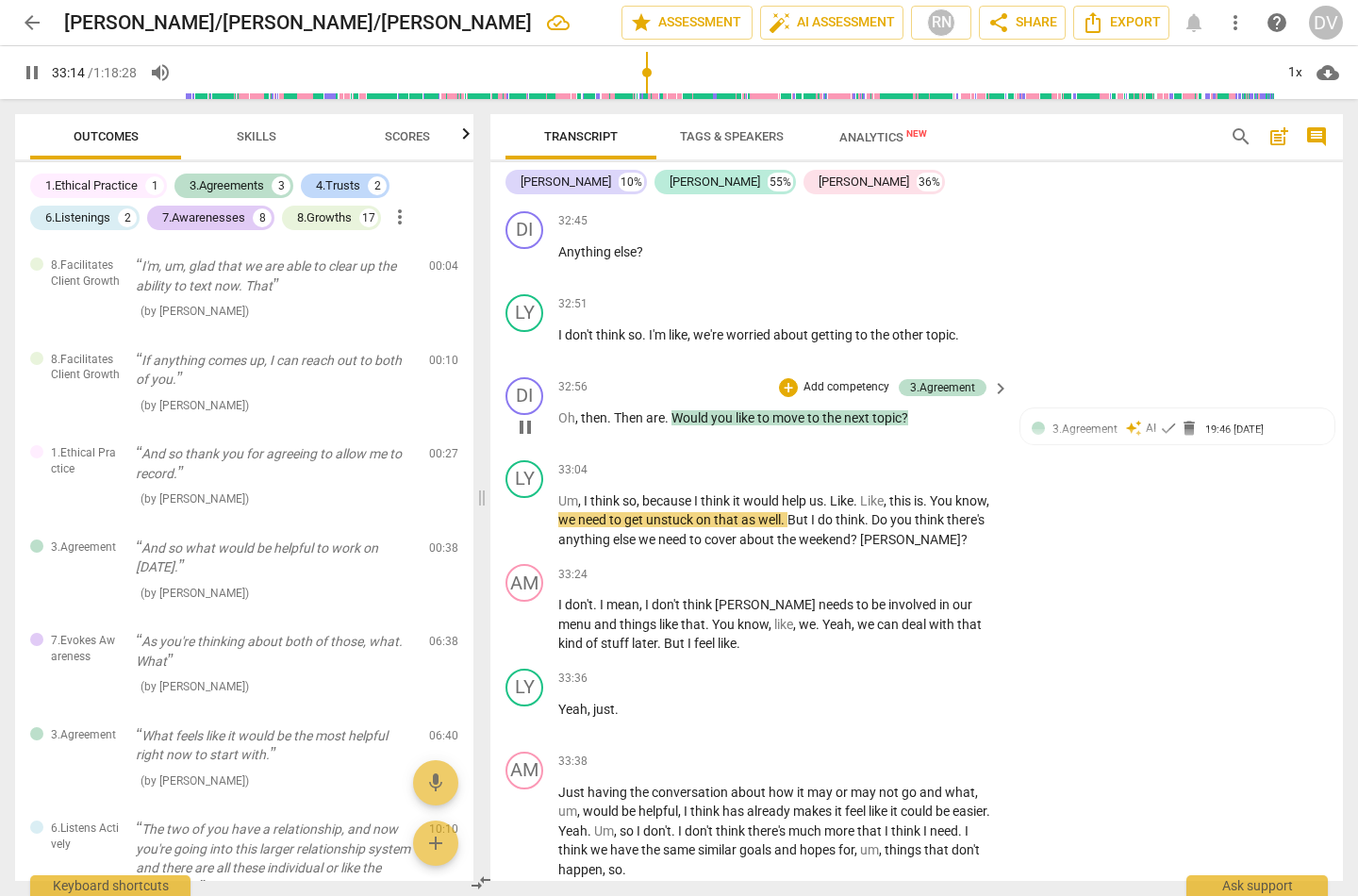 scroll, scrollTop: 13379, scrollLeft: 0, axis: vertical 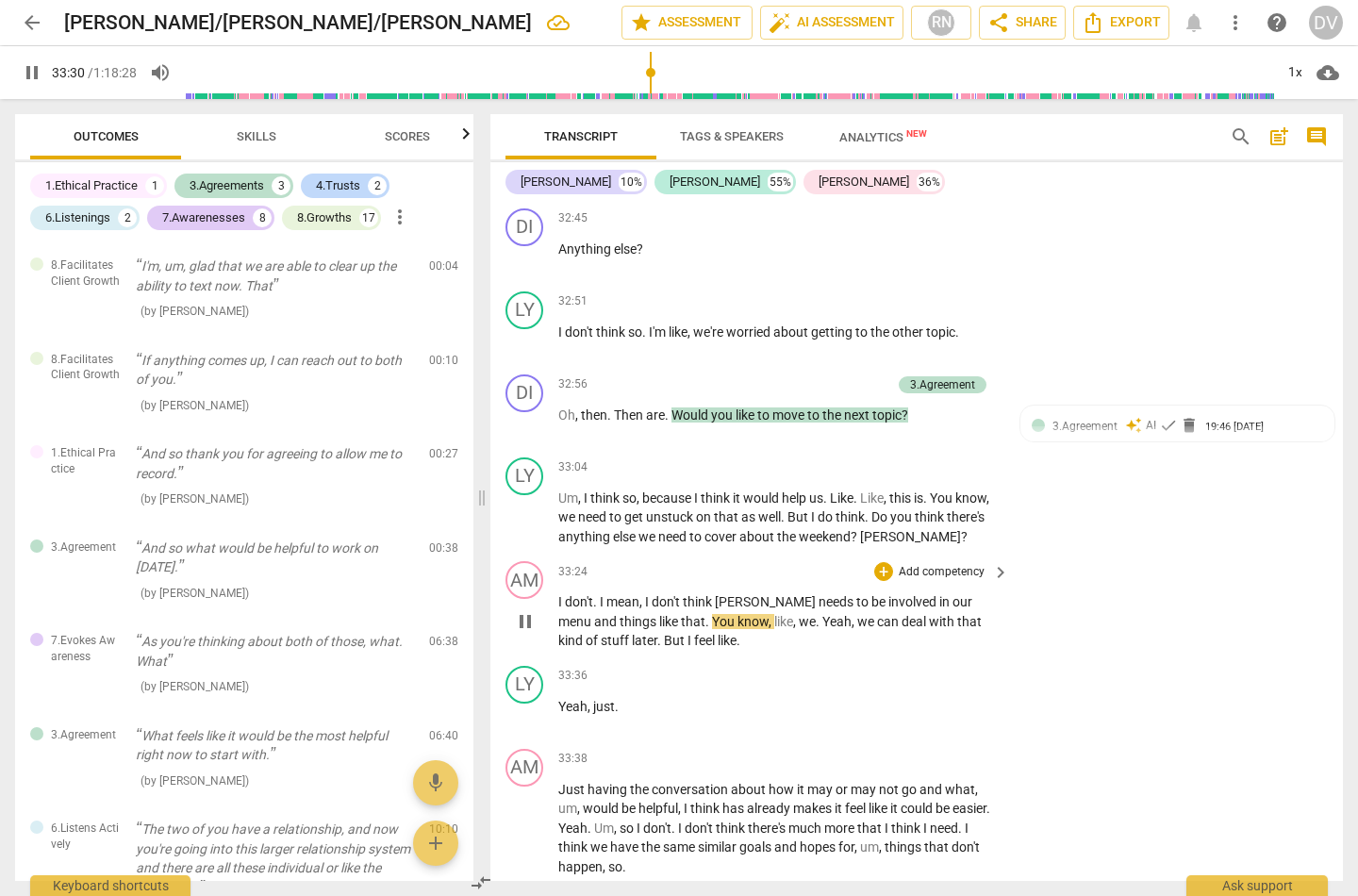 click on "Dena" at bounding box center [767, 602] 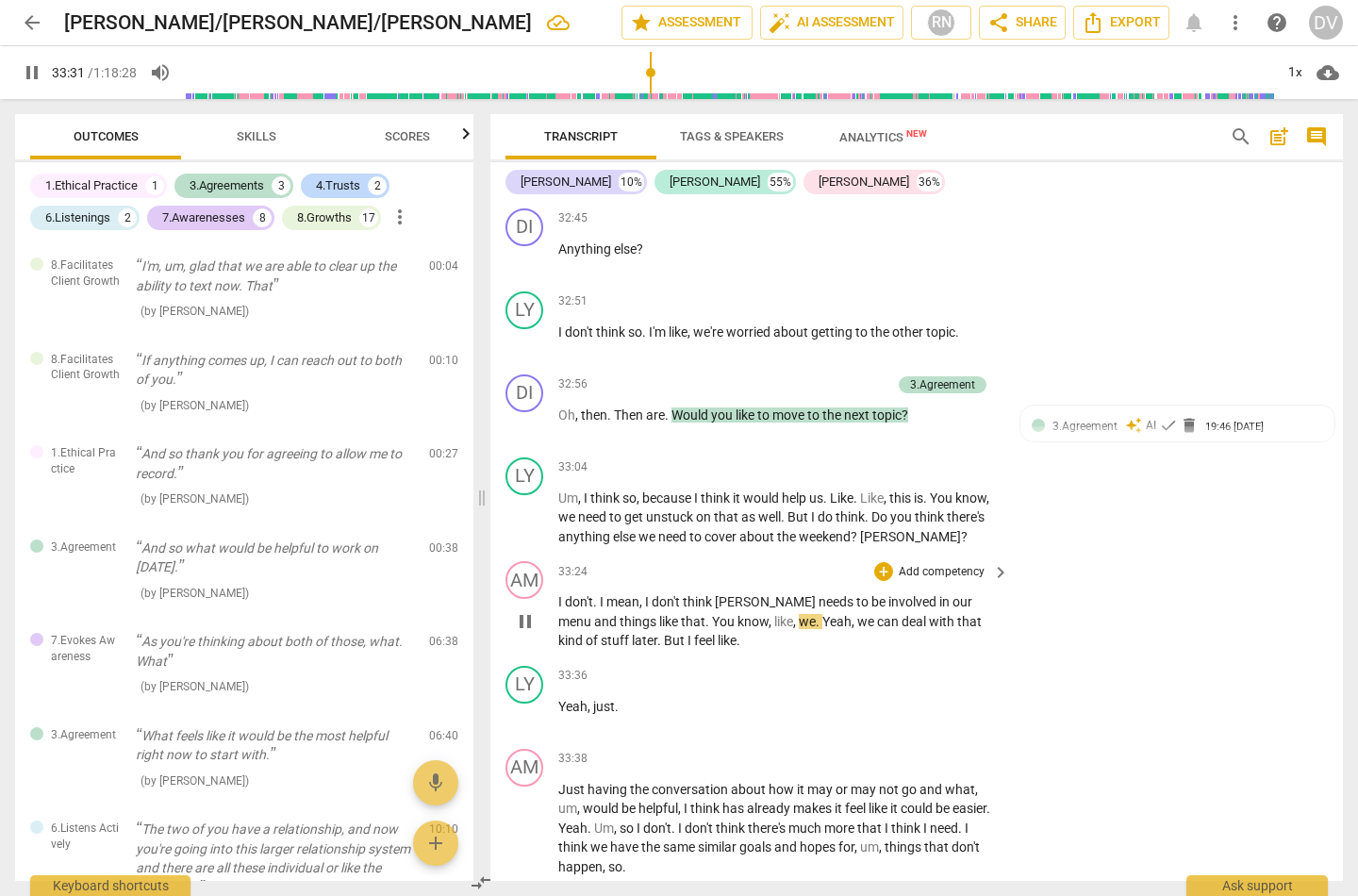 type on "2011" 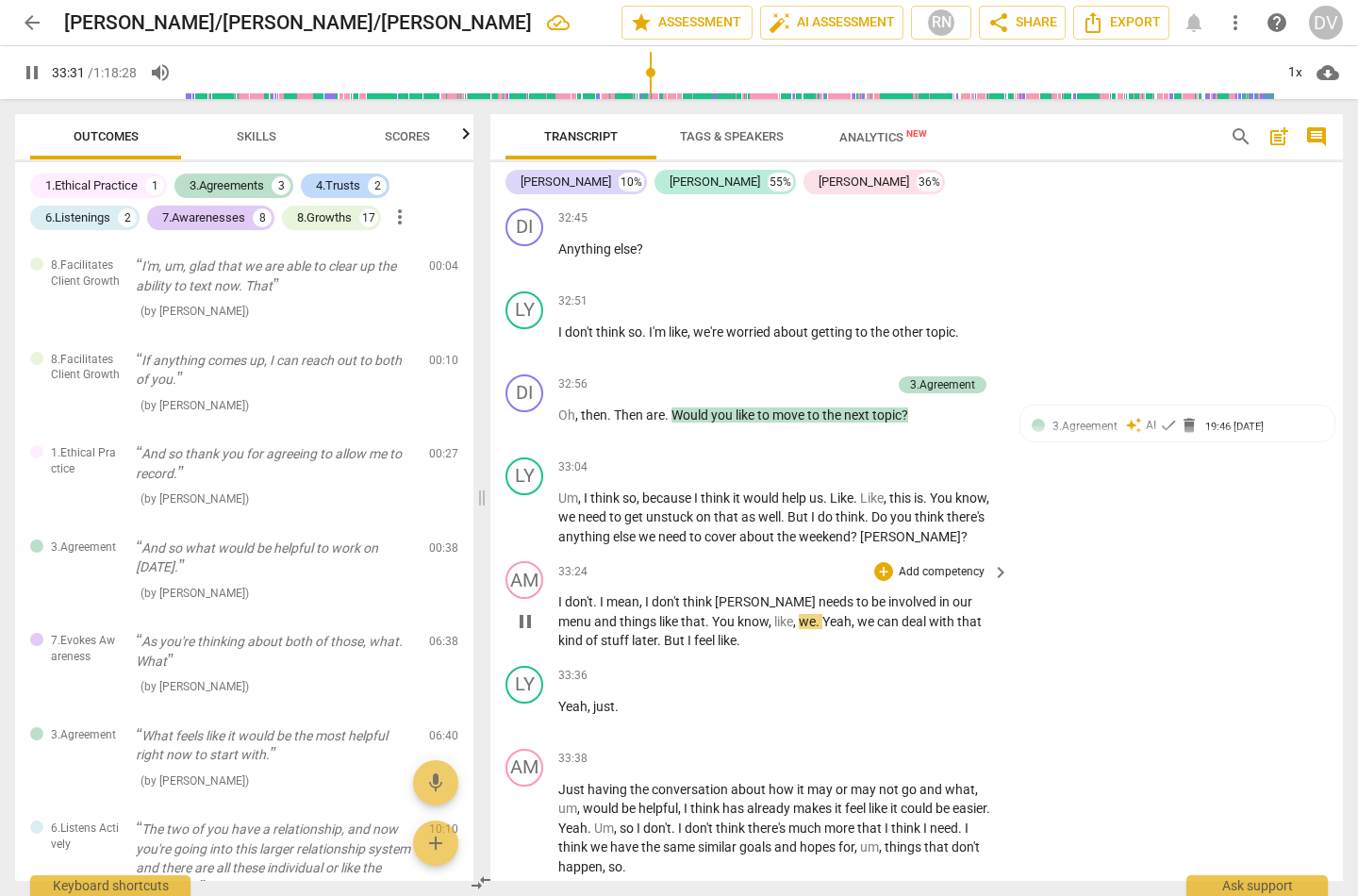 type 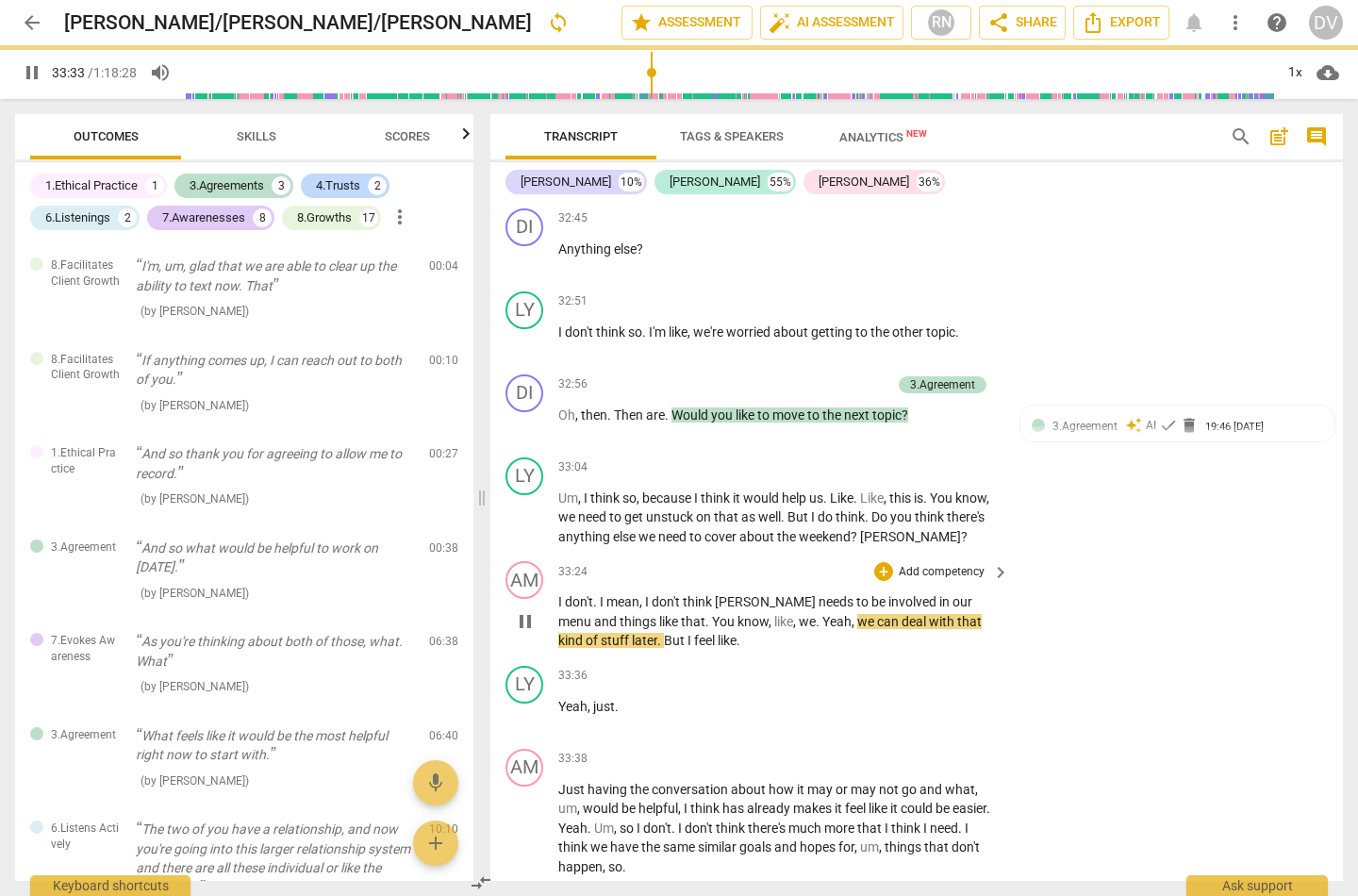 click on "AM play_arrow pause 33:24 + Add competency keyboard_arrow_right I   don't .   I   mean ,   I   don't   think   Dina   needs   to   be   involved   in   our   menu   and   things   like   that .   You   know ,   like ,   we .   Yeah ,   we   can   deal   with   that   kind   of   stuff   later .   But   I   feel   like ." at bounding box center (917, 606) 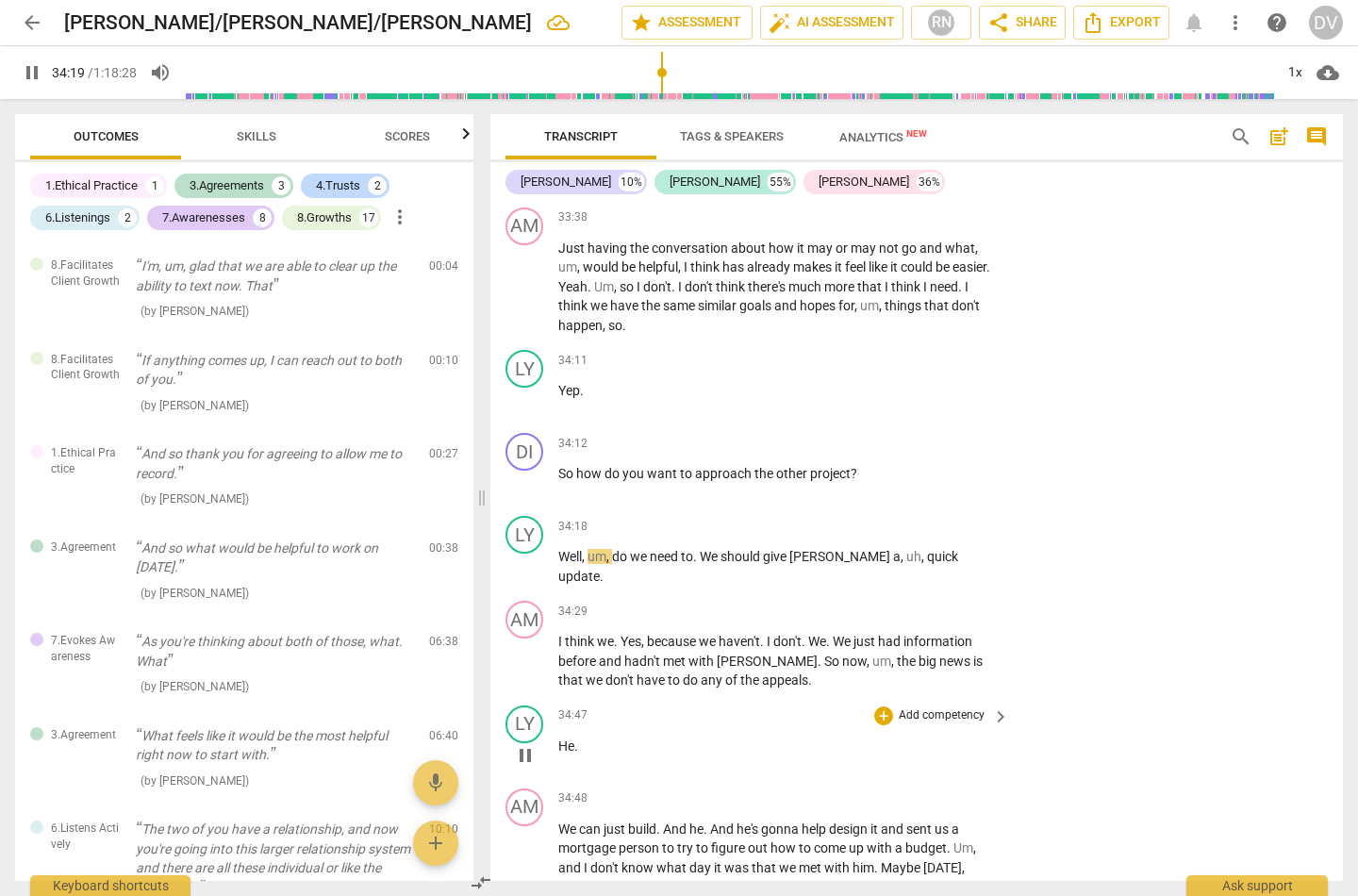 scroll, scrollTop: 13960, scrollLeft: 0, axis: vertical 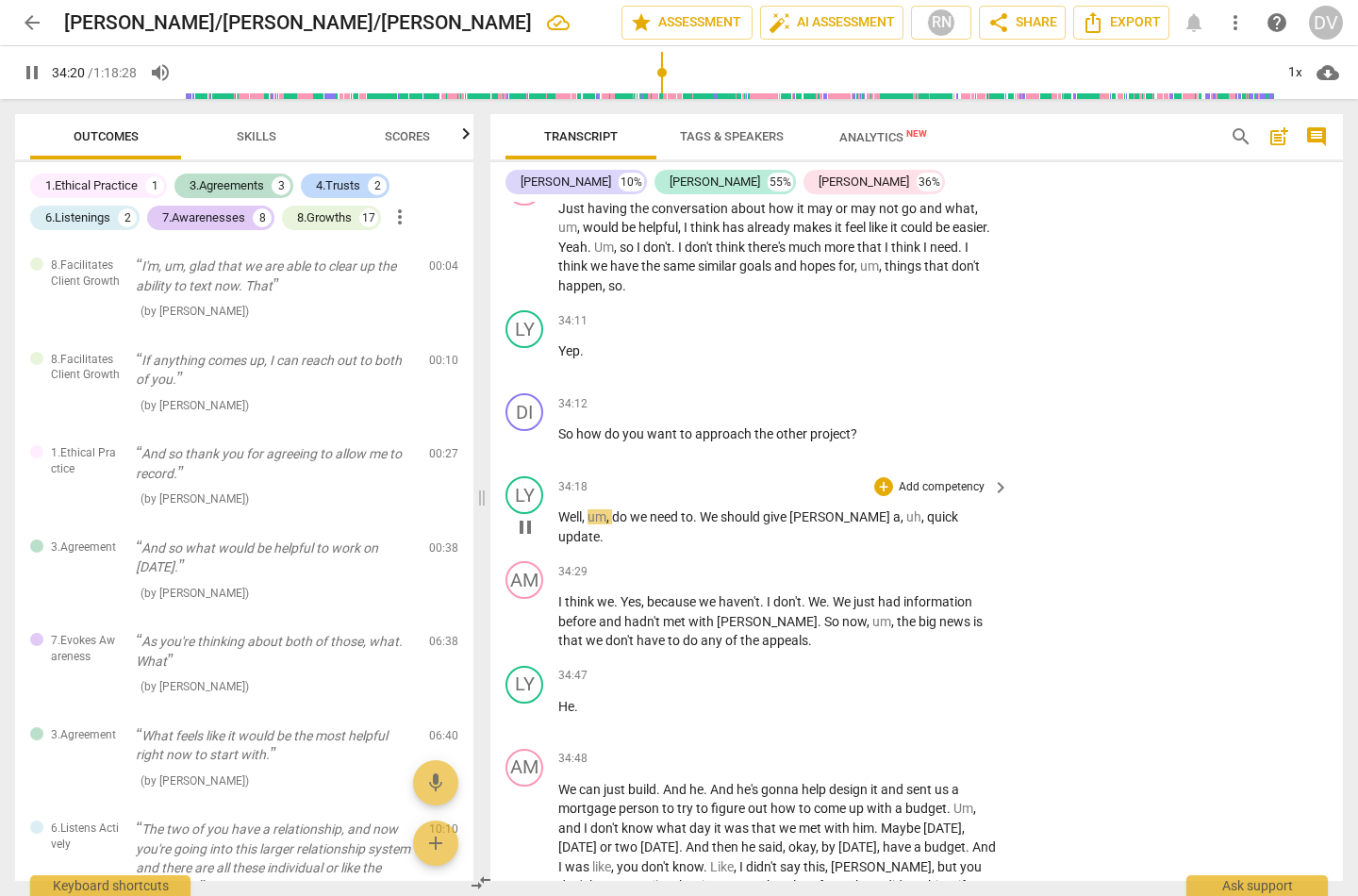 click on "pause" at bounding box center [525, 527] 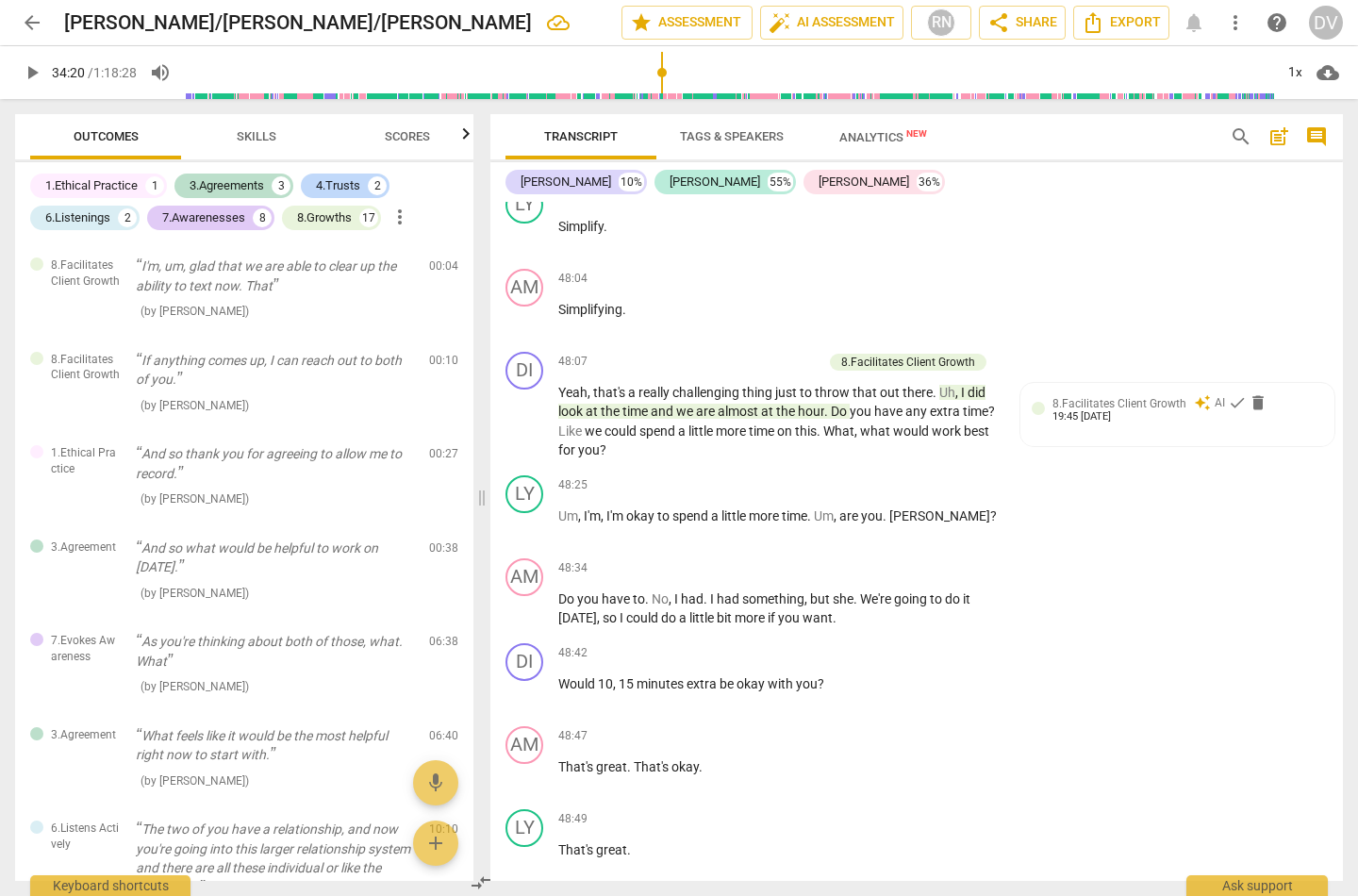 scroll, scrollTop: 20131, scrollLeft: 0, axis: vertical 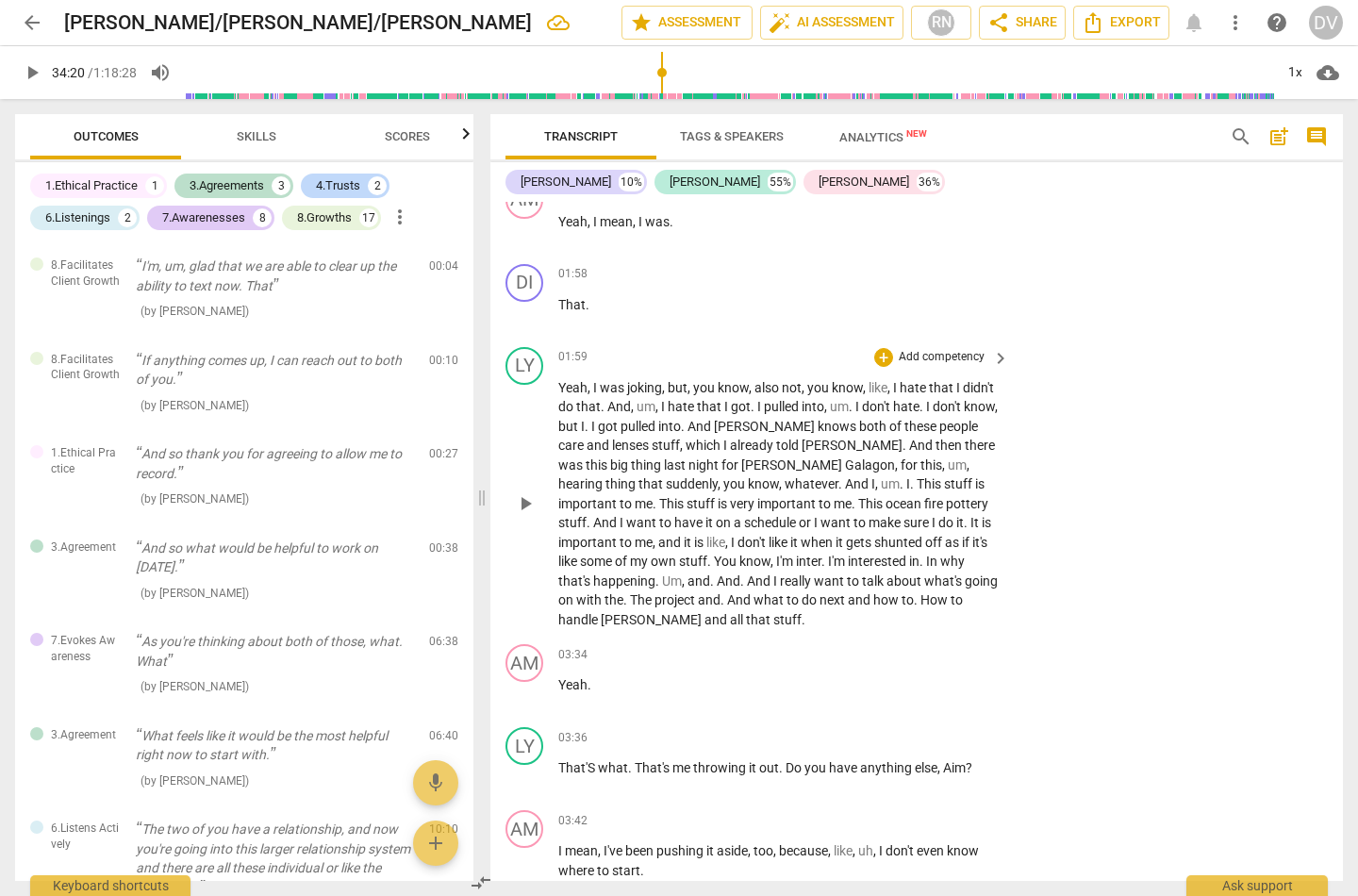 click on "care" at bounding box center (572, 445) 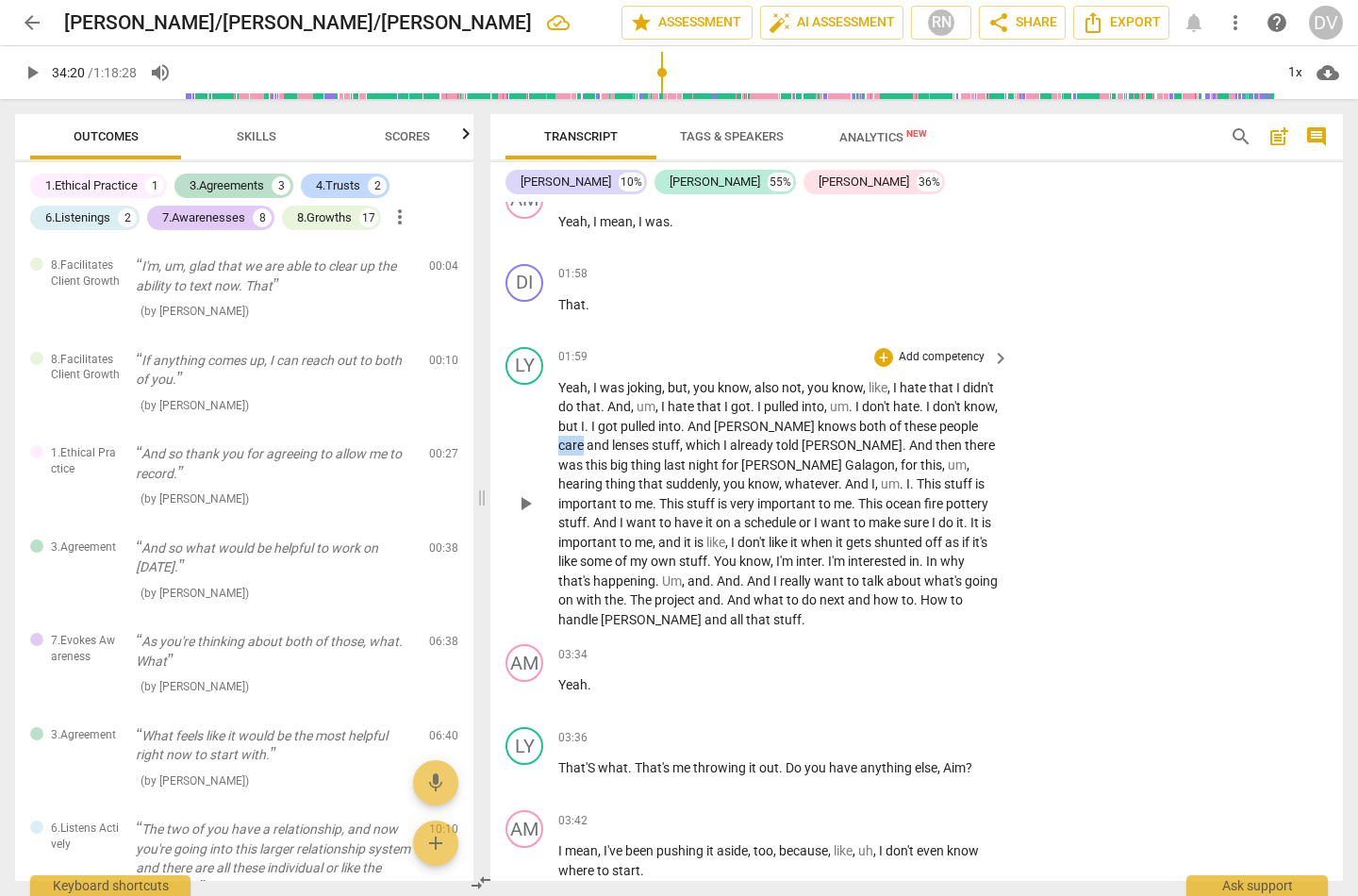 click on "care" at bounding box center (572, 445) 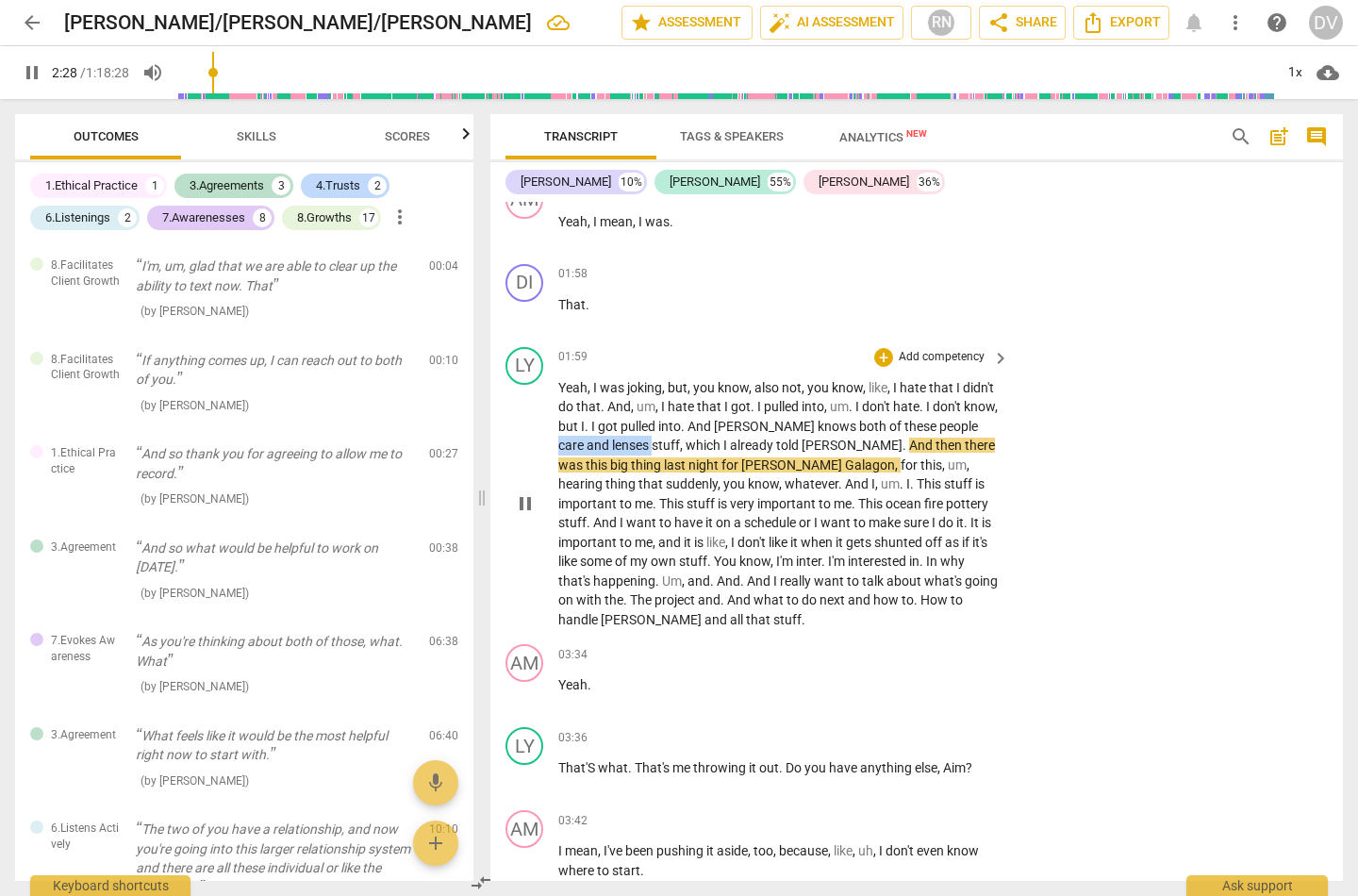 drag, startPoint x: 948, startPoint y: 430, endPoint x: 623, endPoint y: 446, distance: 325.3936 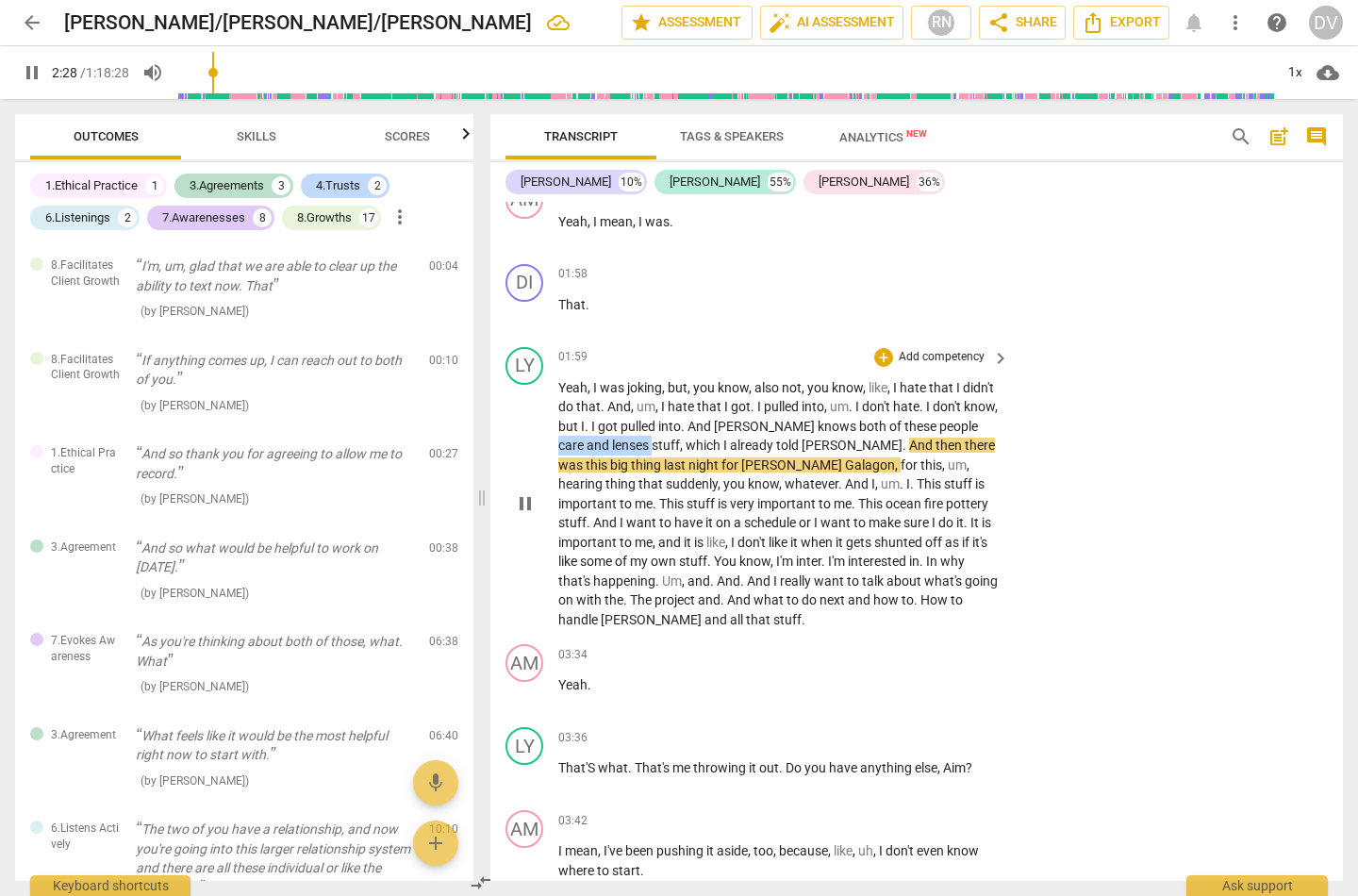 click on "Yeah ,   I   was   joking ,   but ,   you   know ,   also   not ,   you   know ,   like ,   I   hate   that   I   didn't   do   that .   And ,   um ,   I   hate   that   I   got .   I   pulled   into ,   um .   I   don't   hate .   I   don't   know ,   but   I .   I   got   pulled   into .   And   Dina   knows   both   of   these   people   care   and   lenses   stuff ,   which   I   already   told   Amy .   And   then   there   was   this   big   thing   last   night   for   Amy   Galagon ,   for   this ,   um ,   hearing   thing   that   suddenly ,   you   know ,   whatever .   And   I ,   um .   I .   This   stuff   is   important   to   me .   This   stuff   is   very   important   to   me .   This   ocean   fire   pottery   stuff .   And   I   want   to   have   it   on   a   schedule   or   I   want   to   make   sure   I   do   it .   It   is   important   to   me ,   and   it   is   like ,   I   don't   like   it   when   it   gets   shunted   off   as   if   it's   like   some   of   my   own   stuff" at bounding box center (779, 504) 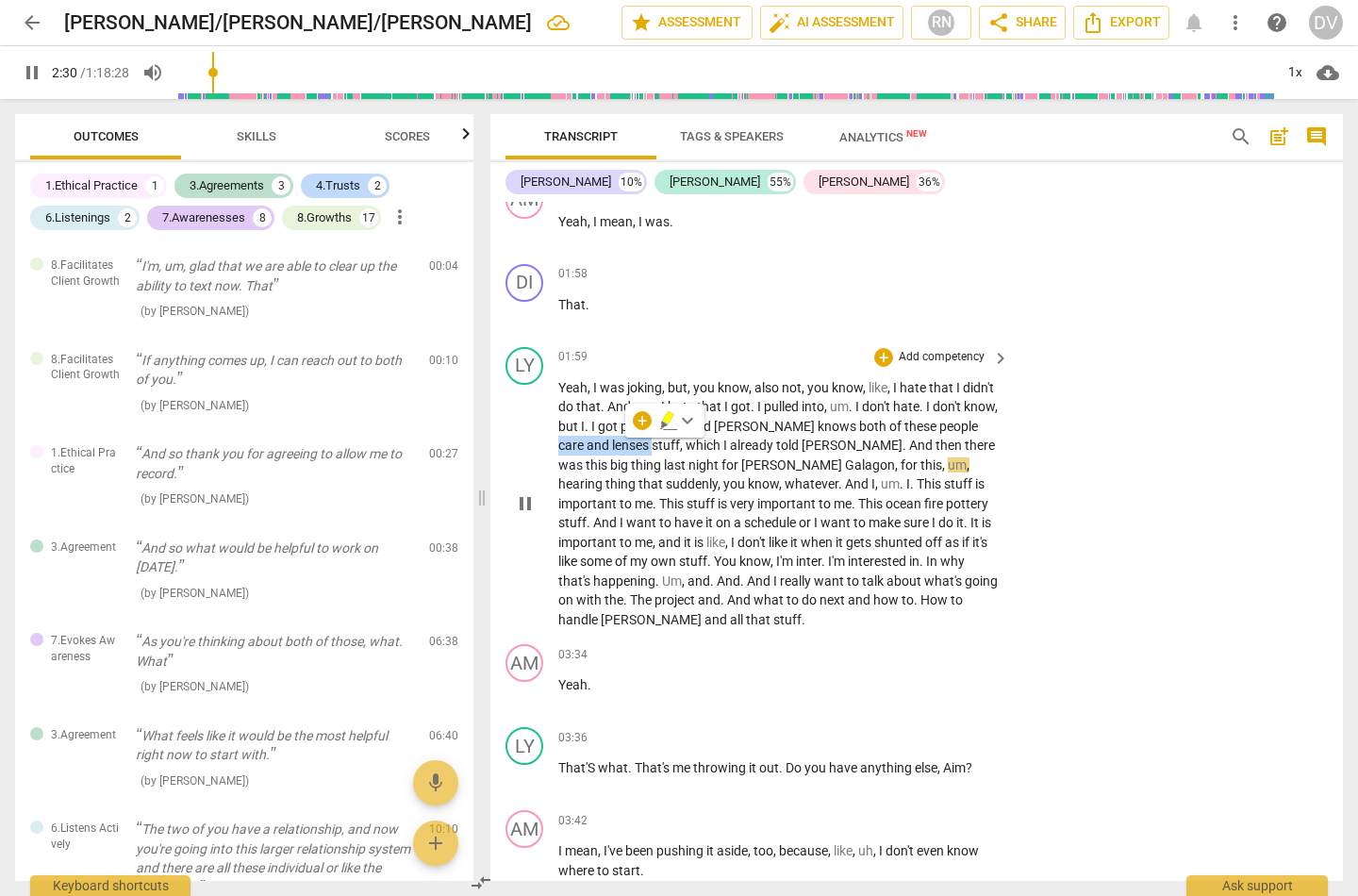 type on "151" 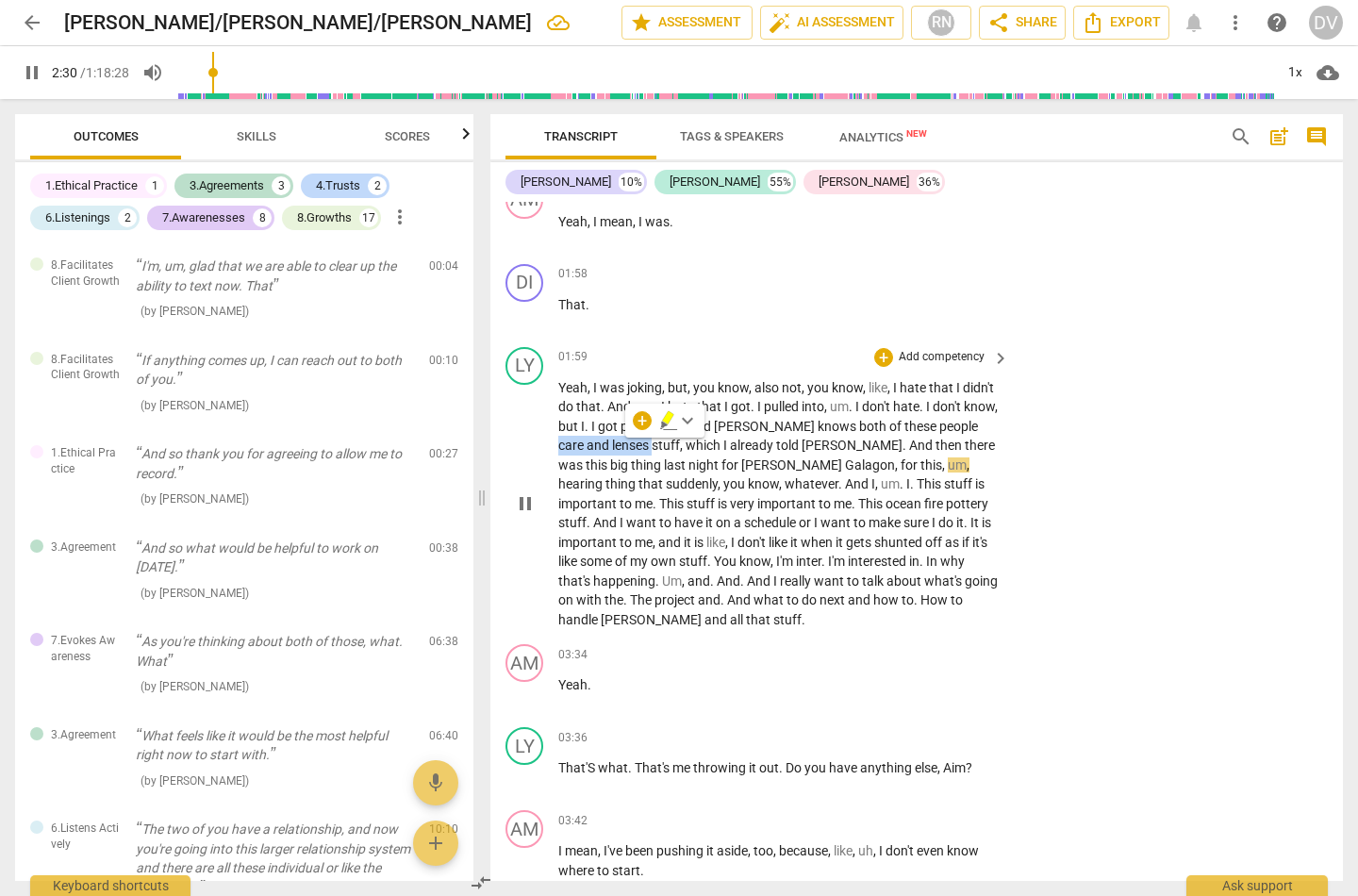 type 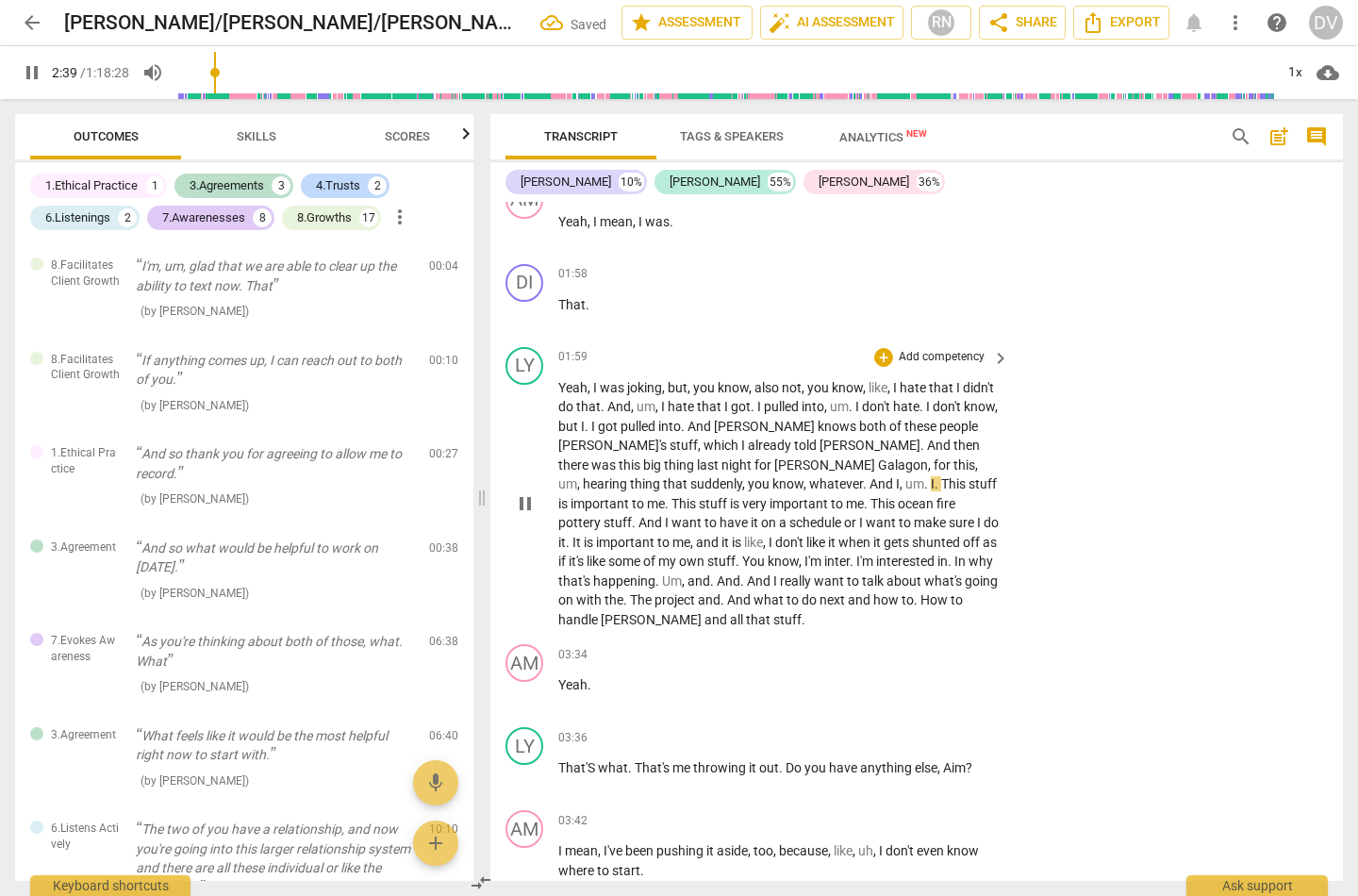 click on "LY play_arrow pause 01:59 + Add competency keyboard_arrow_right Yeah ,   I   was   joking ,   but ,   you   know ,   also   not ,   you   know ,   like ,   I   hate   that   I   didn't   do   that .   And ,   um ,   I   hate   that   I   got .   I   pulled   into ,   um .   I   don't   hate .   I   don't   know ,   but   I .   I   got   pulled   into .   And   Dina   knows   both   of   these   people   Karen's   stuff ,   which   I   already   told   Amy .   And   then   there   was   this   big   thing   last   night   for   Amy   Galagon ,   for   this ,   um ,   hearing   thing   that   suddenly ,   you   know ,   whatever .   And   I ,   um .   I .   This   stuff   is   important   to   me .   This   stuff   is   very   important   to   me .   This   ocean   fire   pottery   stuff .   And   I   want   to   have   it   on   a   schedule   or   I   want   to   make   sure   I   do   it .   It   is   important   to   me ,   and   it   is   like ,   I   don't   like   it   when   it   gets   shunted   off" at bounding box center [917, 489] 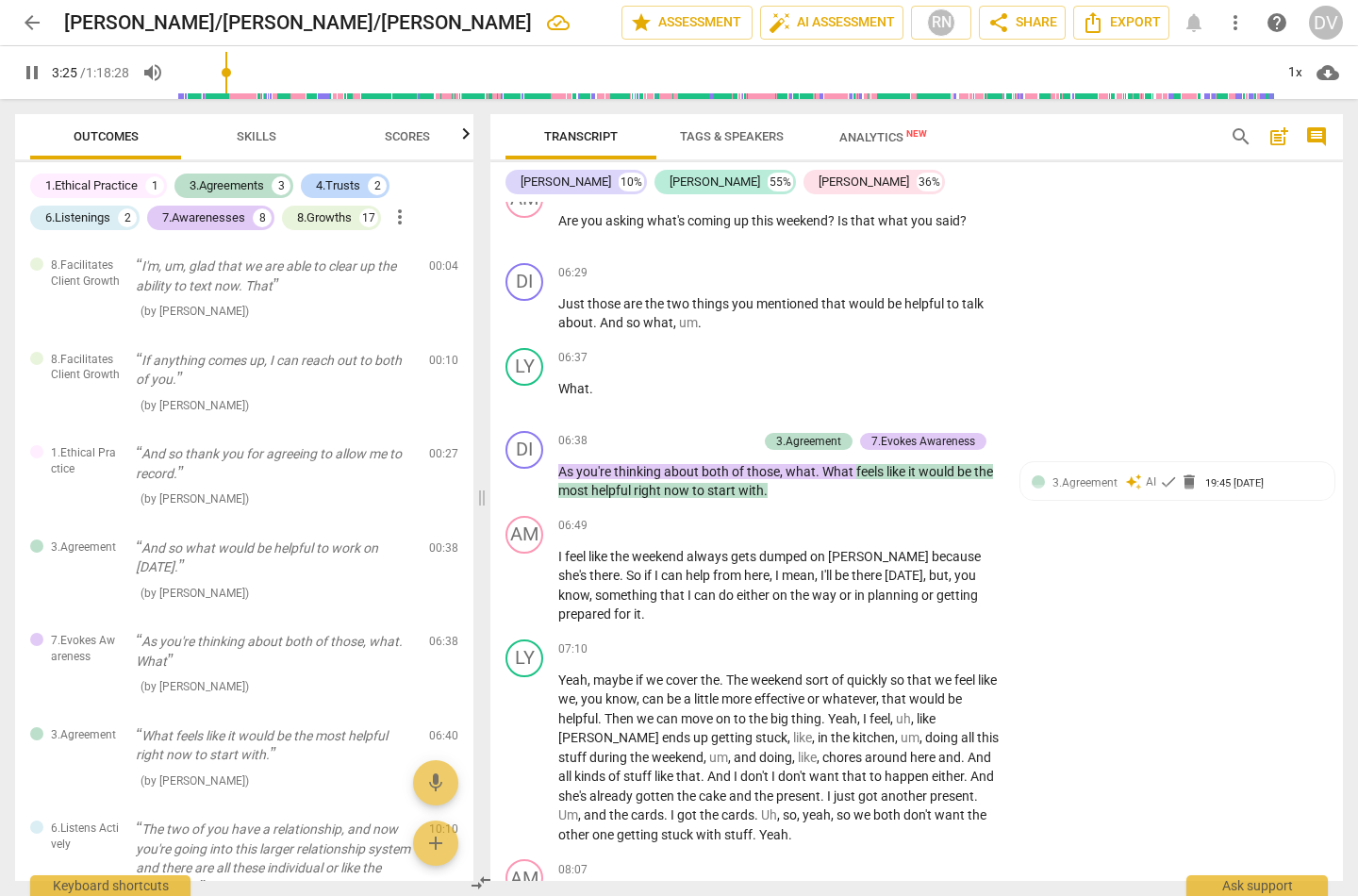 scroll, scrollTop: 3227, scrollLeft: 0, axis: vertical 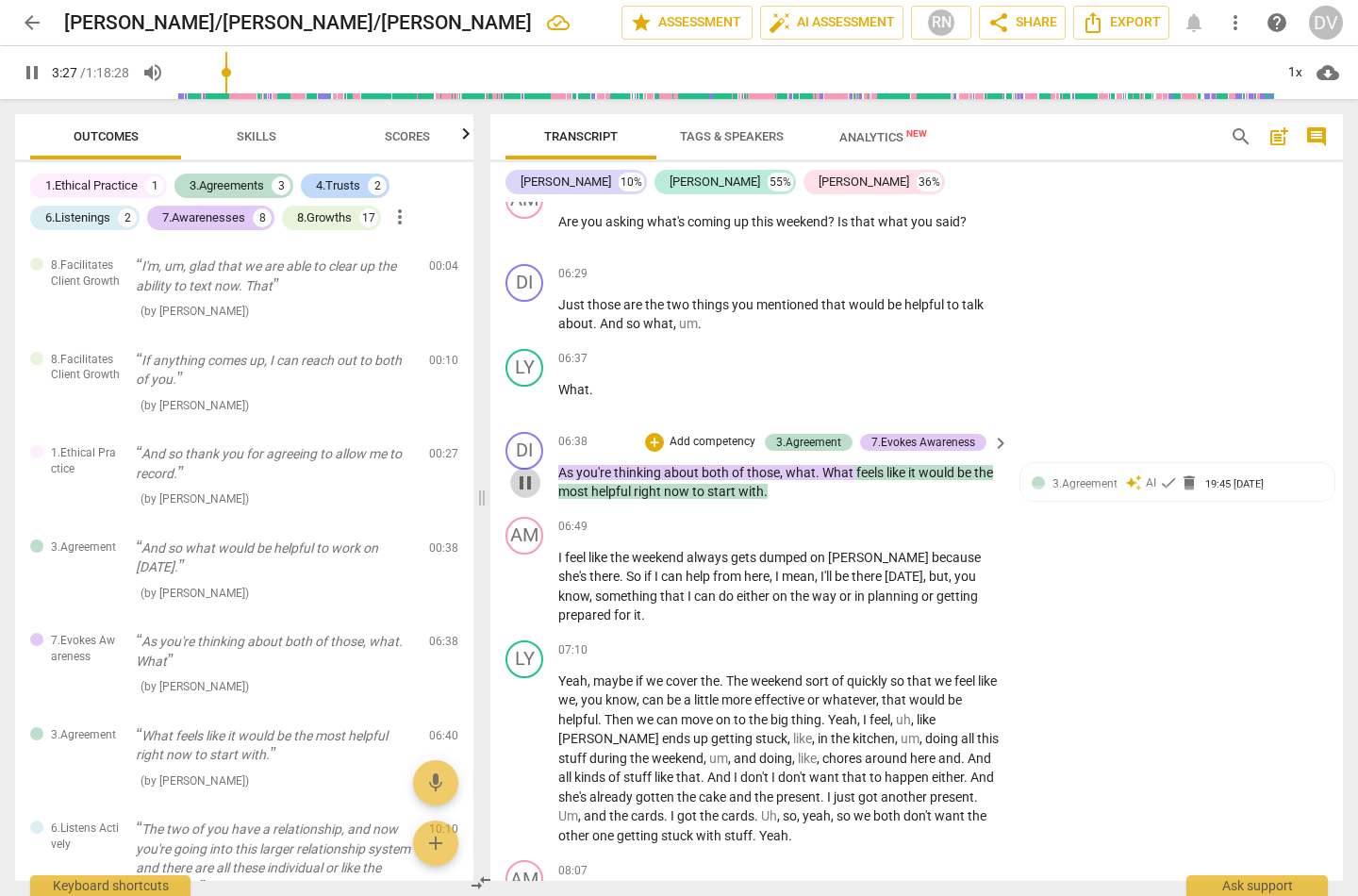click on "pause" at bounding box center (525, 483) 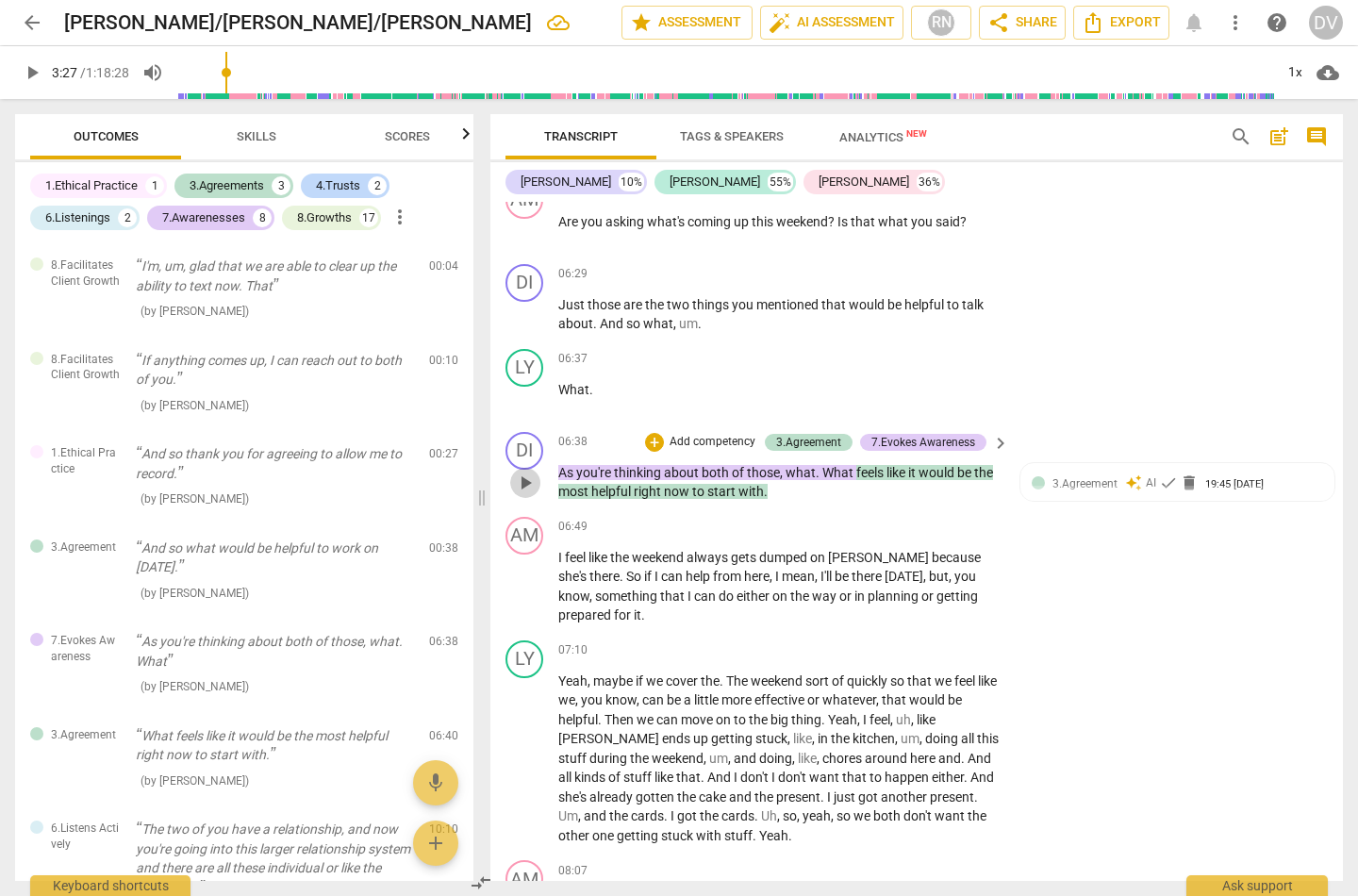 click on "play_arrow" at bounding box center [525, 483] 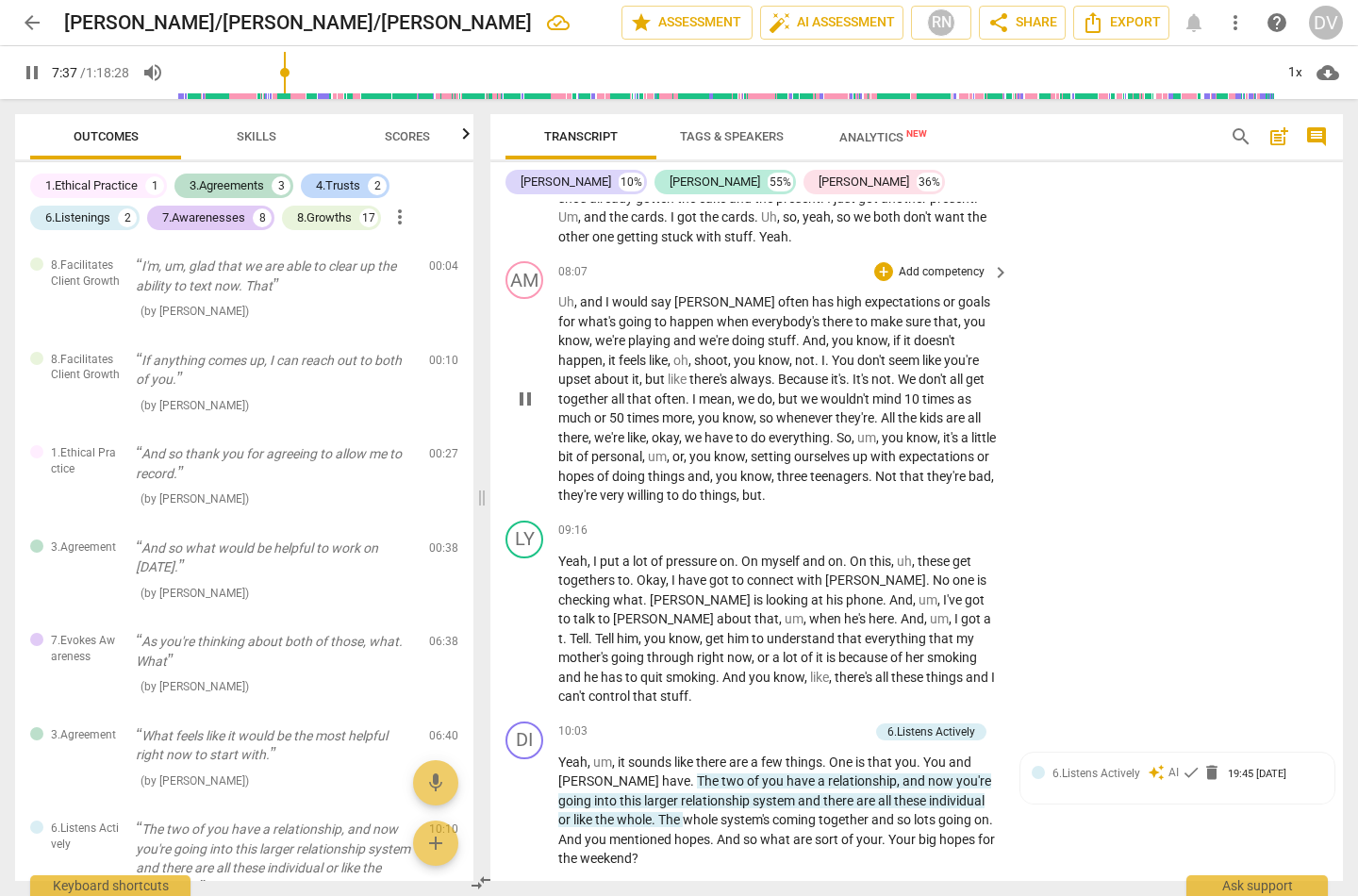 scroll, scrollTop: 3650, scrollLeft: 0, axis: vertical 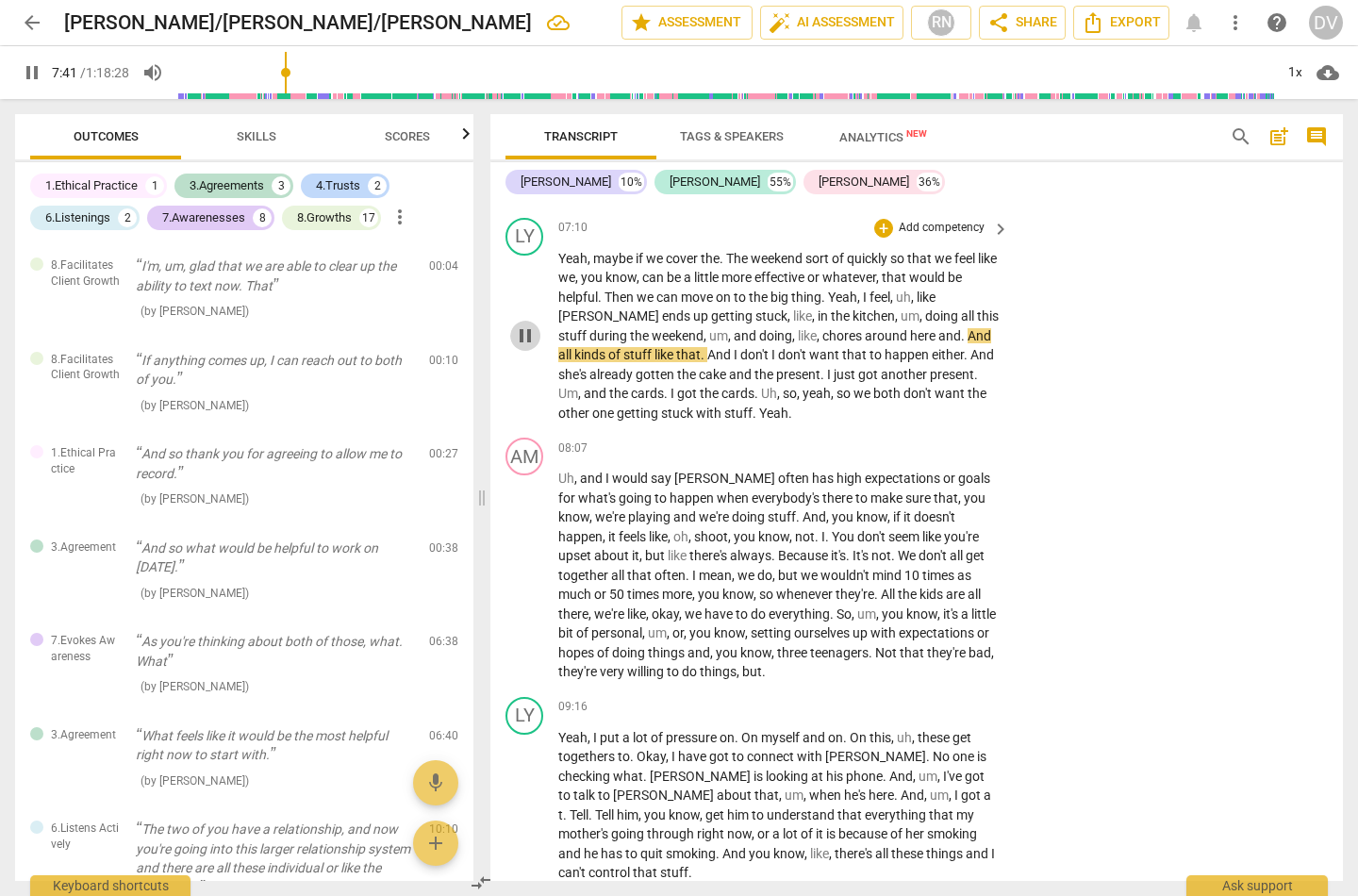 click on "pause" at bounding box center (525, 336) 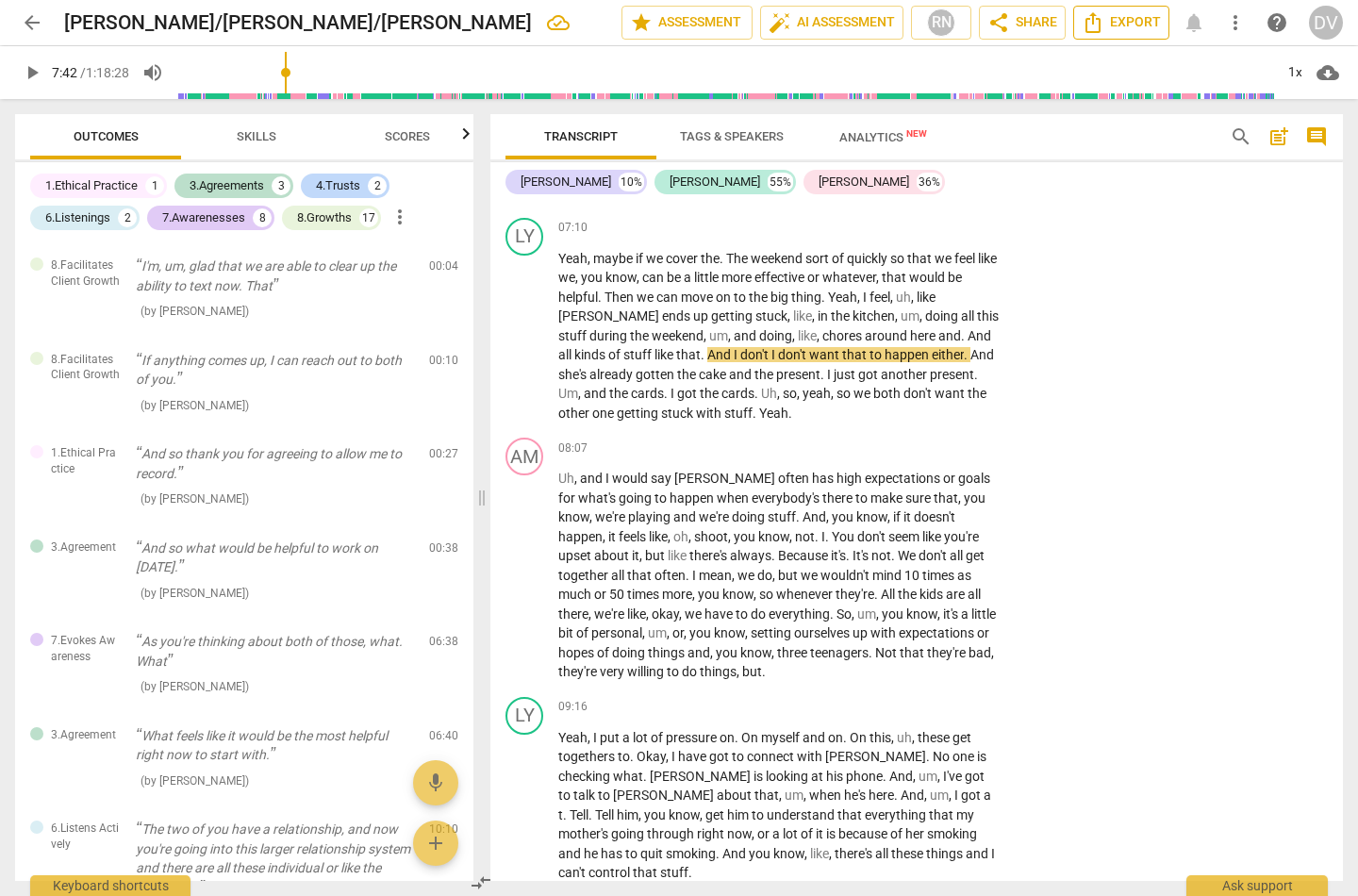 click on "Export" at bounding box center (1121, 23) 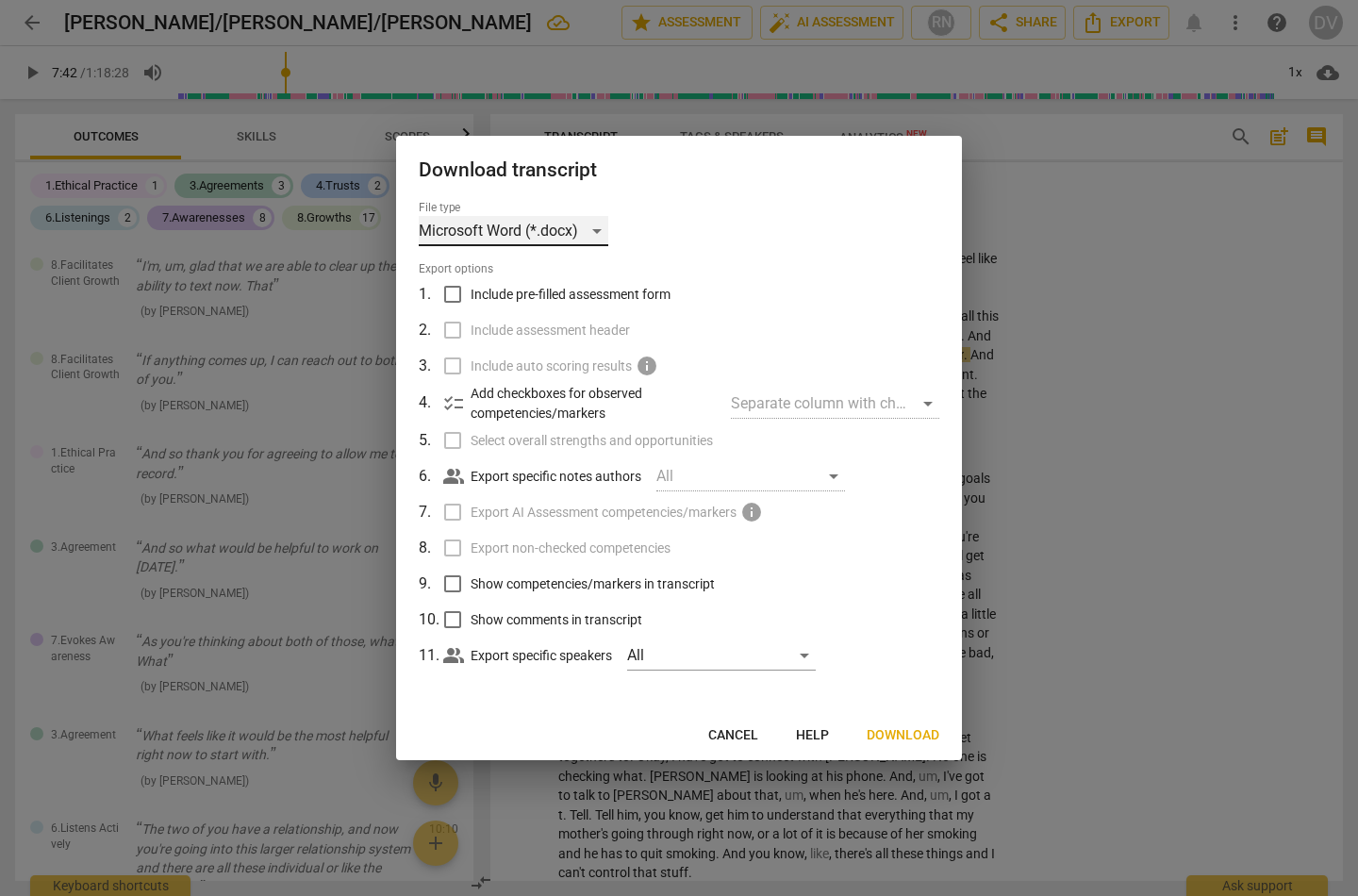 click on "Microsoft Word (*.docx)" at bounding box center [513, 231] 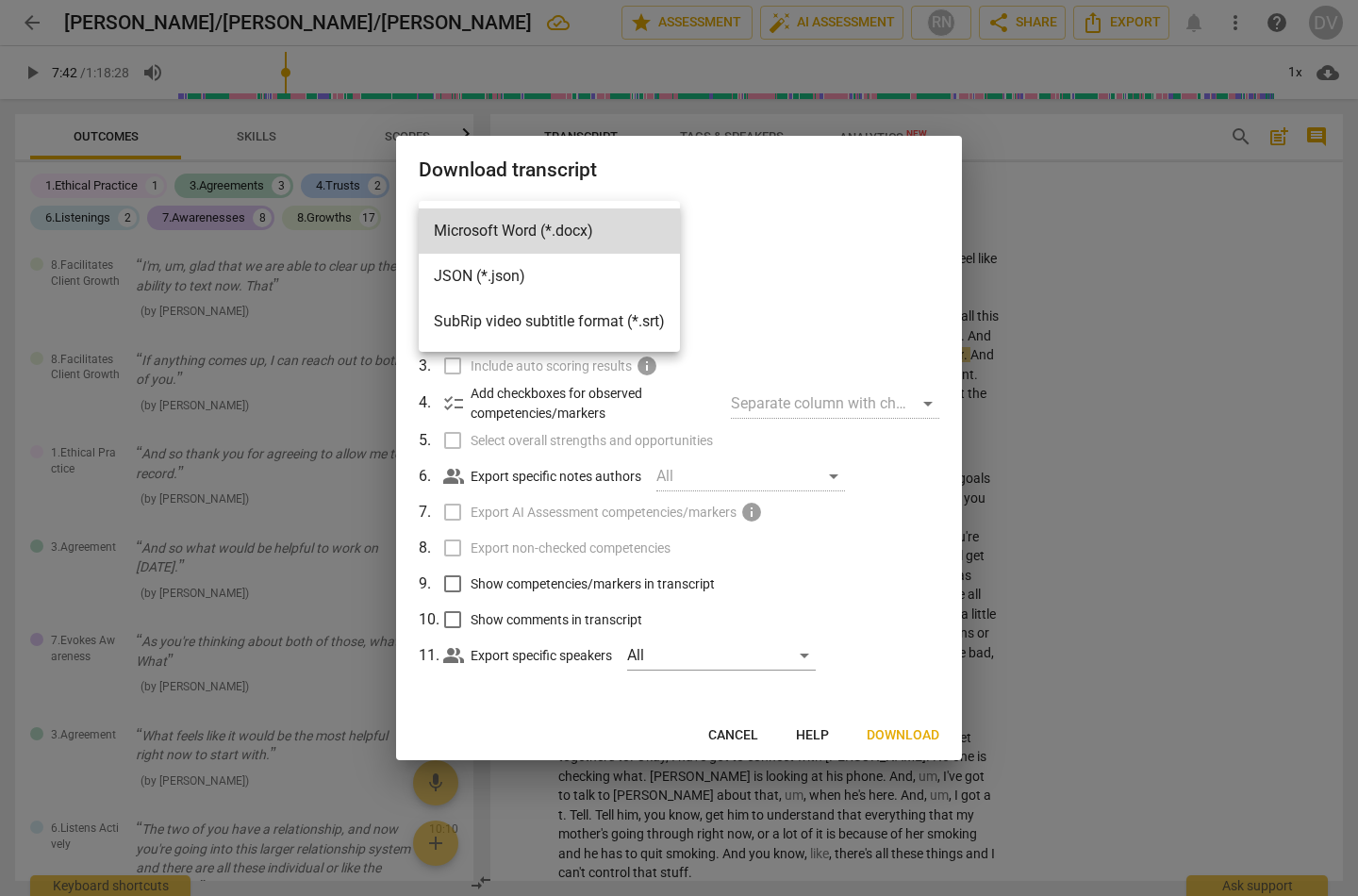 click on "Microsoft Word (*.docx)" at bounding box center (549, 231) 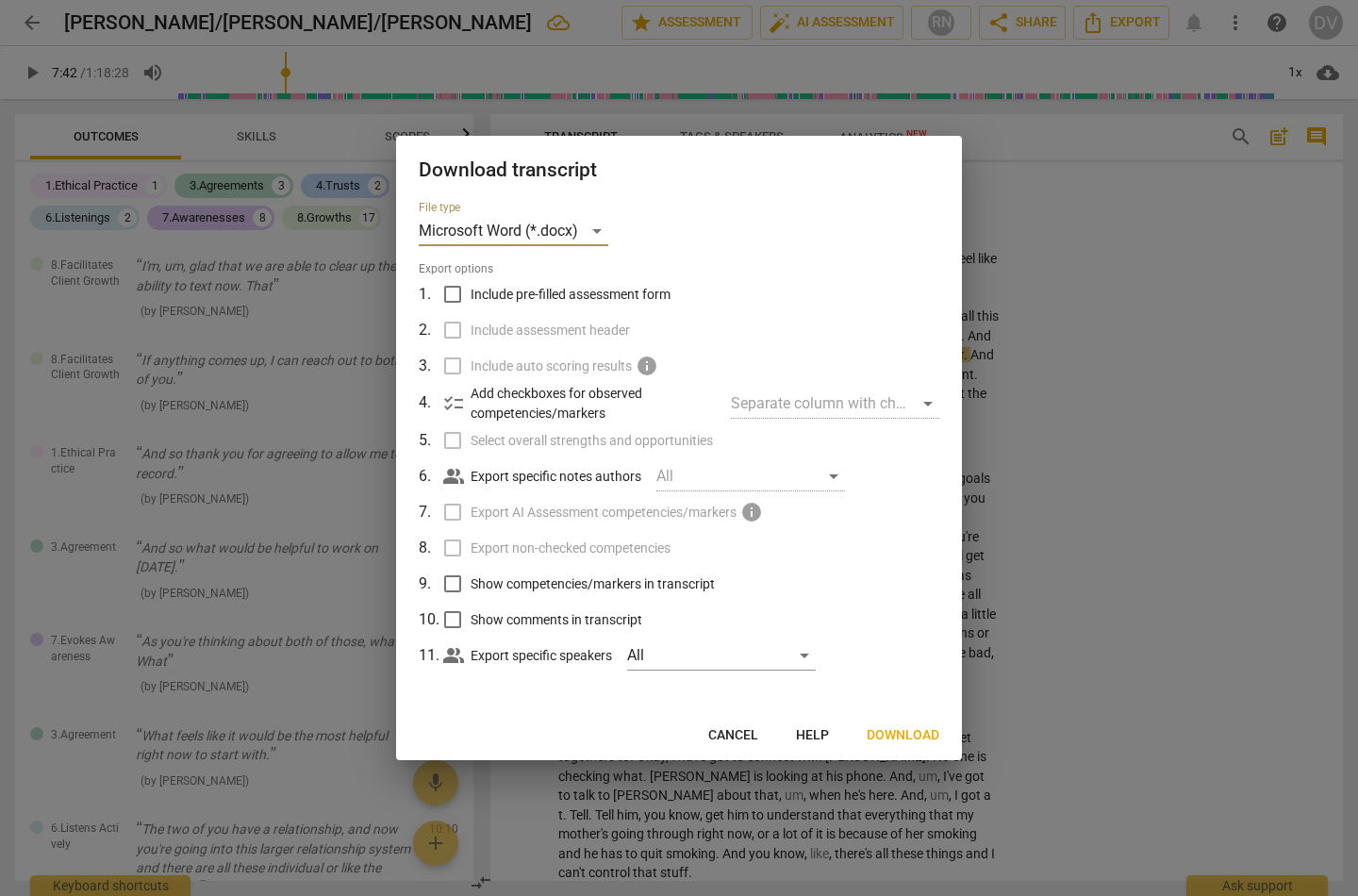 click on "Download" at bounding box center [903, 736] 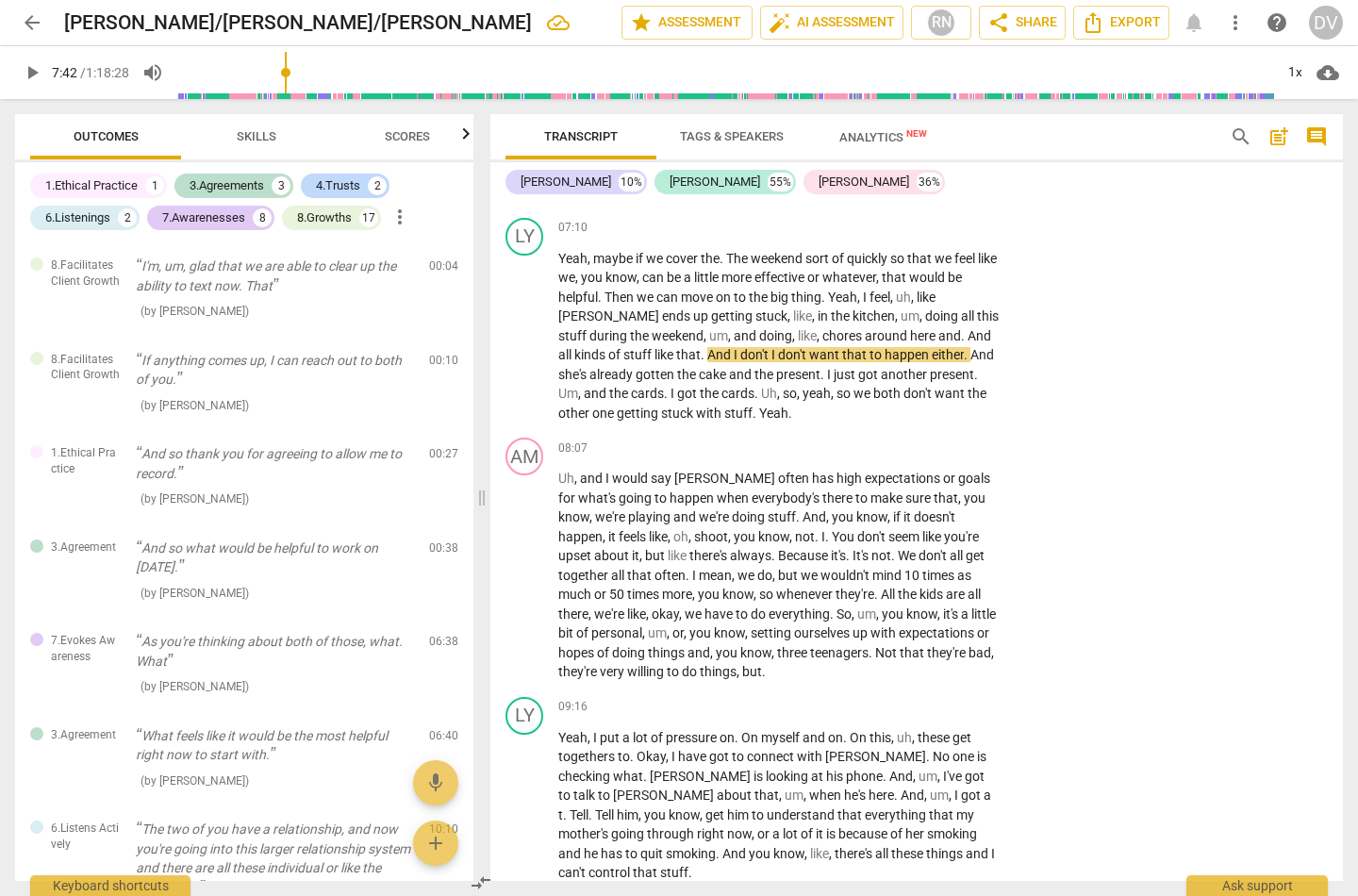 click on "arrow_back" at bounding box center (32, 23) 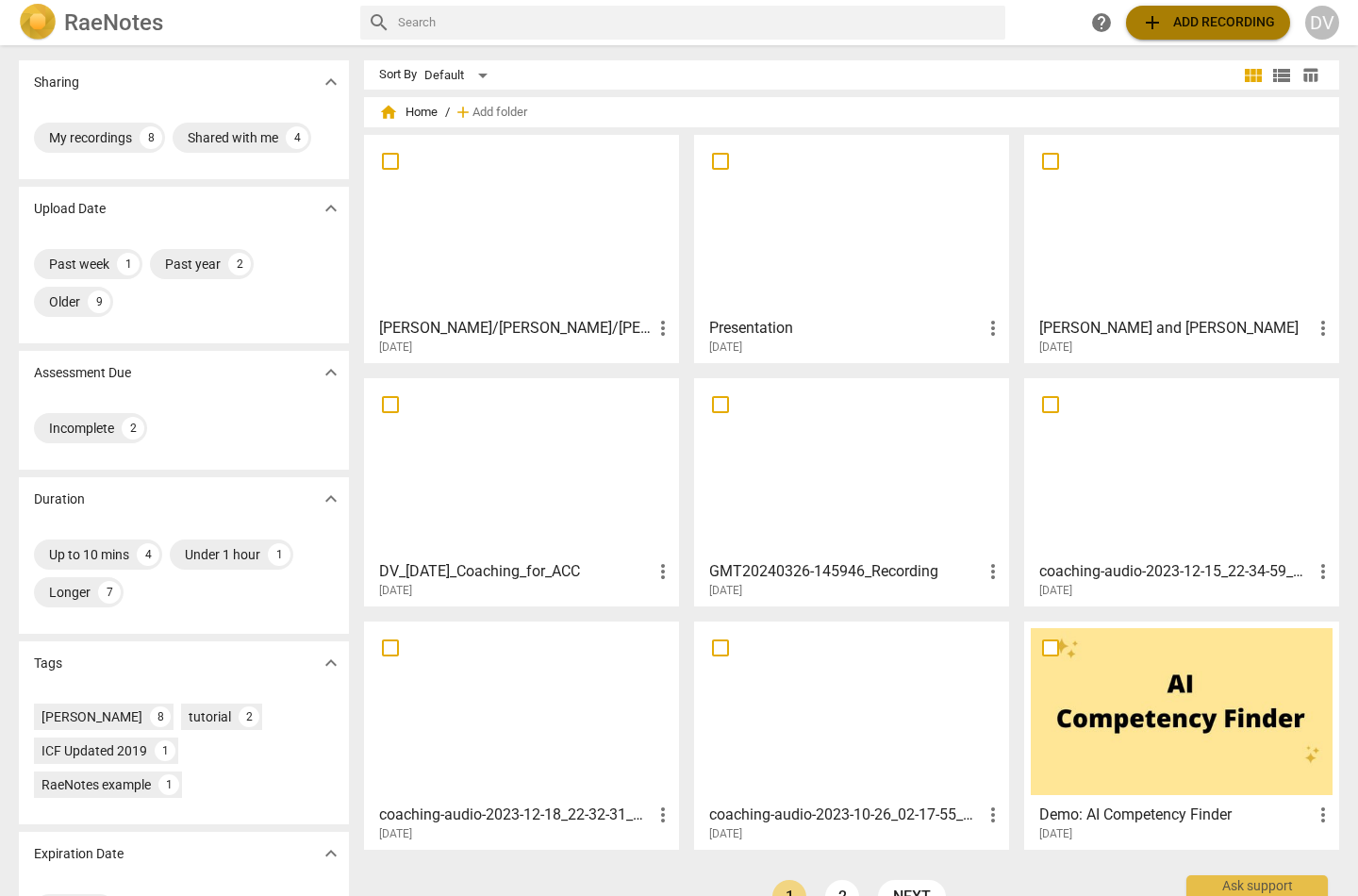 click on "add   Add recording" at bounding box center [1208, 23] 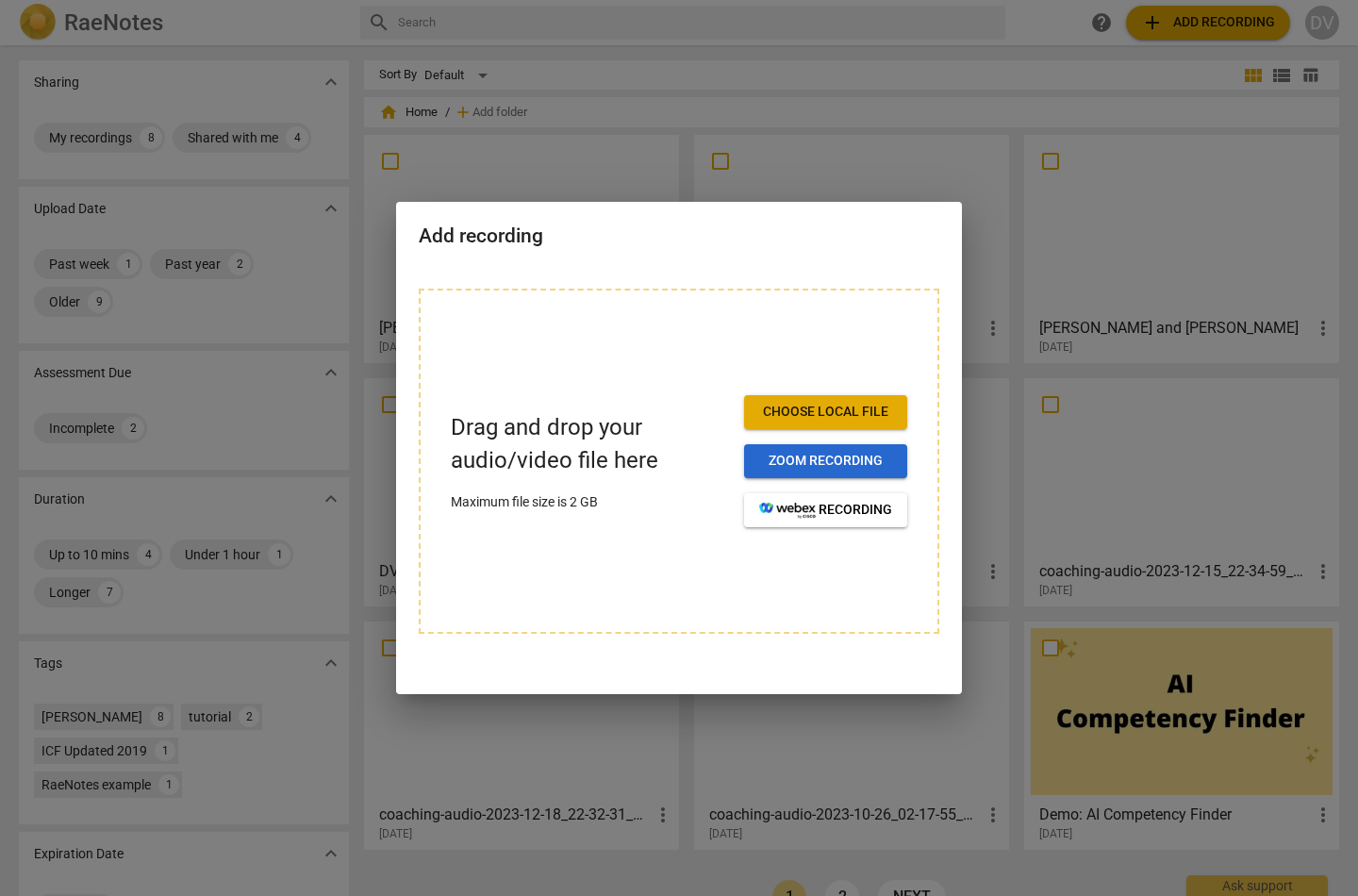 click on "Zoom recording" at bounding box center [825, 461] 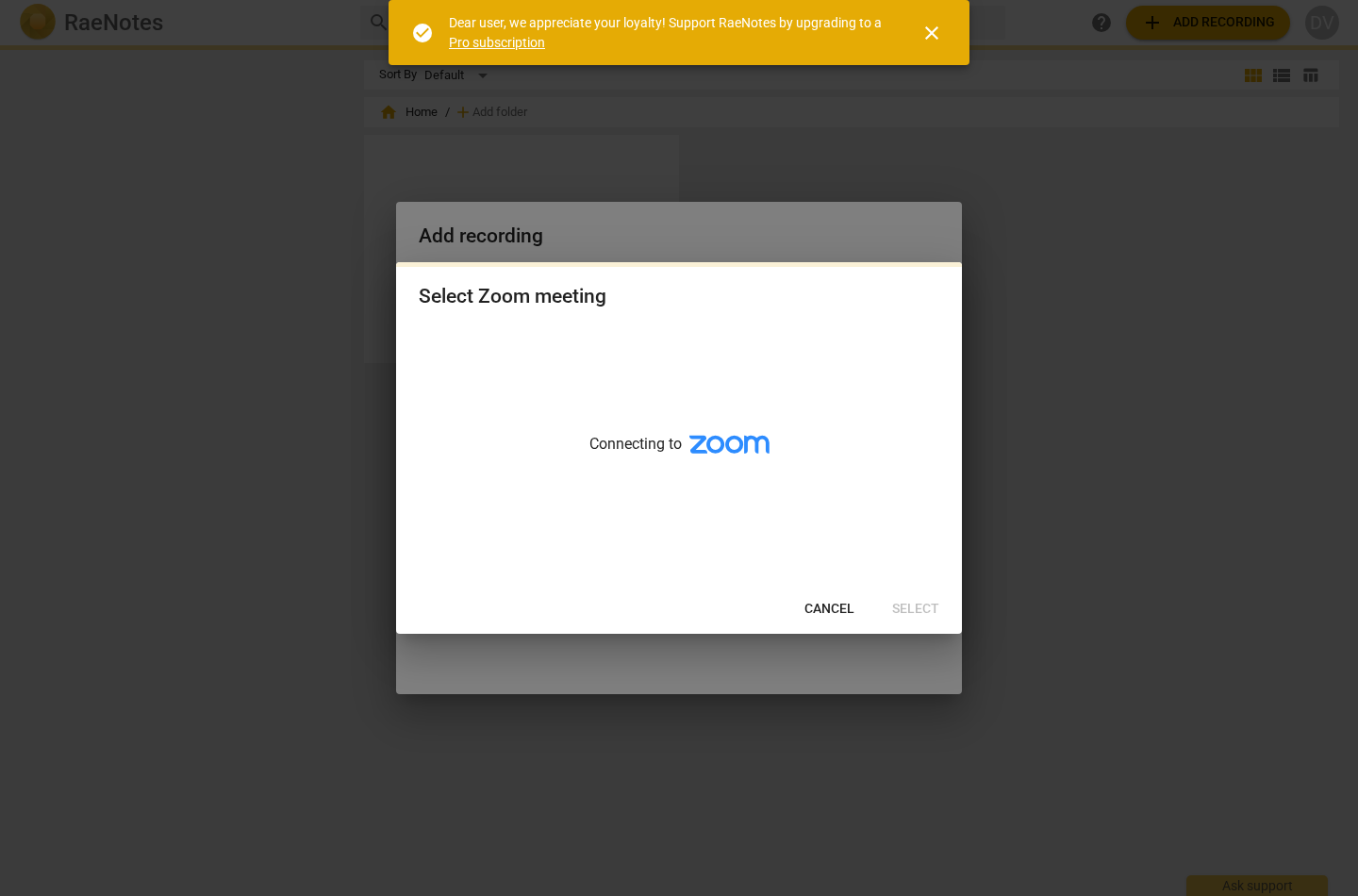 scroll, scrollTop: 0, scrollLeft: 0, axis: both 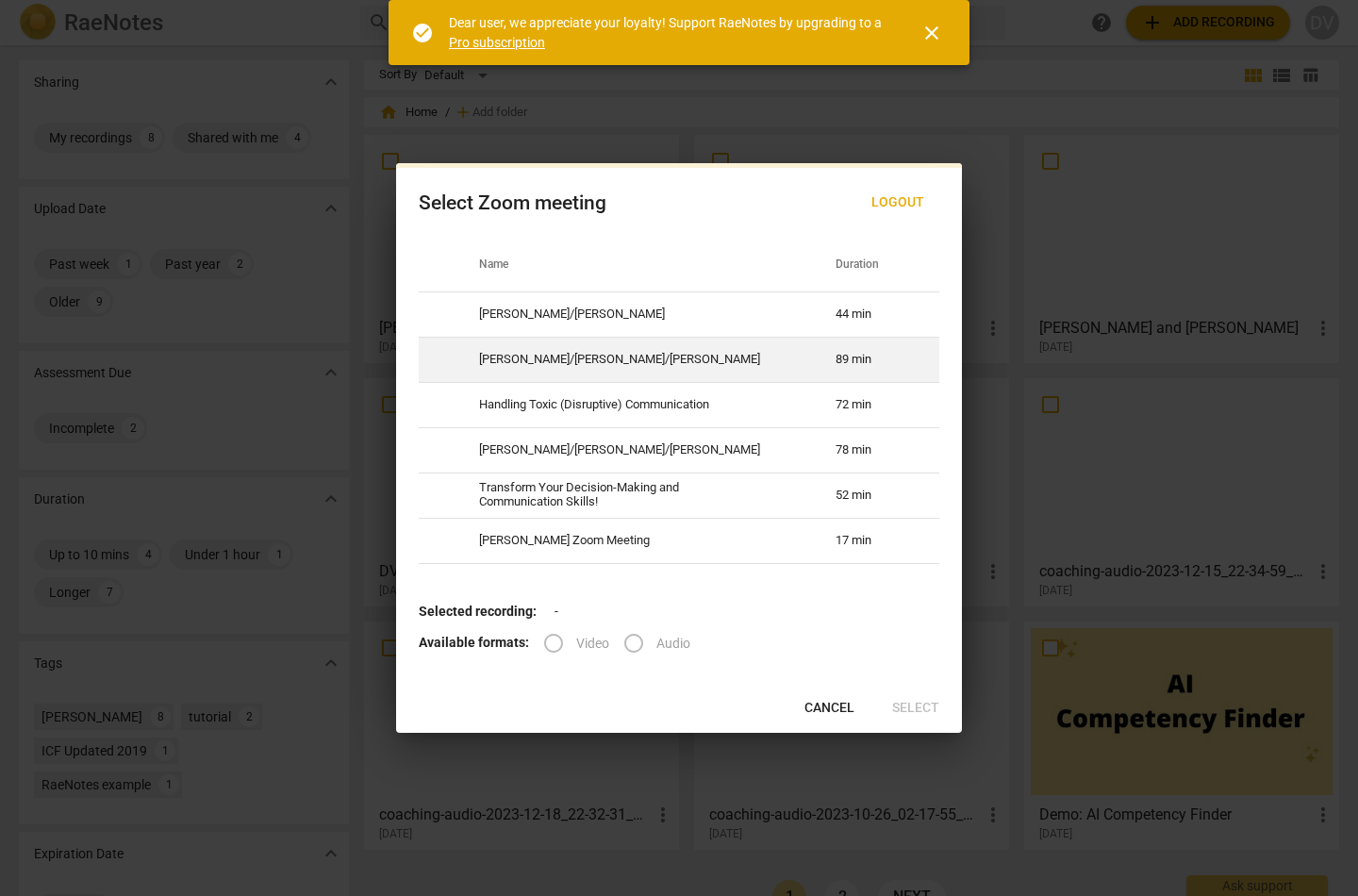 click on "[PERSON_NAME]/[PERSON_NAME]/[PERSON_NAME]" at bounding box center (635, 359) 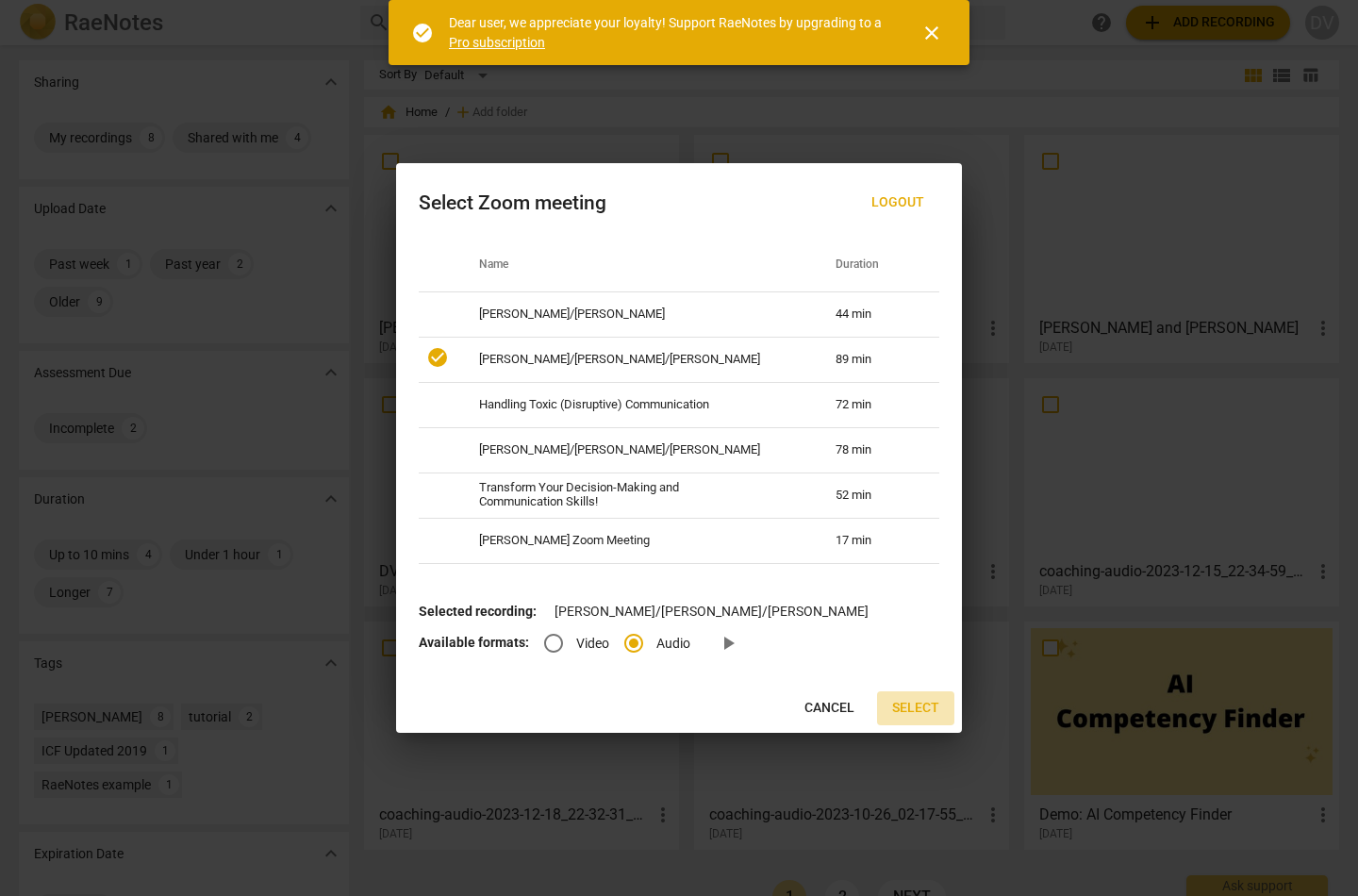 click on "Select" at bounding box center [916, 708] 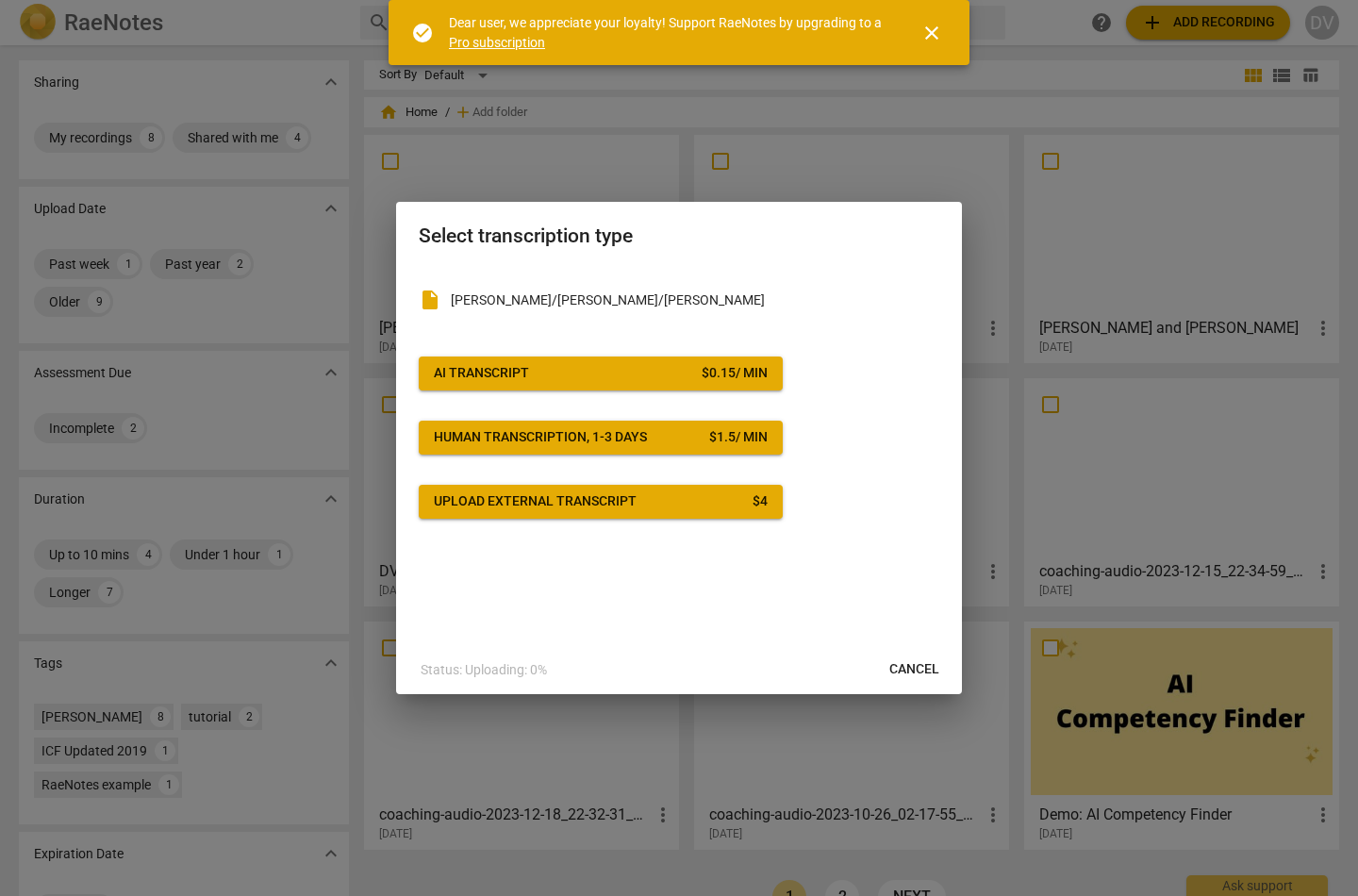 click on "close" at bounding box center [932, 33] 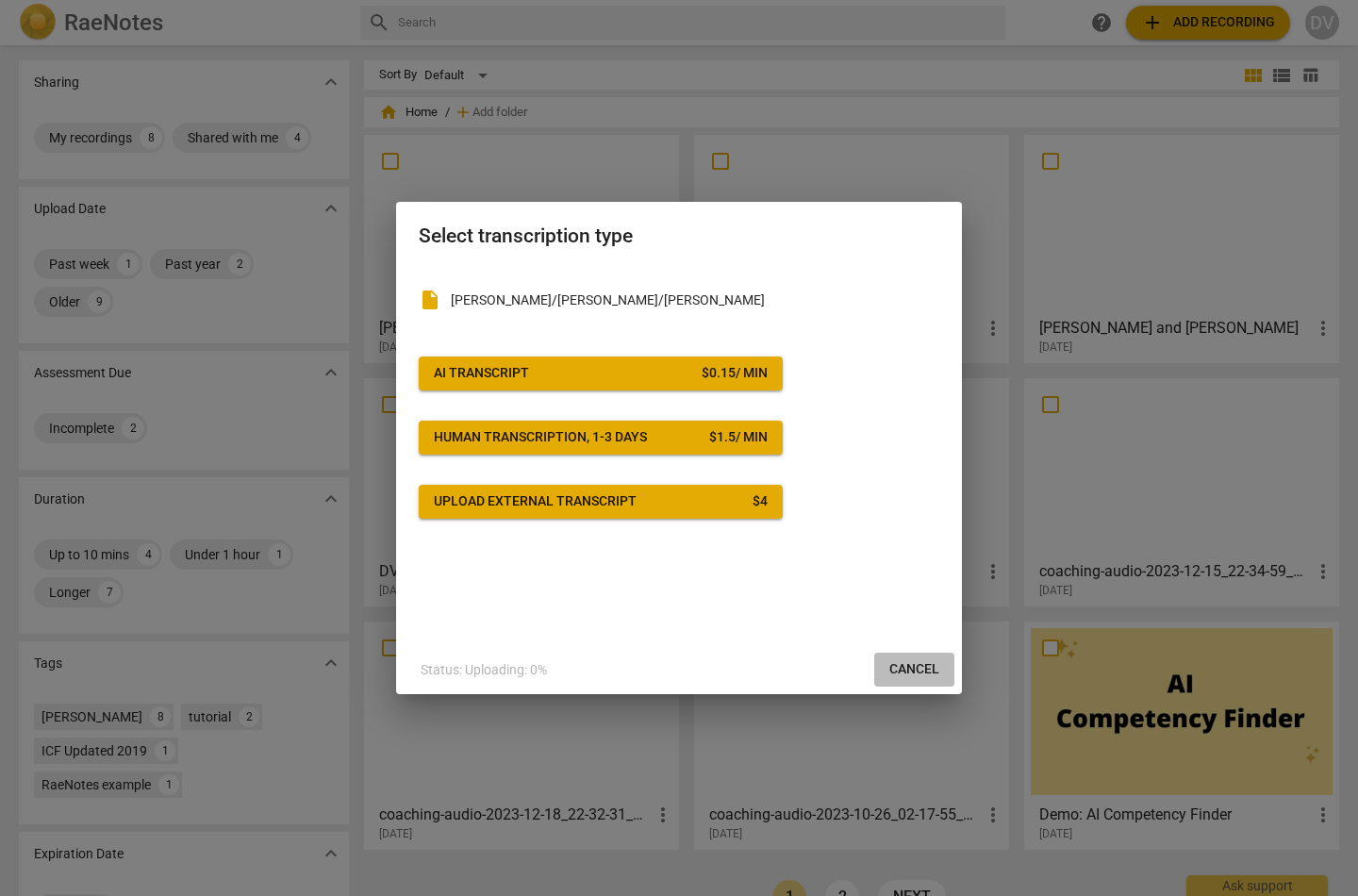 click on "Cancel" at bounding box center (914, 670) 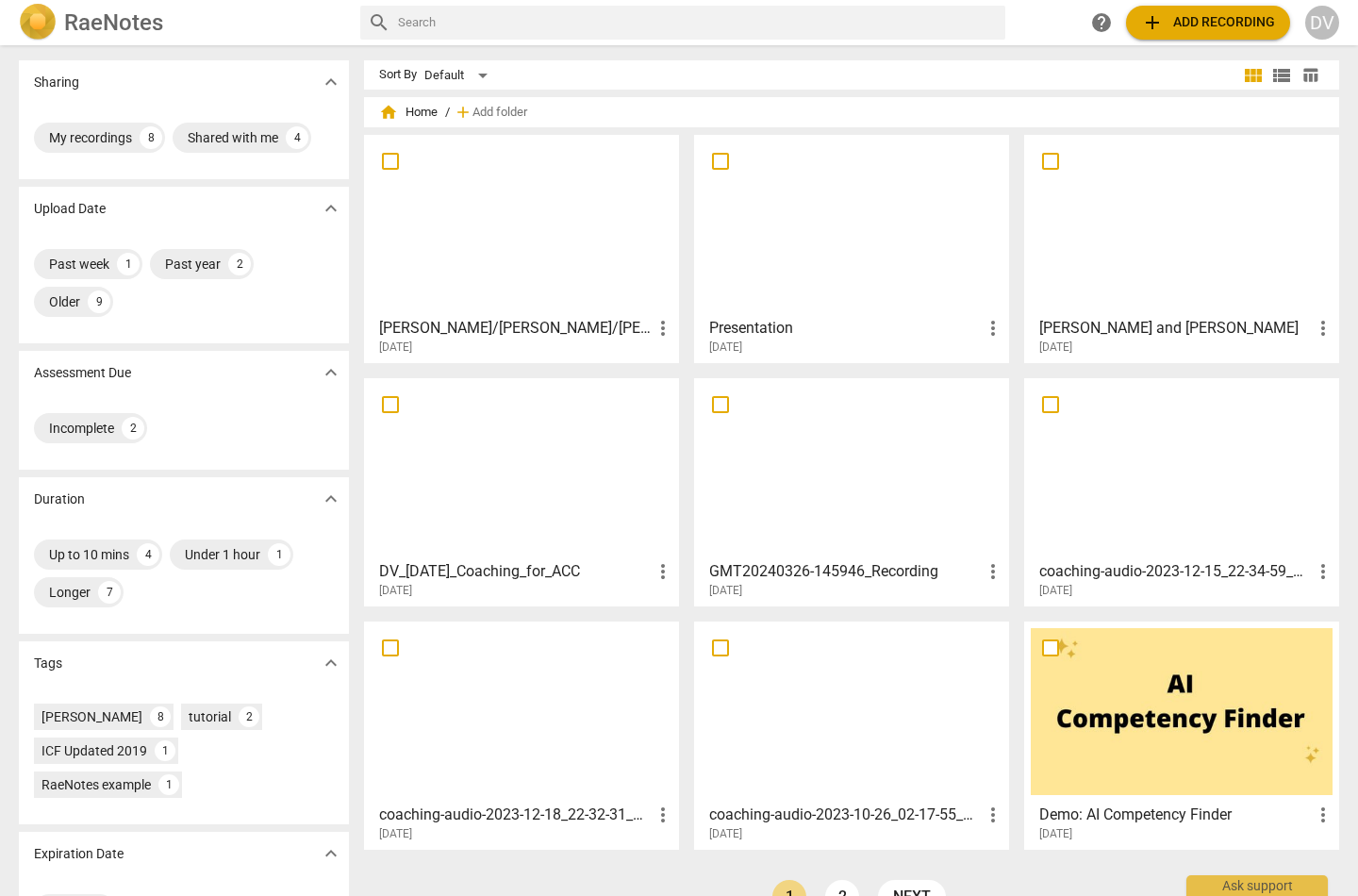 click on "add   Add recording" at bounding box center [1208, 23] 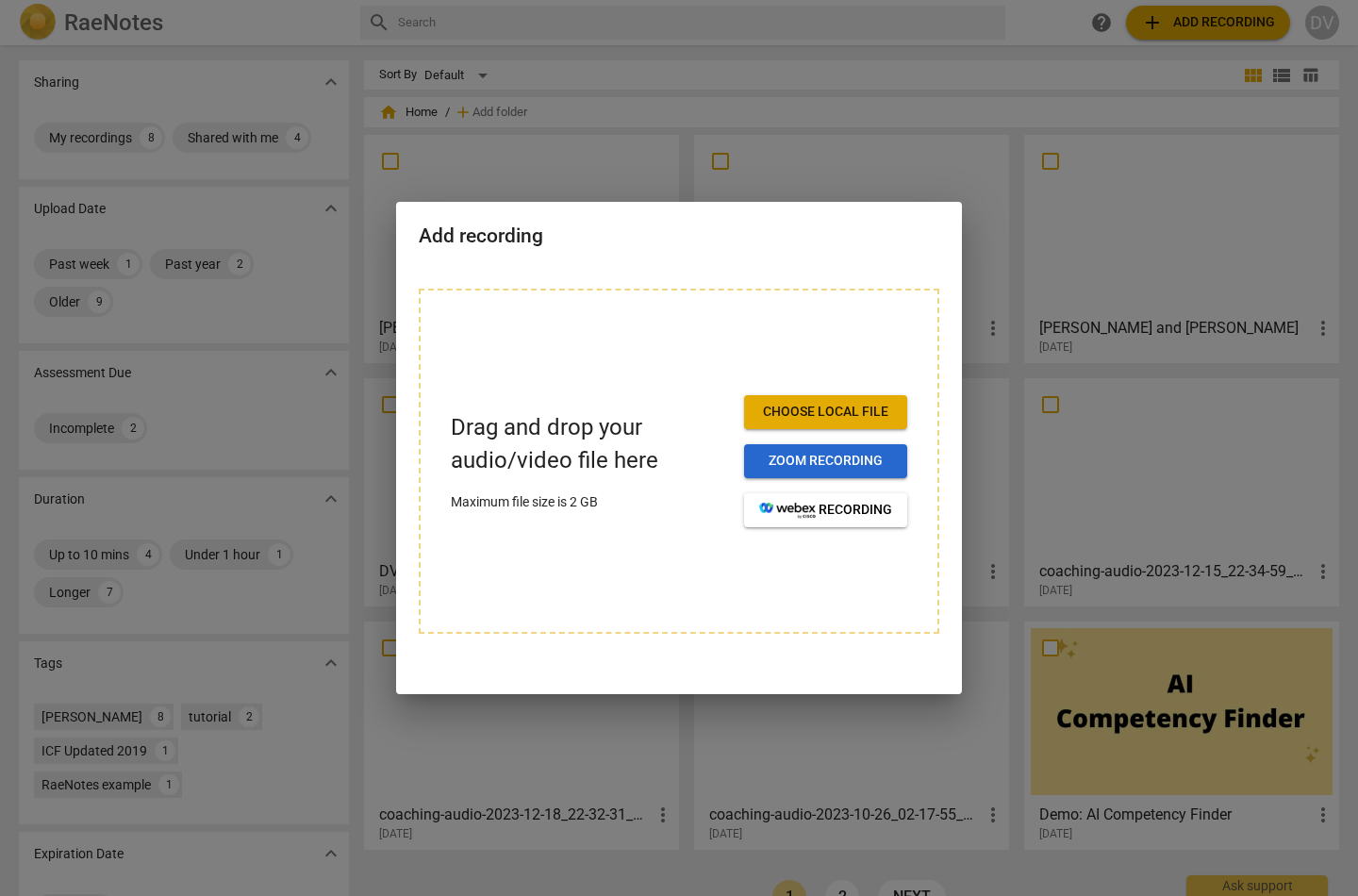 click on "Zoom recording" at bounding box center (825, 461) 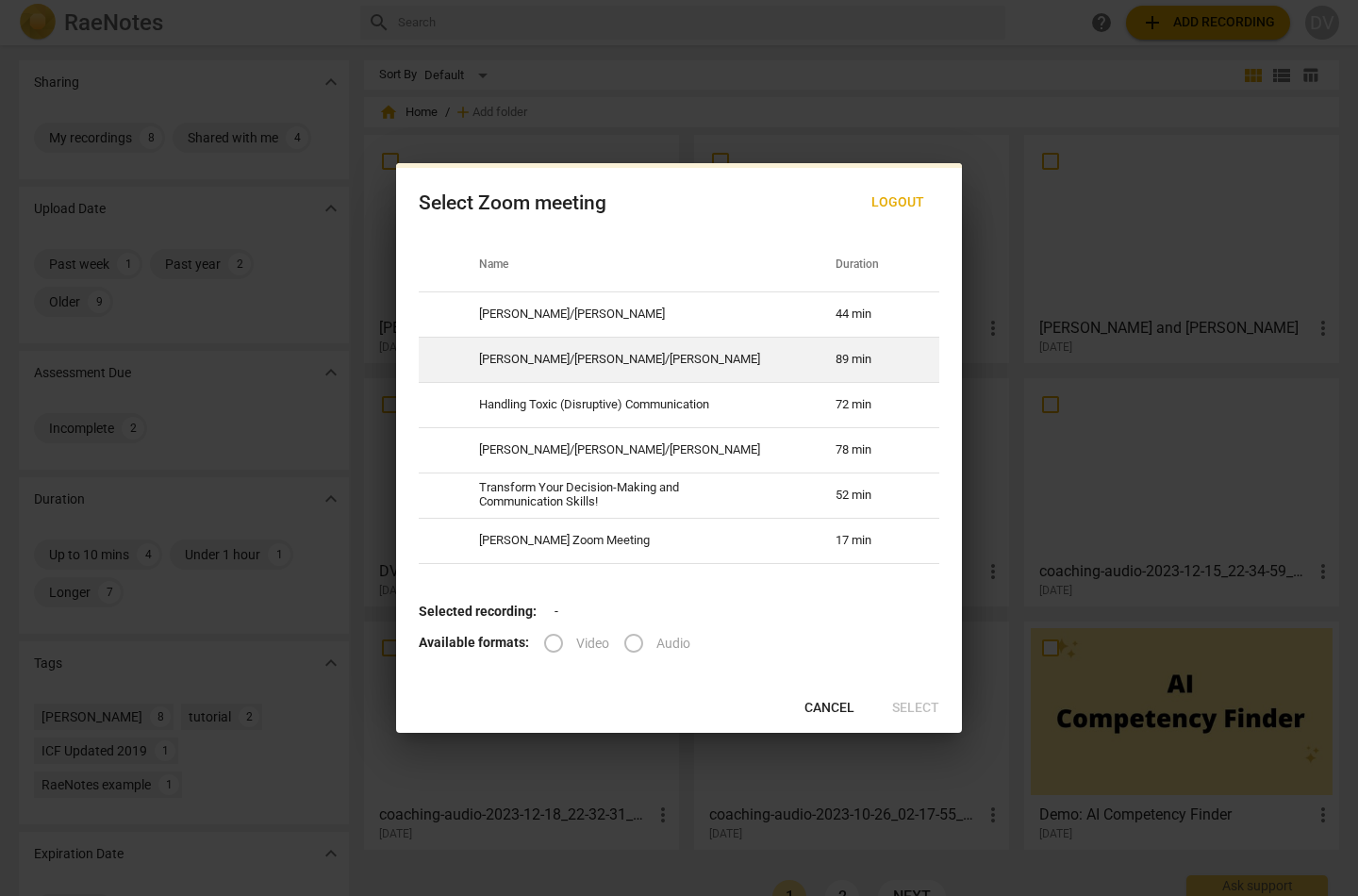 click on "07-16-2025 15:01" at bounding box center (975, 359) 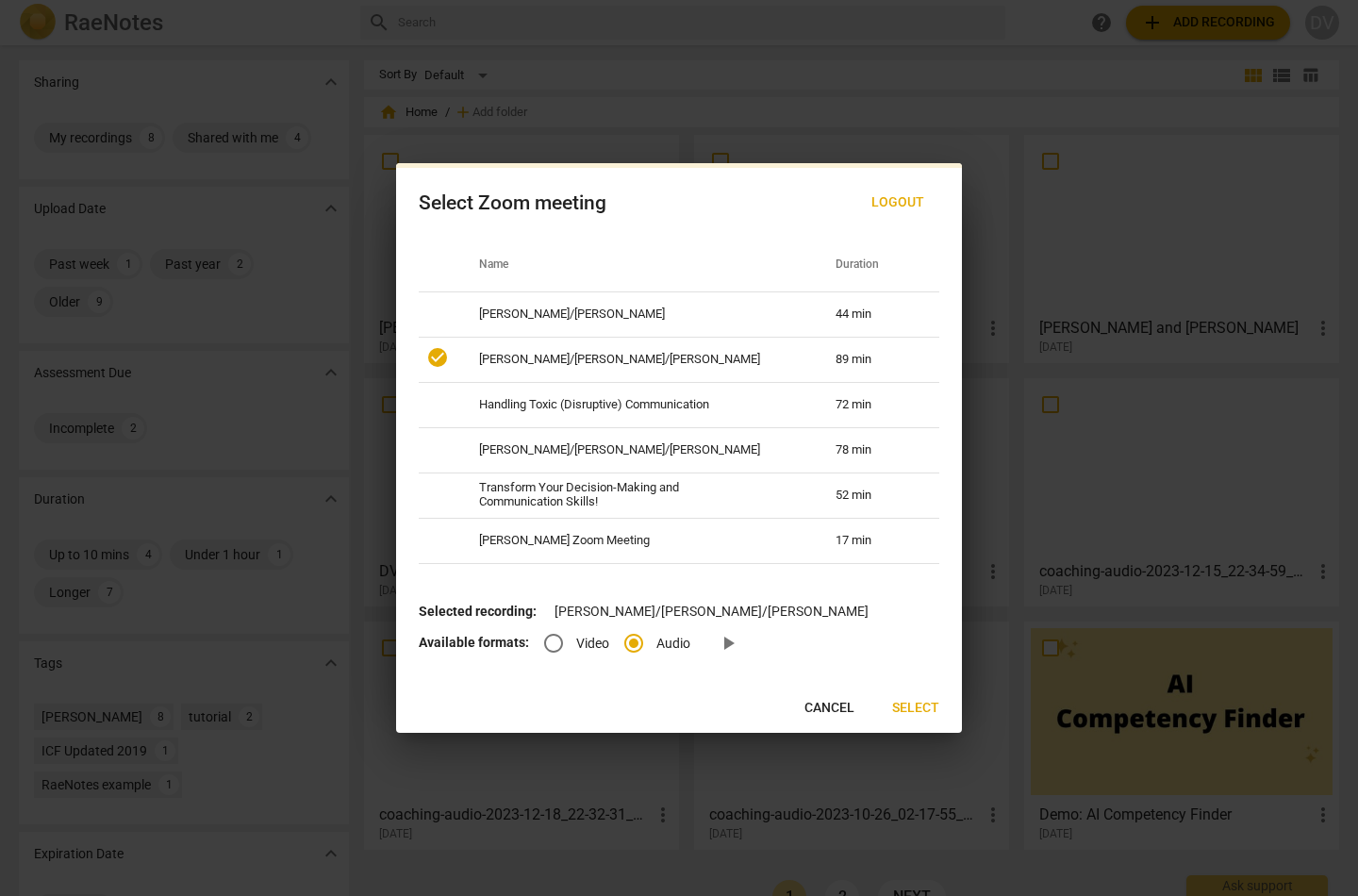 click on "Video" at bounding box center (554, 643) 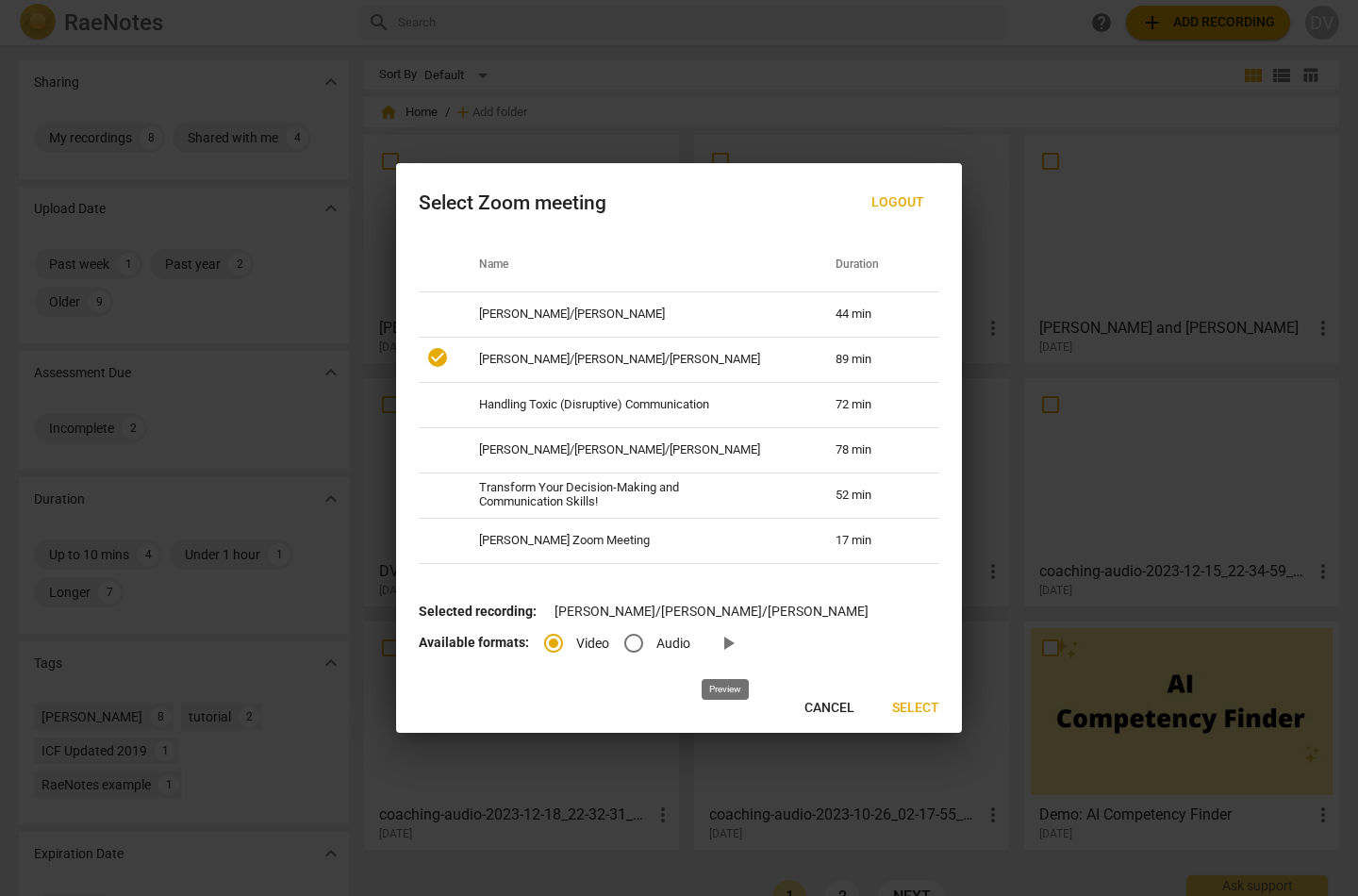 click on "play_arrow" at bounding box center (728, 643) 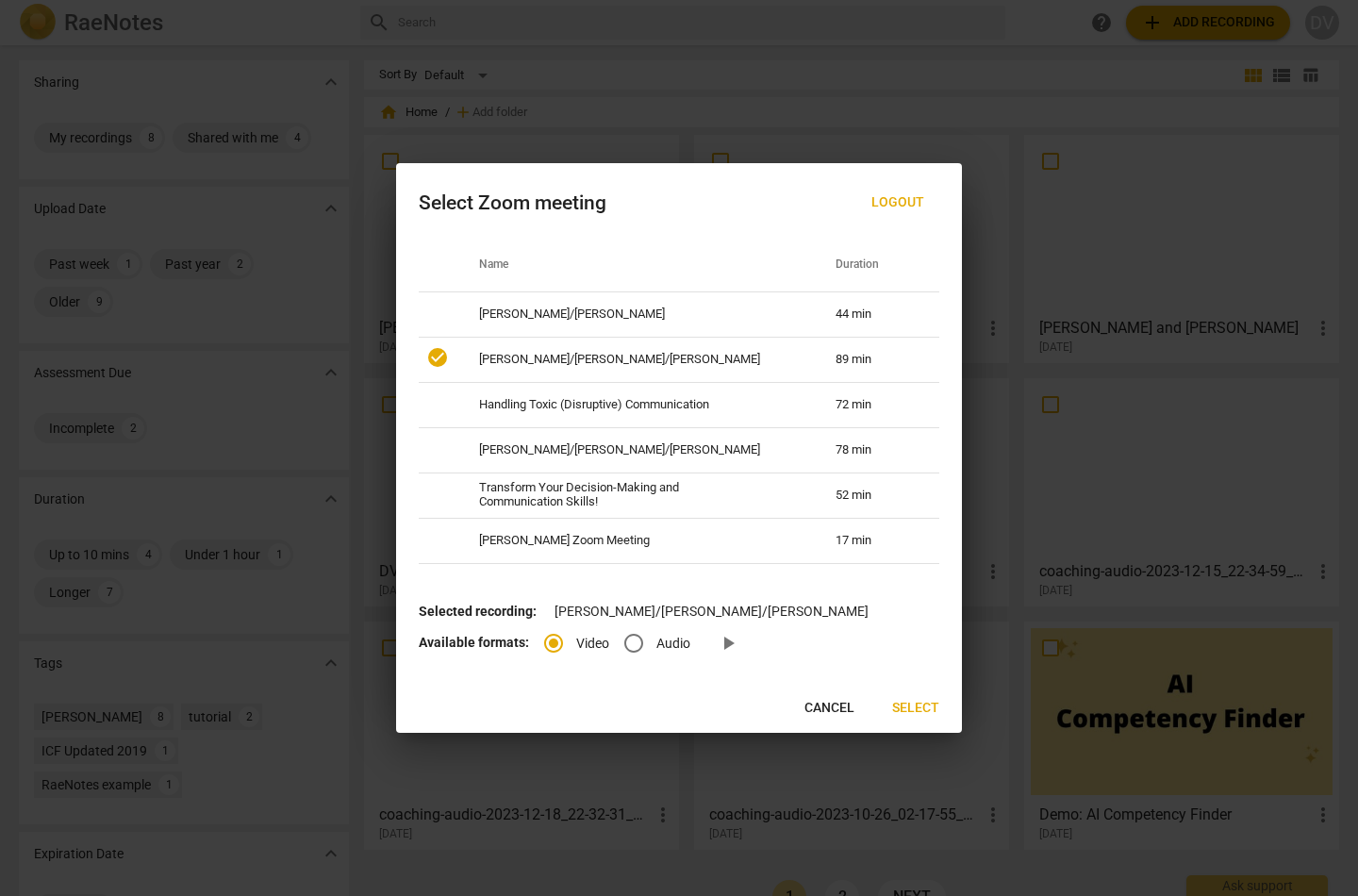 click on "Select" at bounding box center [916, 708] 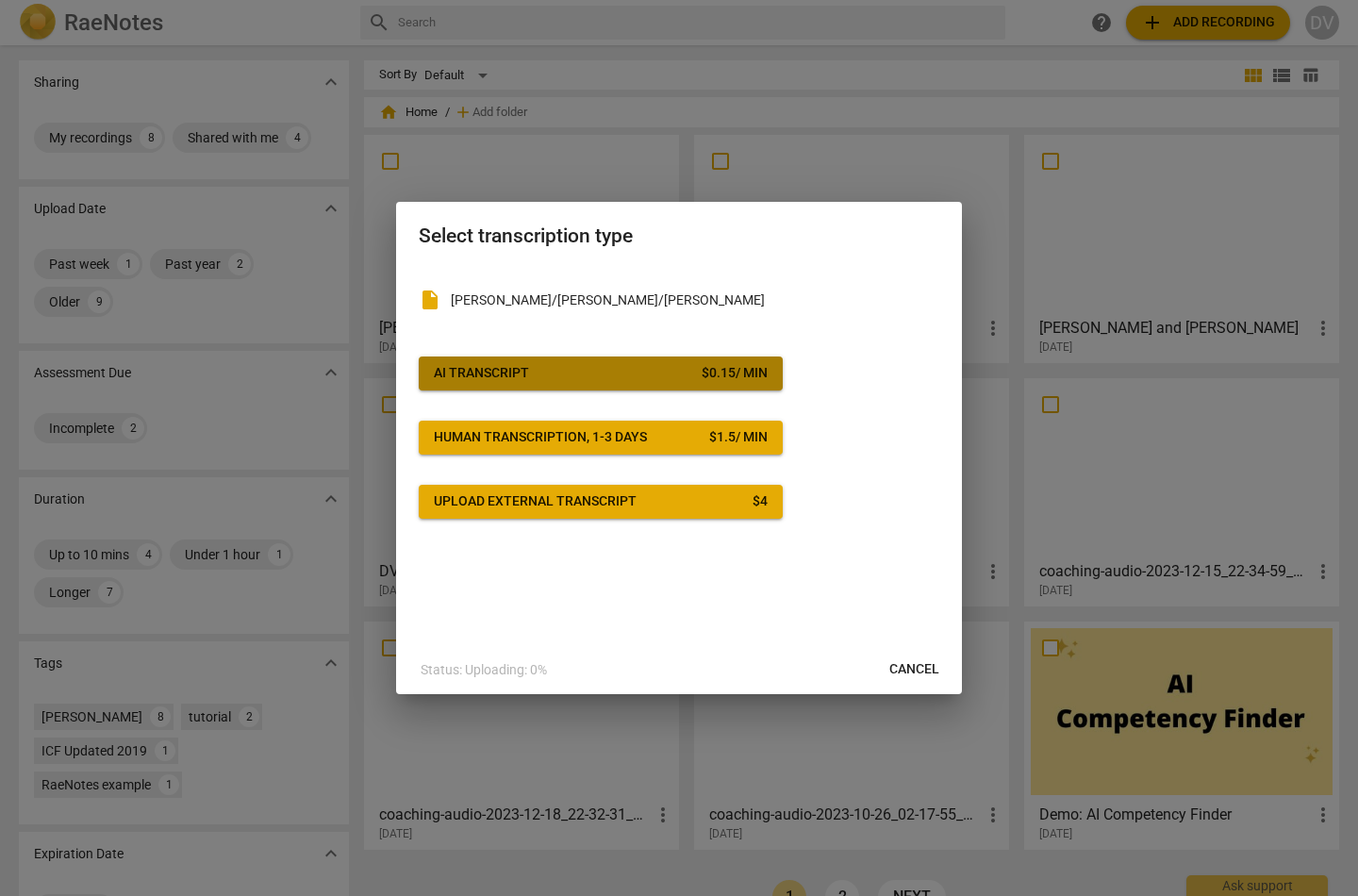 click on "AI Transcript $ 0.15  / min" at bounding box center (601, 373) 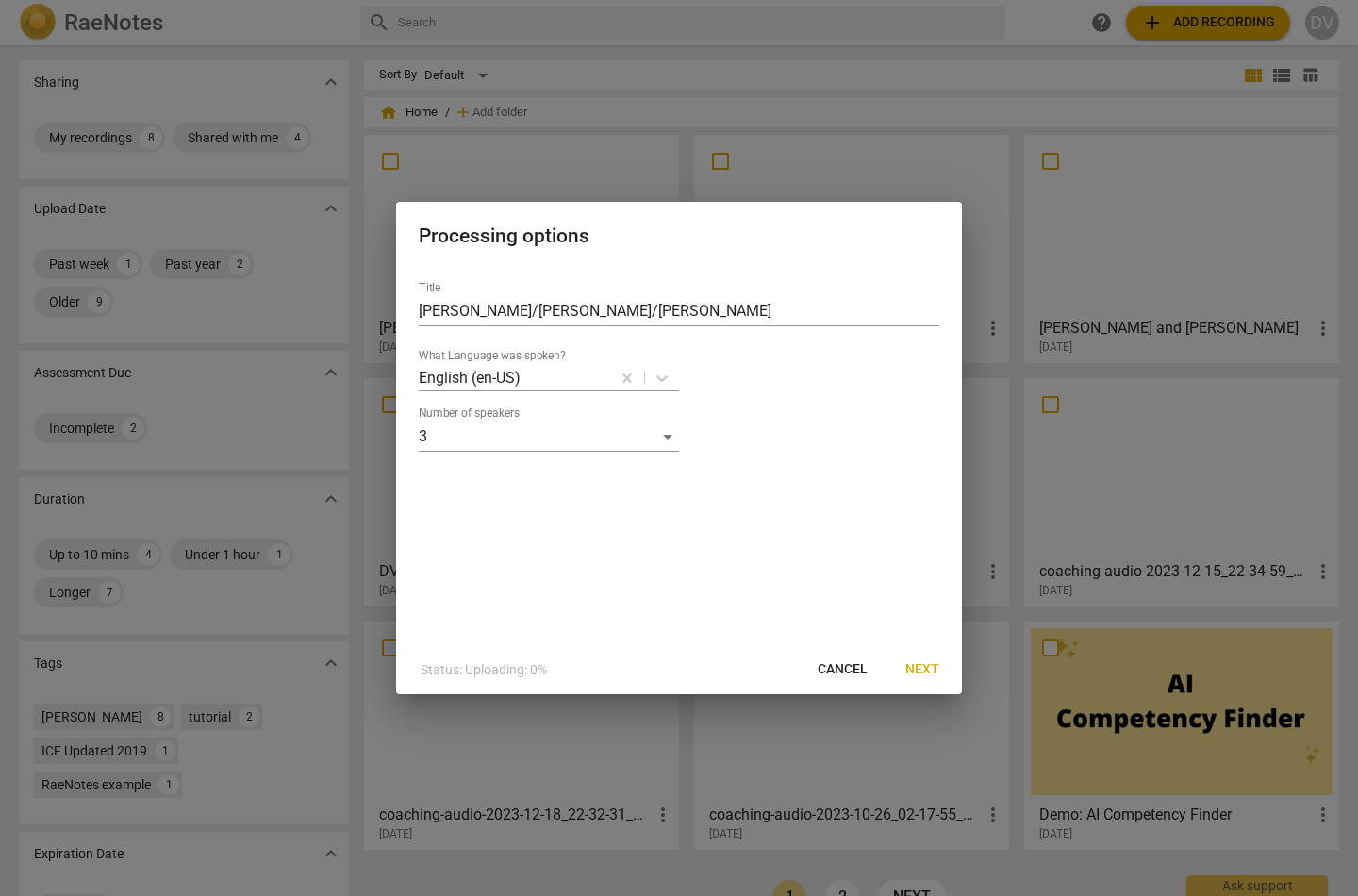 click on "Next" at bounding box center (922, 670) 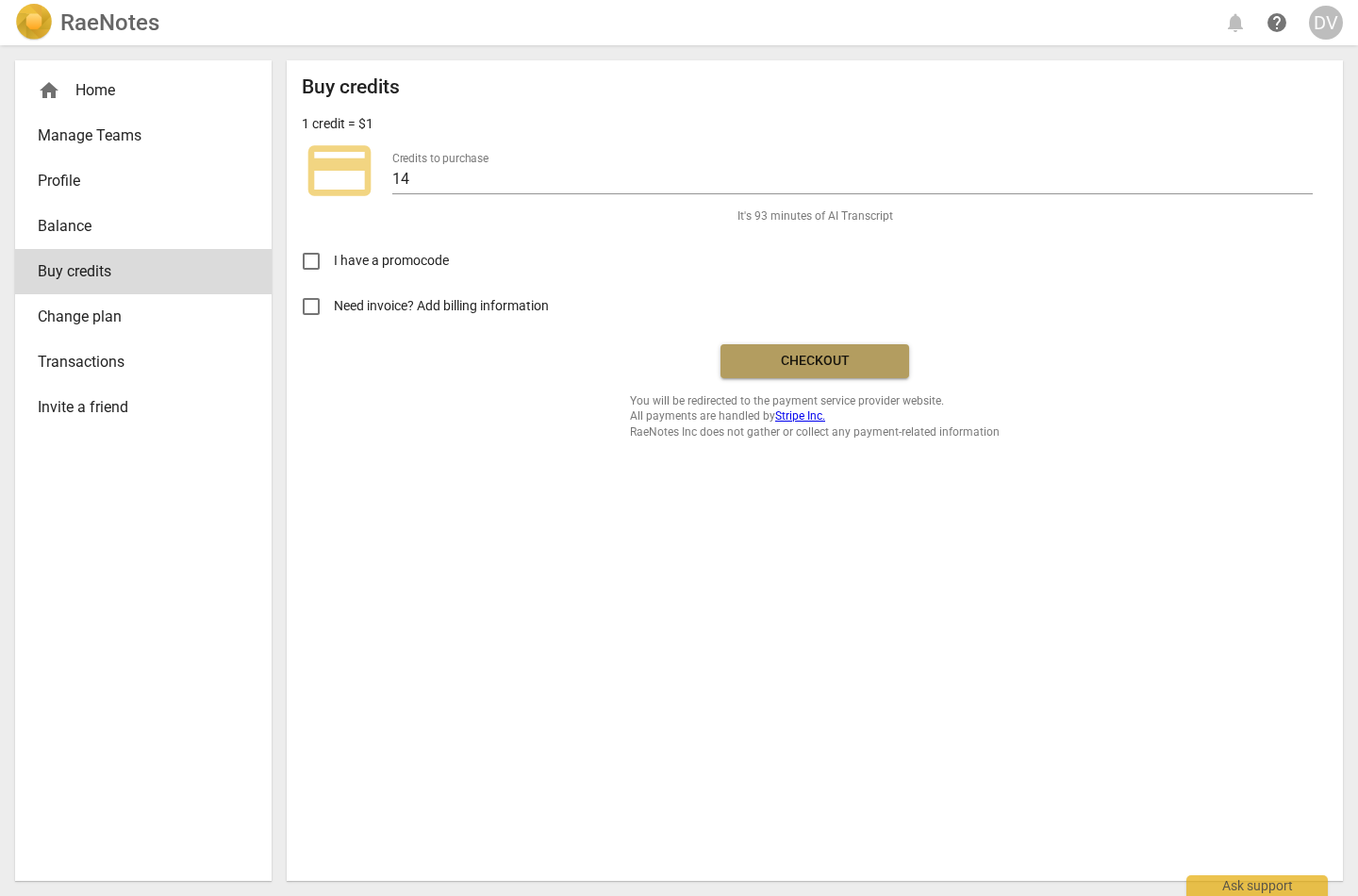 click on "Checkout" at bounding box center [815, 361] 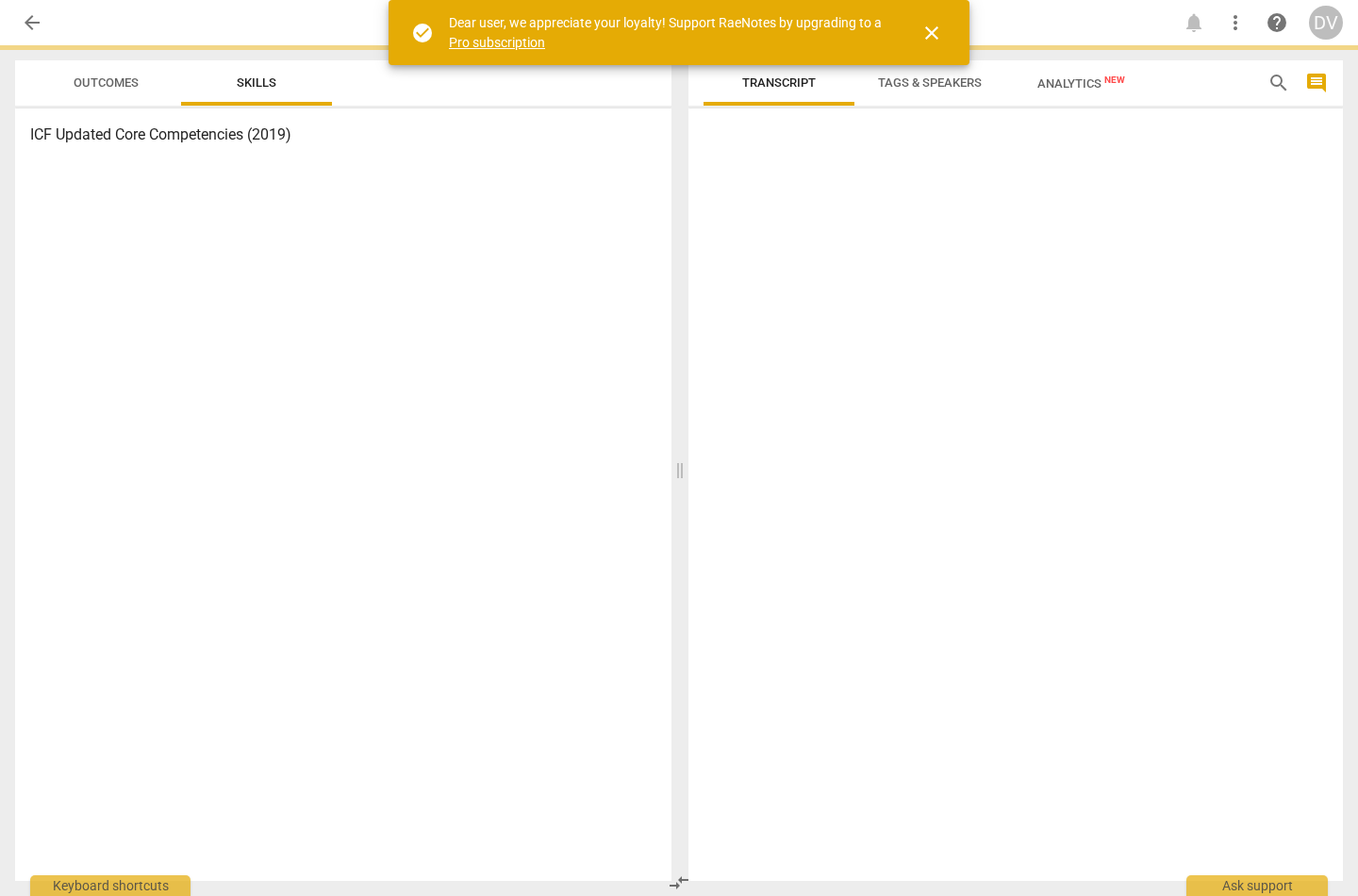 scroll, scrollTop: 0, scrollLeft: 0, axis: both 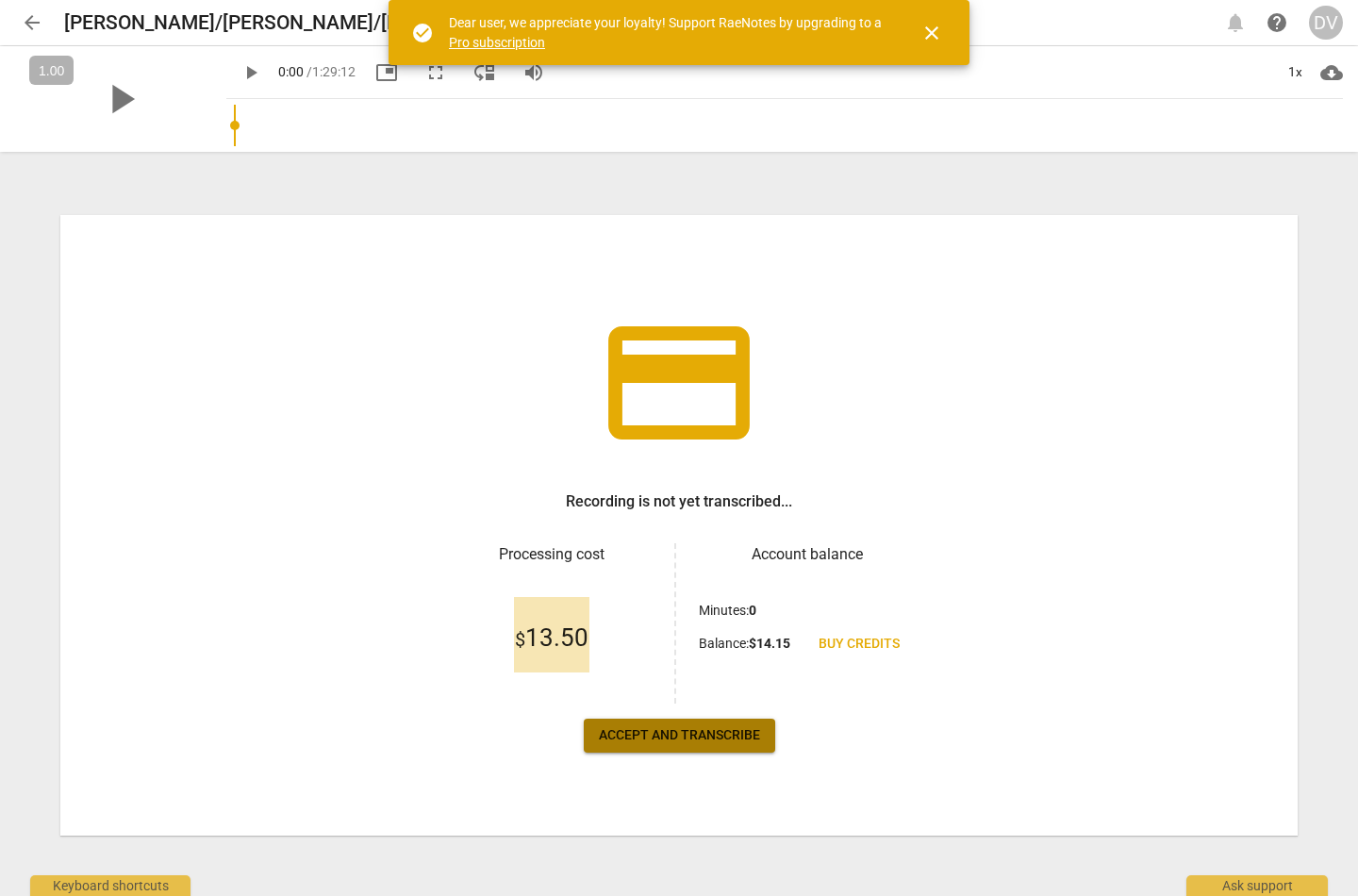 click on "Accept and transcribe" at bounding box center (679, 736) 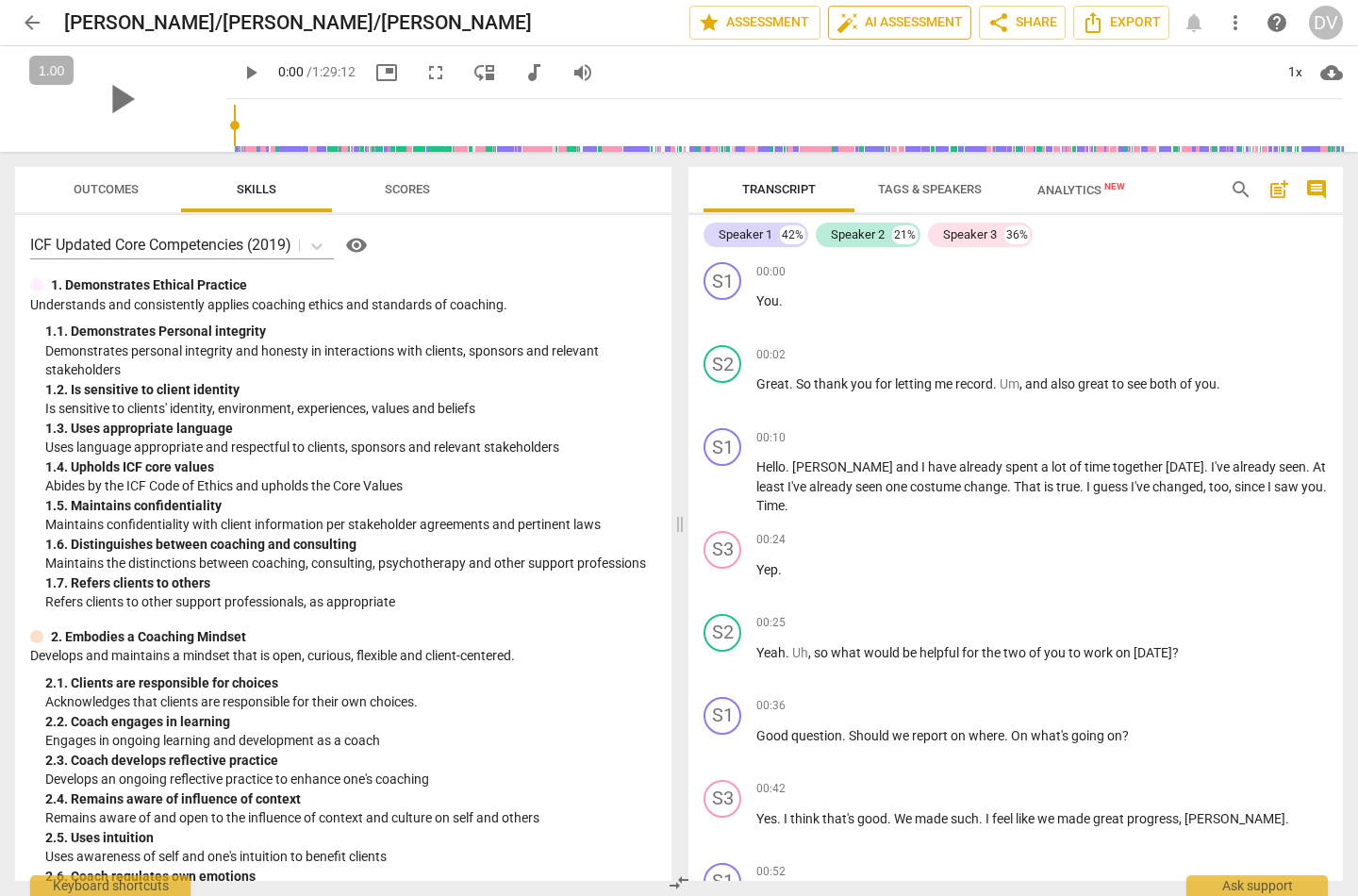 click on "auto_fix_high" at bounding box center (848, 23) 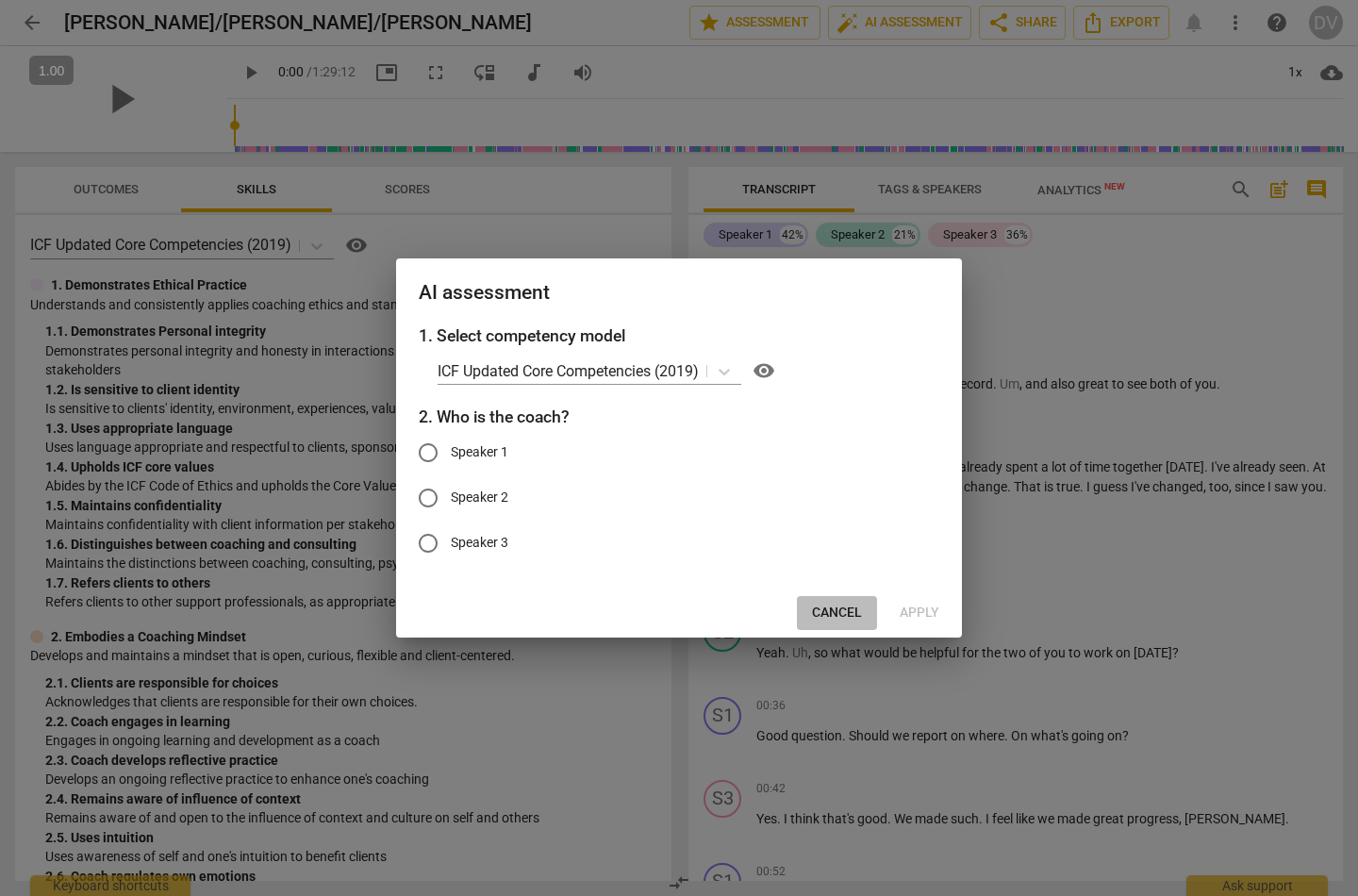 click on "Cancel" at bounding box center (836, 613) 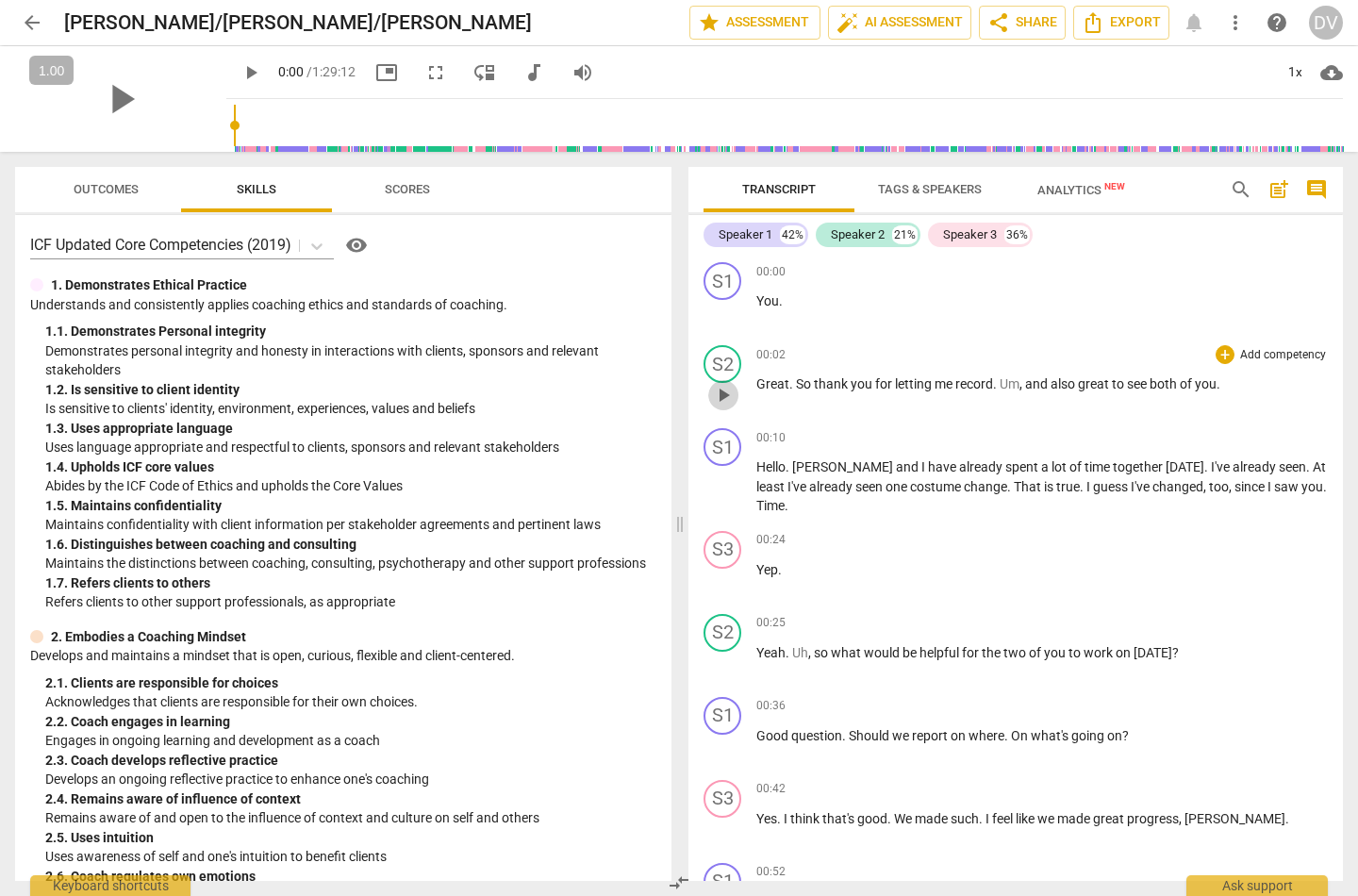 click on "play_arrow" at bounding box center [723, 395] 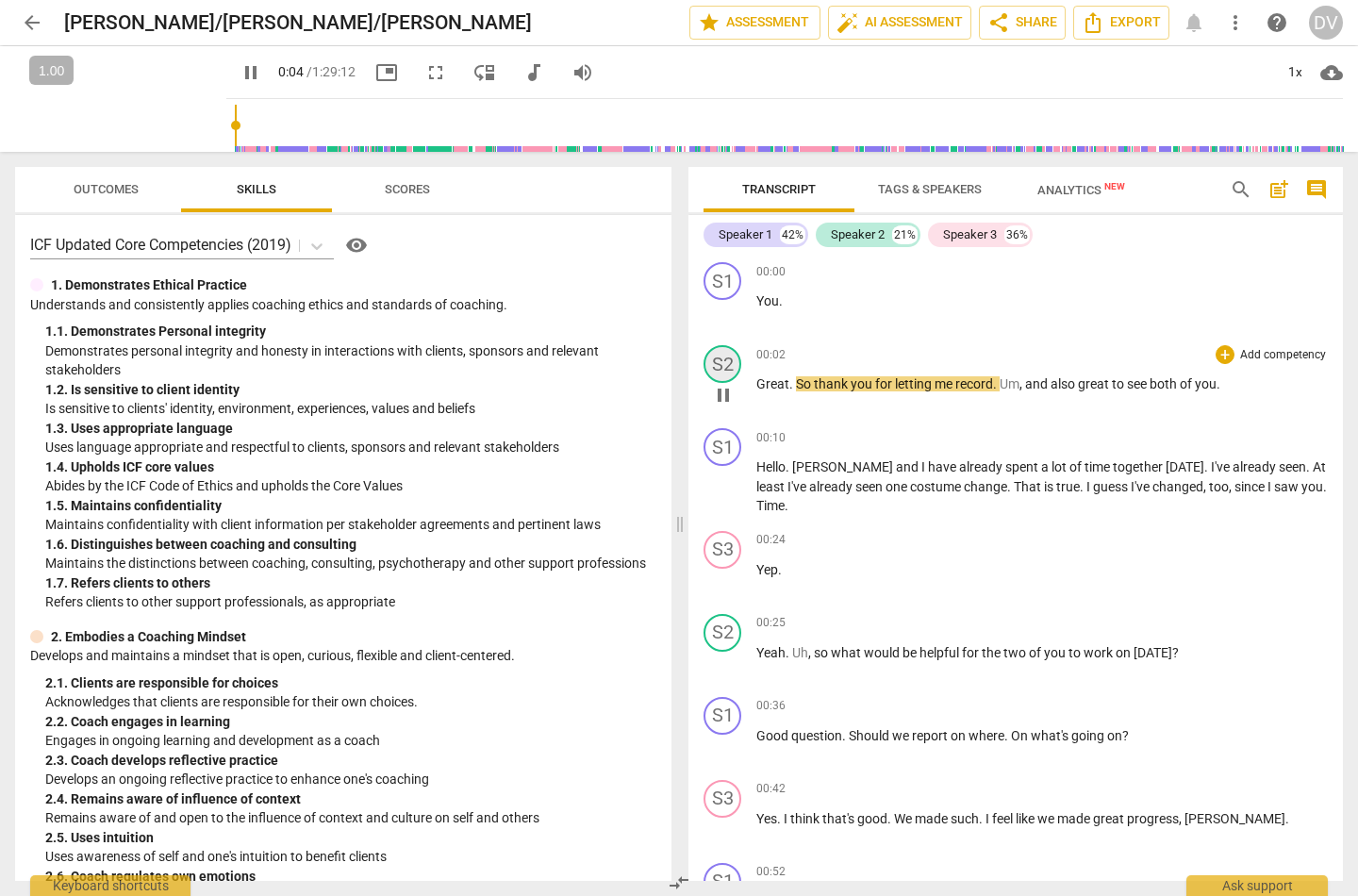 click on "S2" at bounding box center [722, 364] 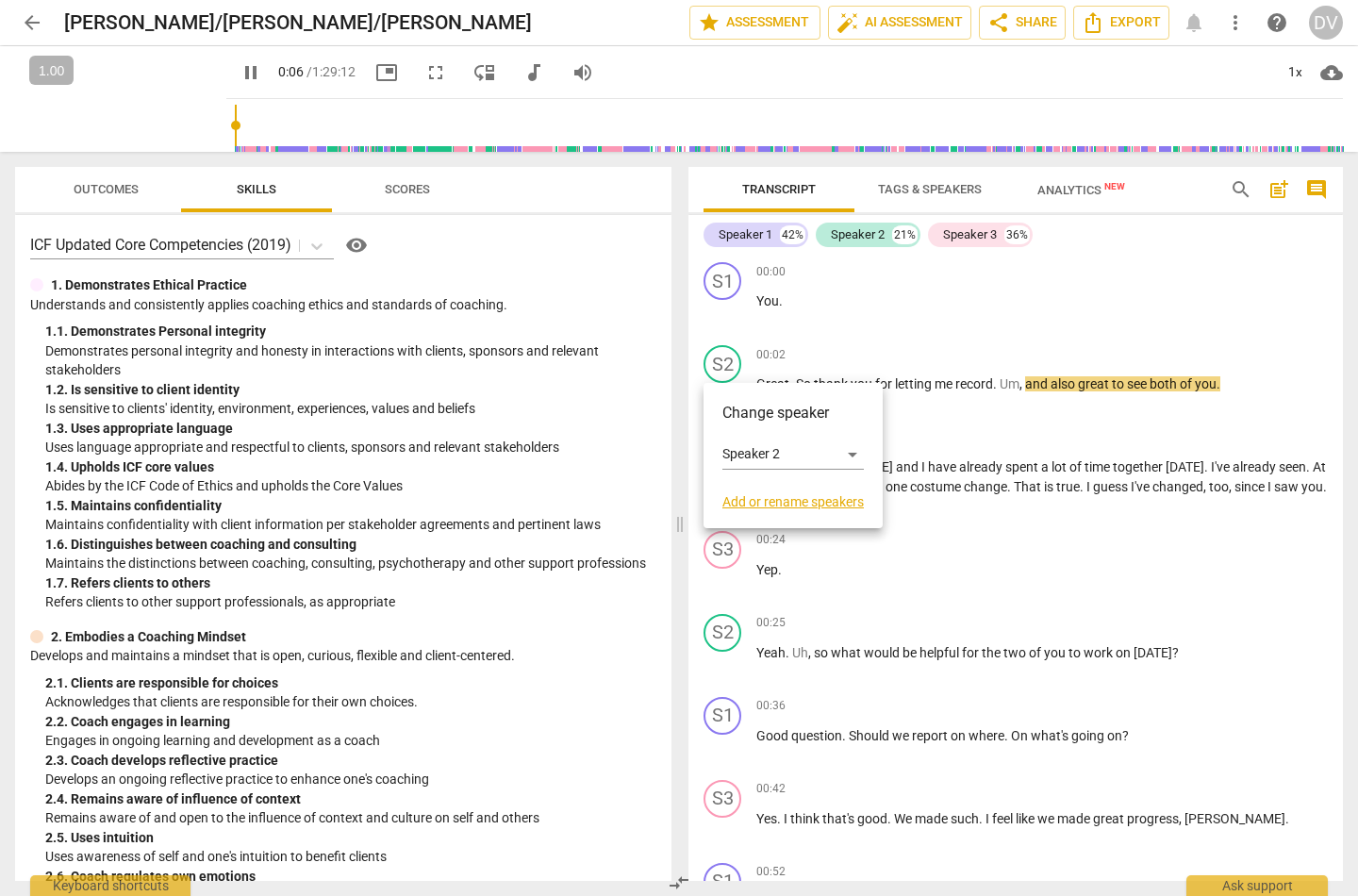 click at bounding box center [679, 448] 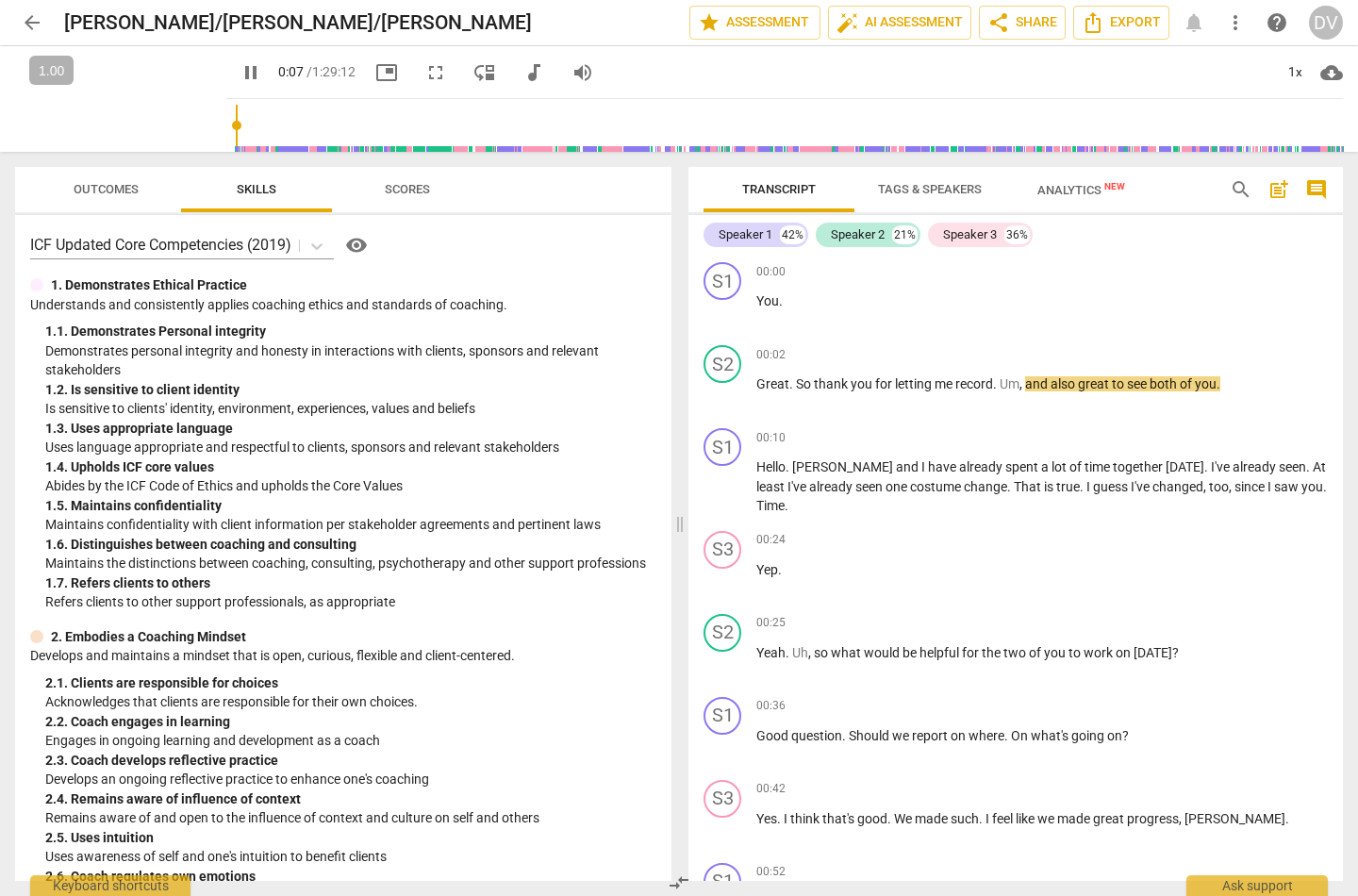 click on "Tags & Speakers" at bounding box center [930, 189] 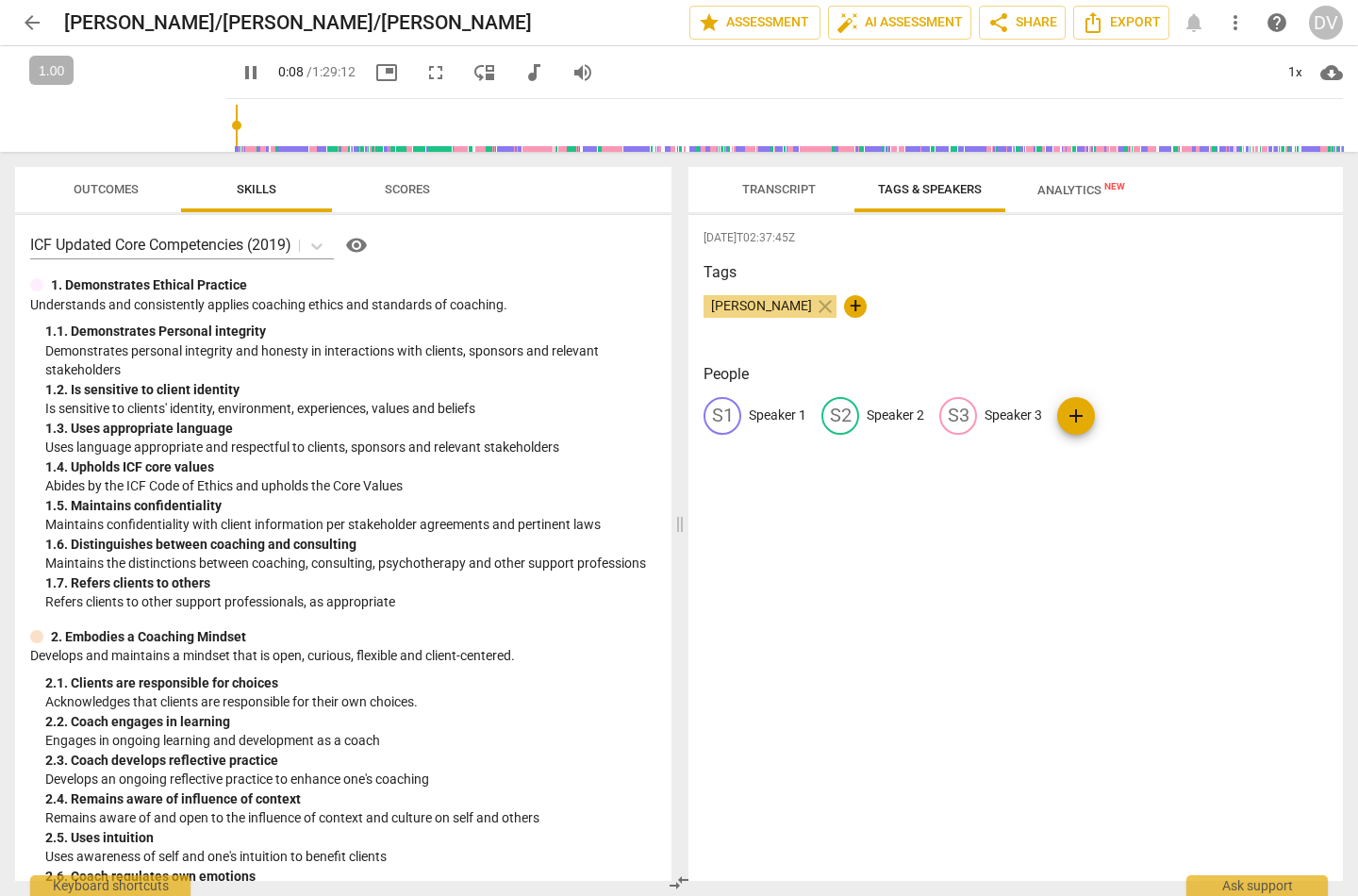click on "Speaker 2" at bounding box center [895, 415] 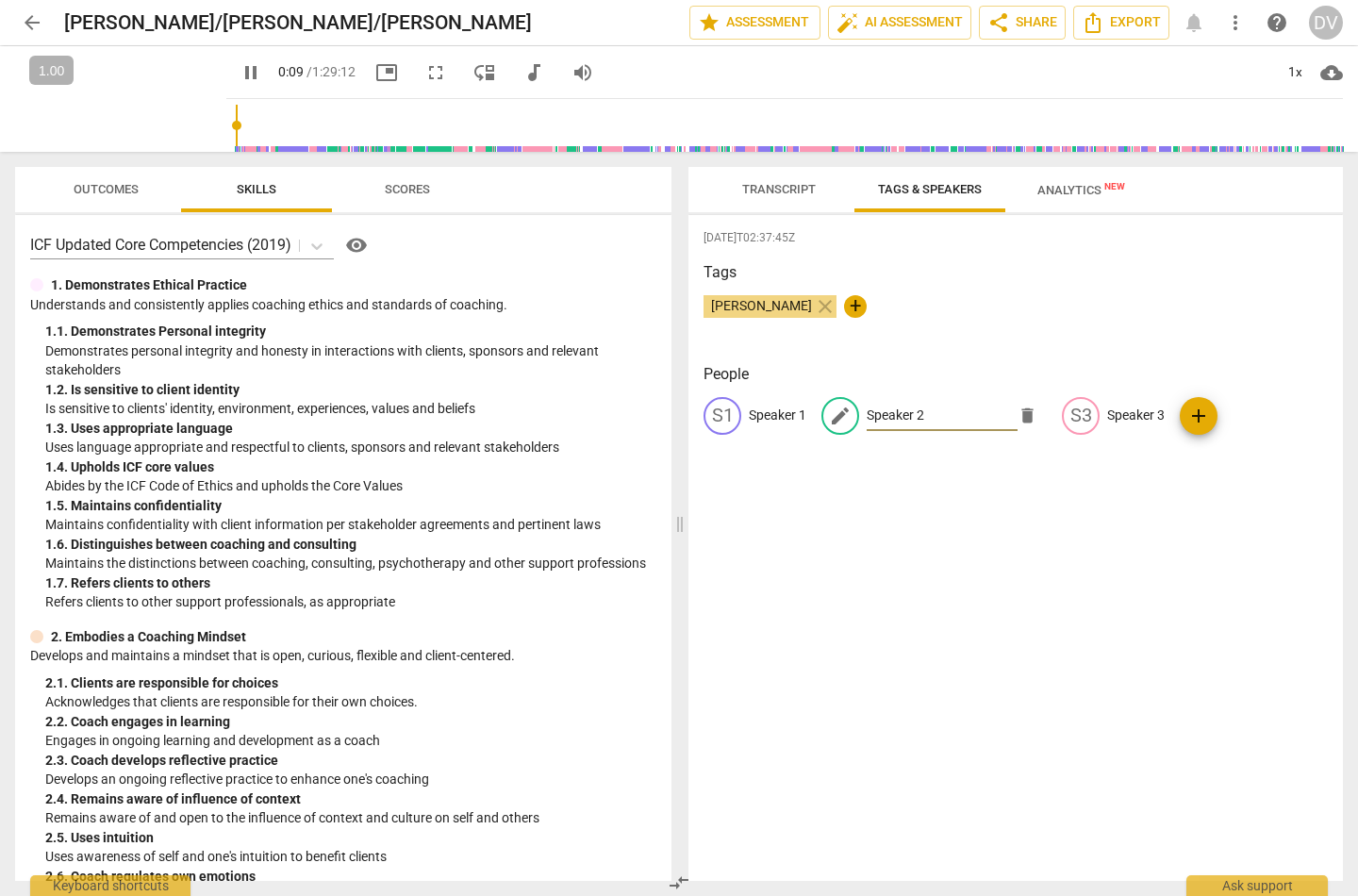 type on "10" 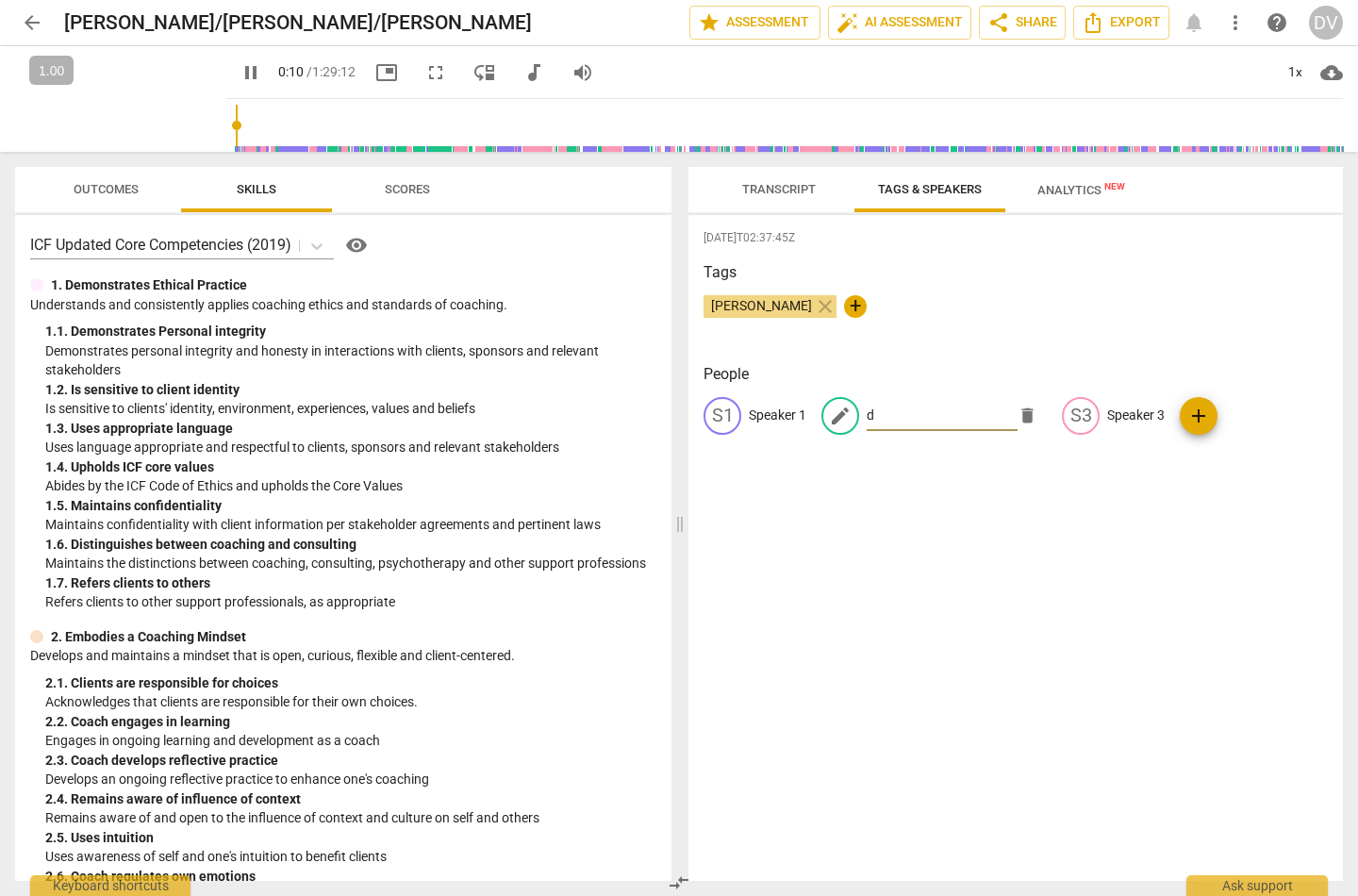 type on "11" 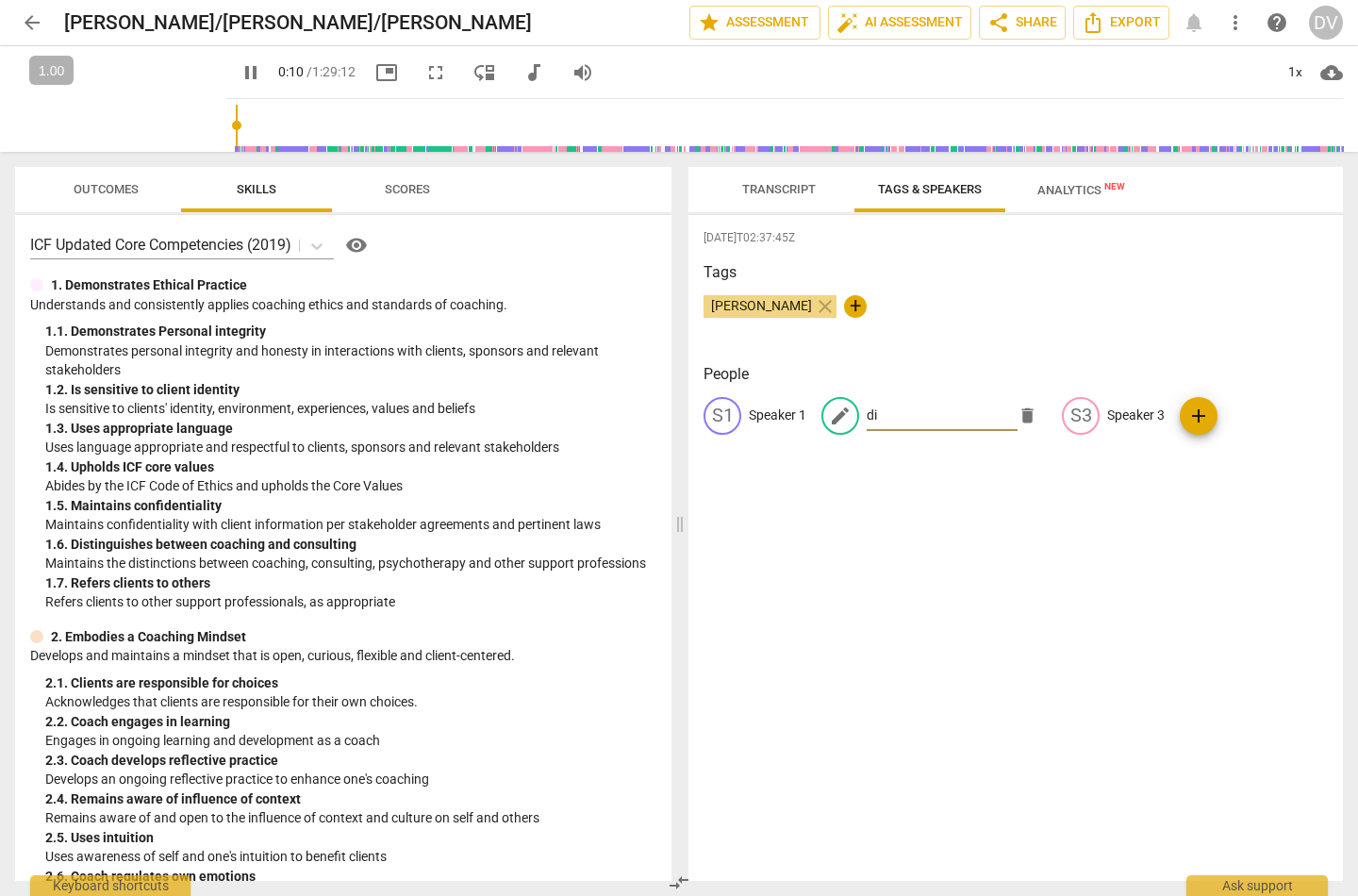 type on "11" 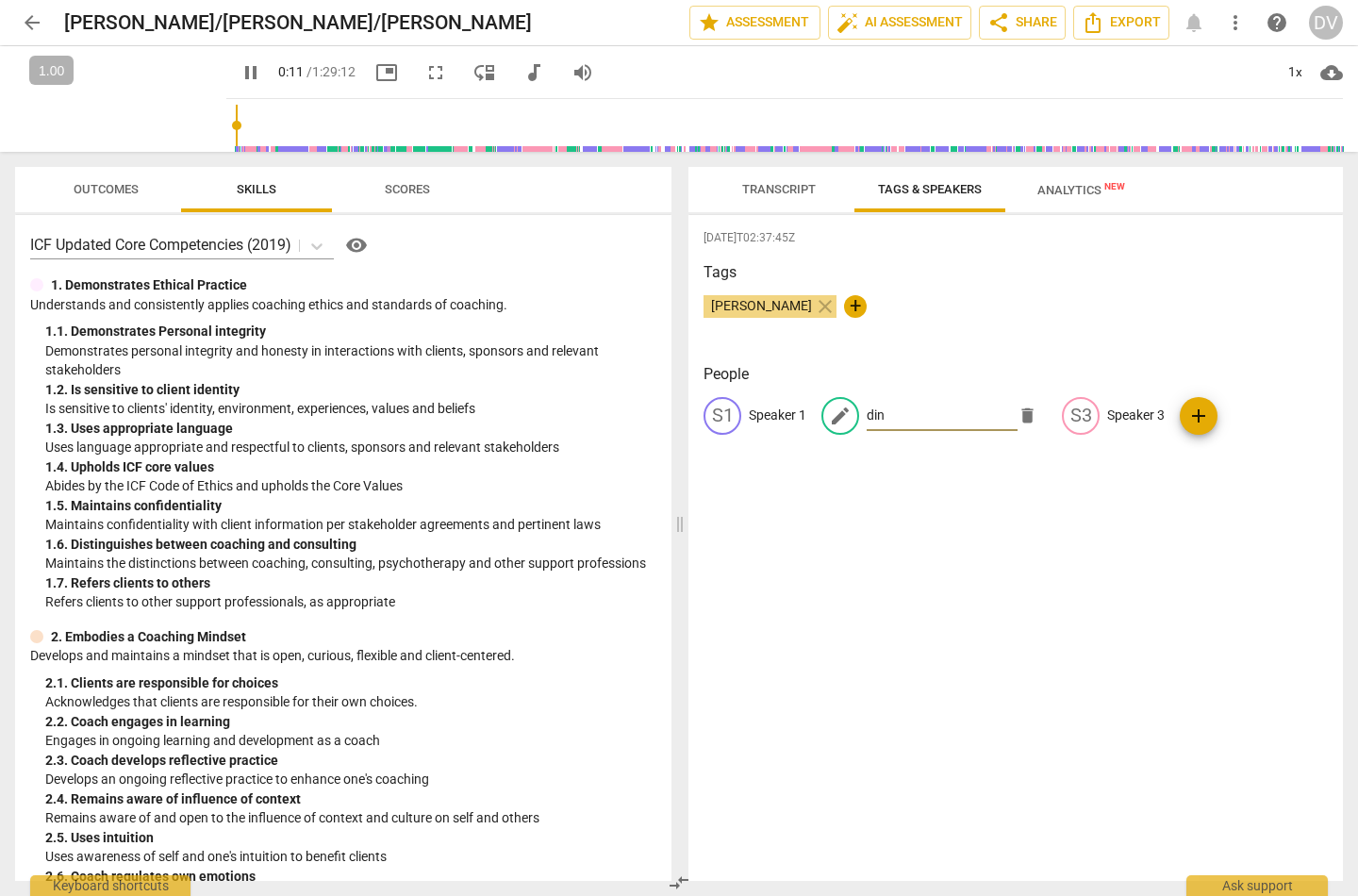 type on "11" 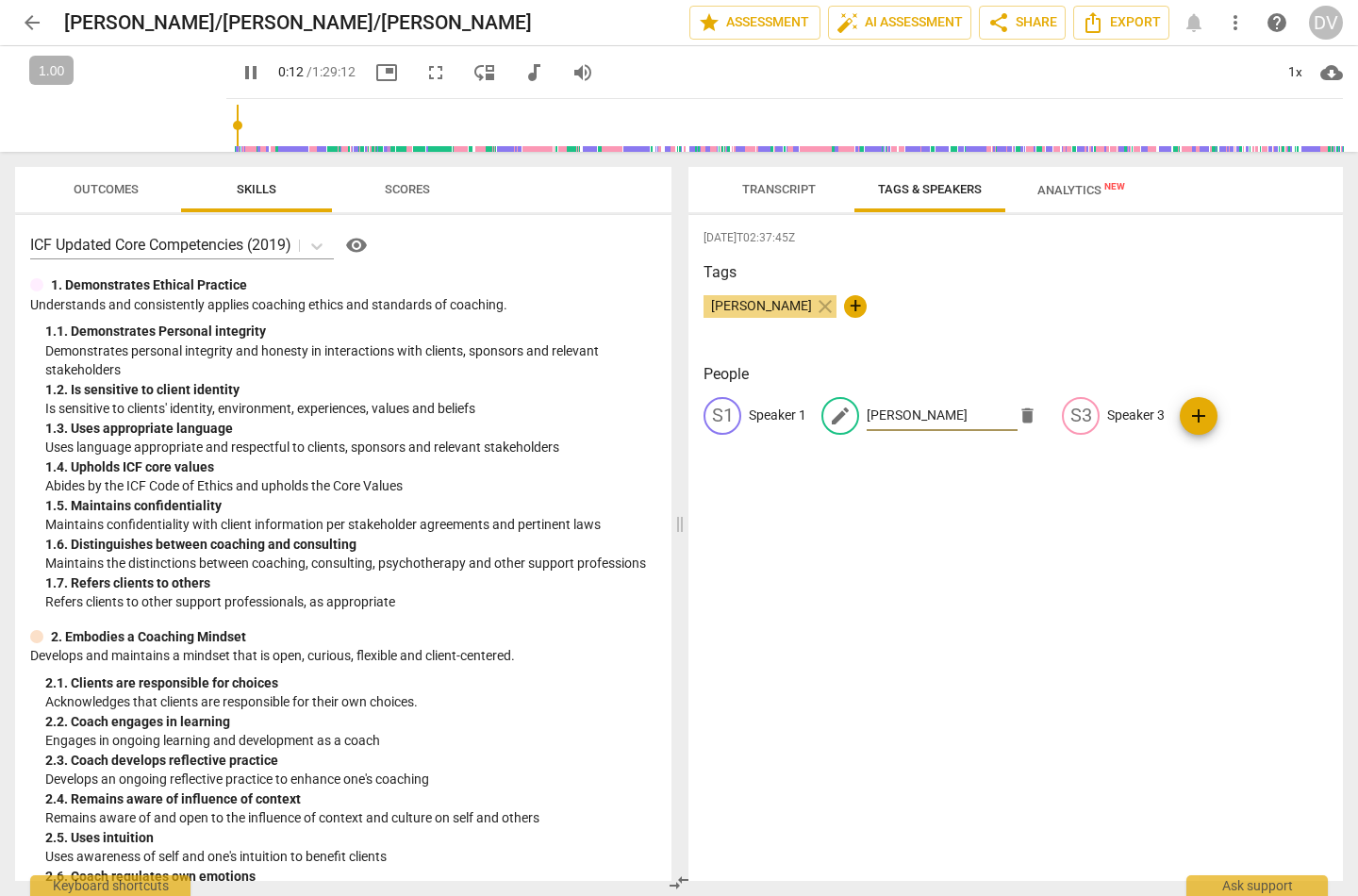 type on "13" 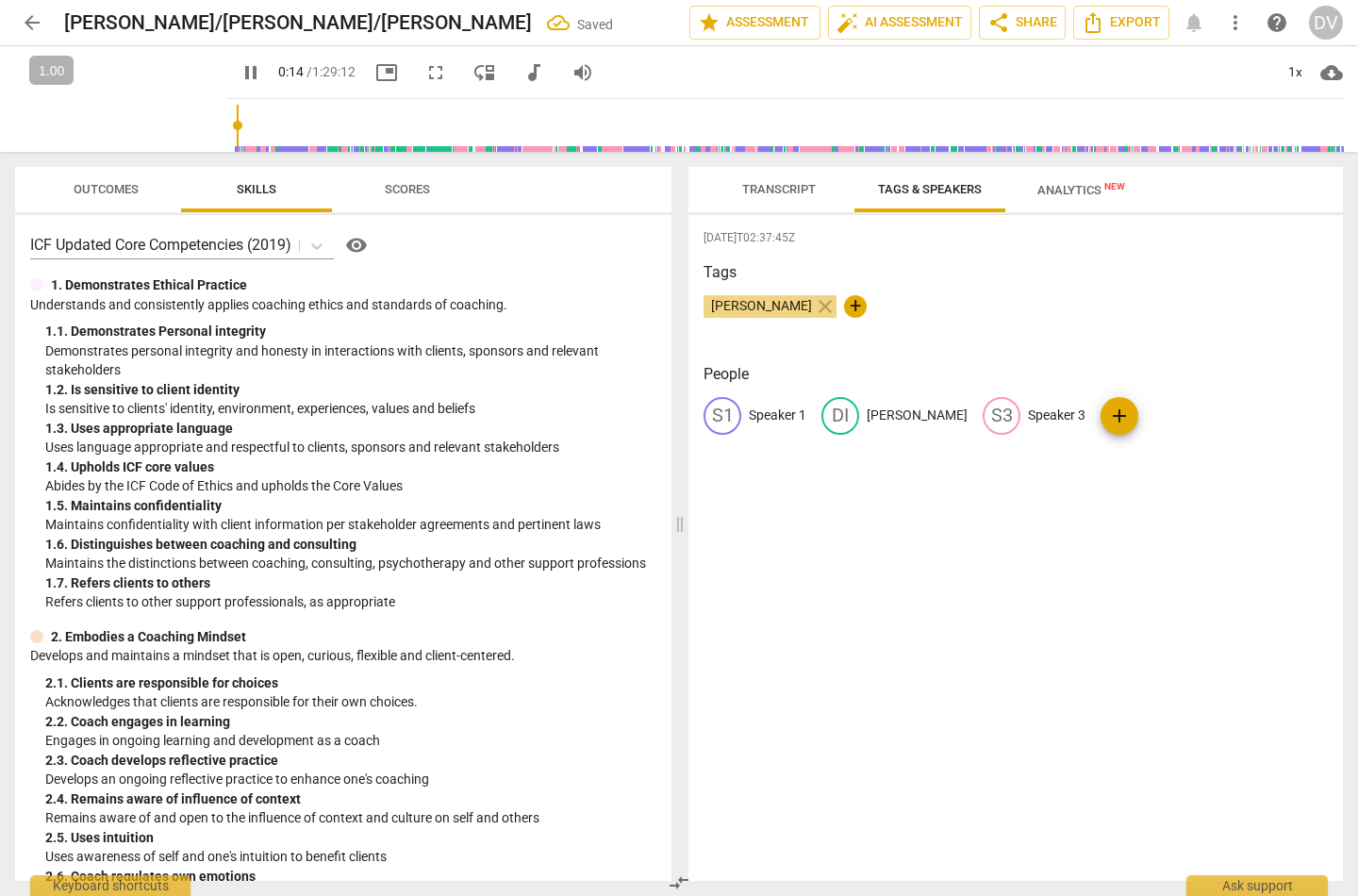 click on "Transcript" at bounding box center [779, 189] 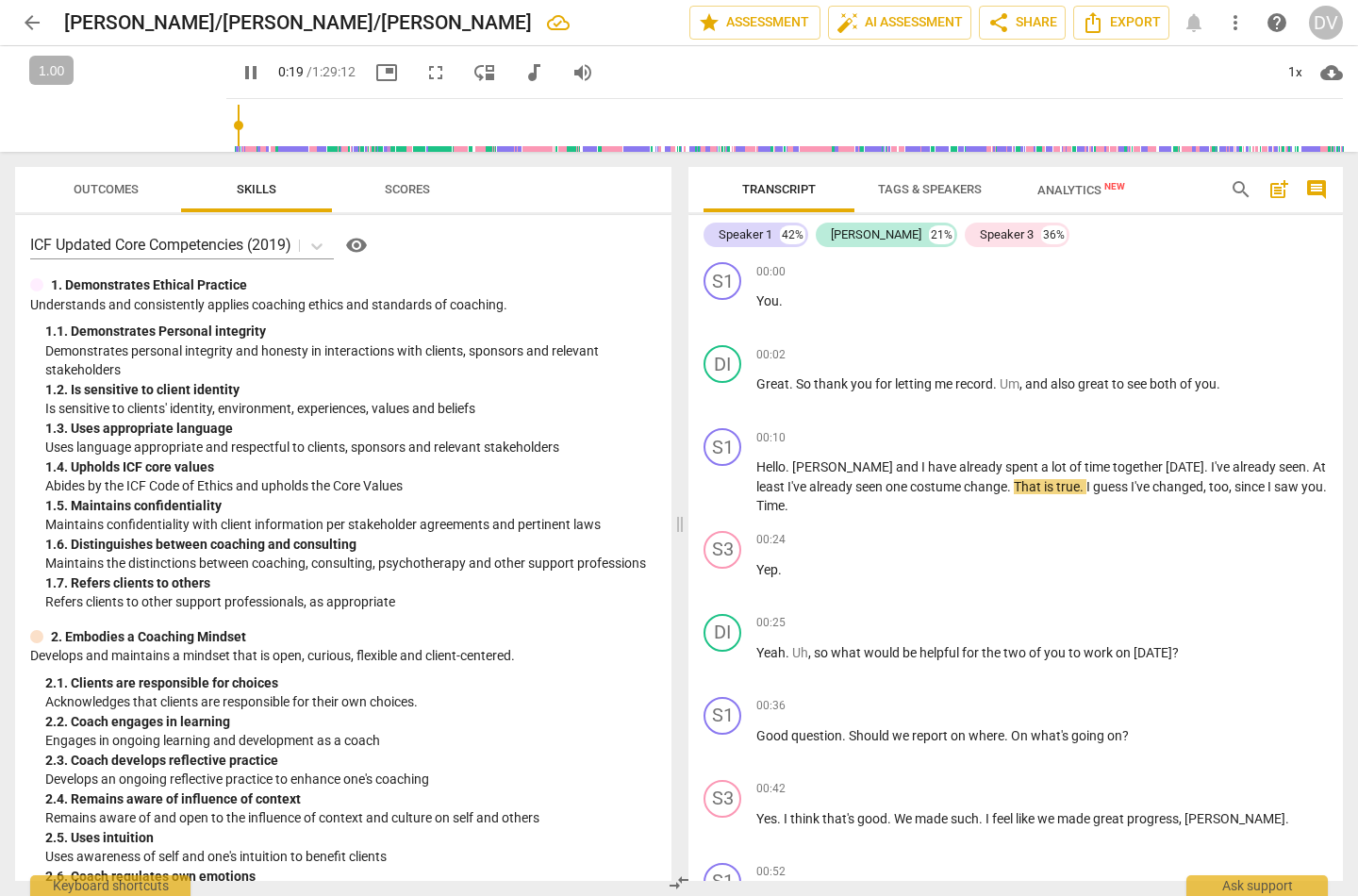 click on "Tags & Speakers" at bounding box center (930, 189) 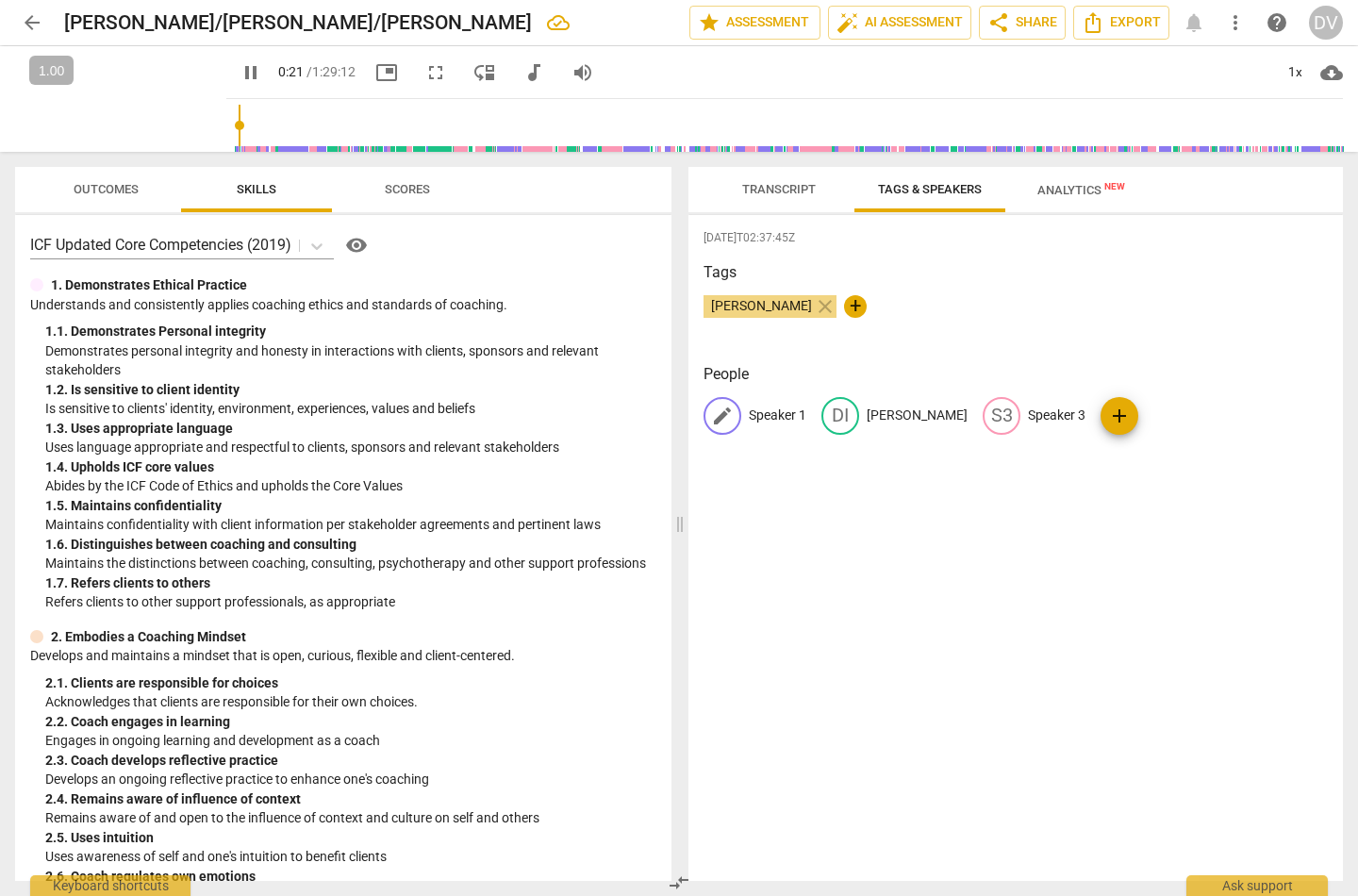 click on "Speaker 1" at bounding box center [777, 415] 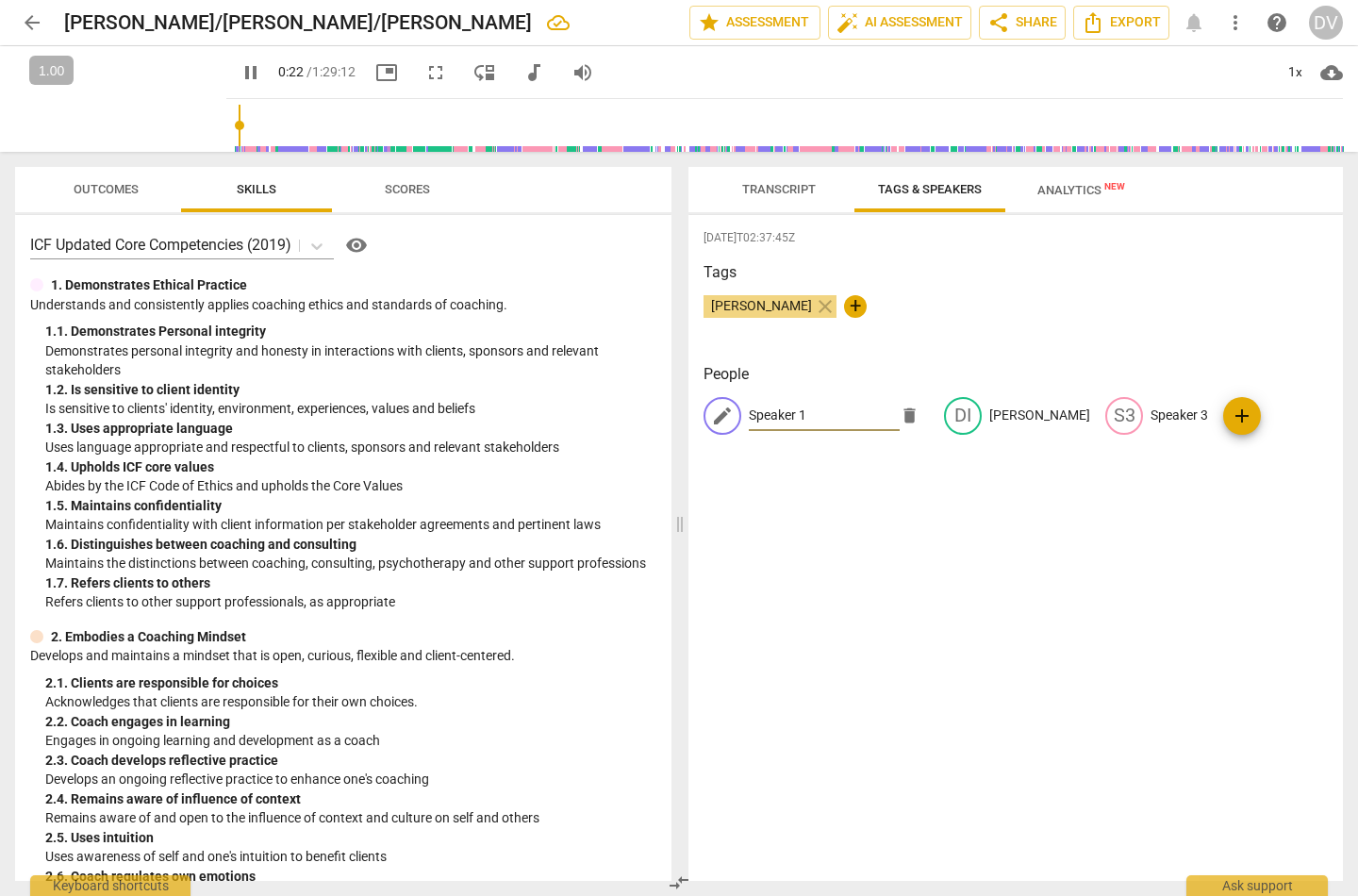 type on "22" 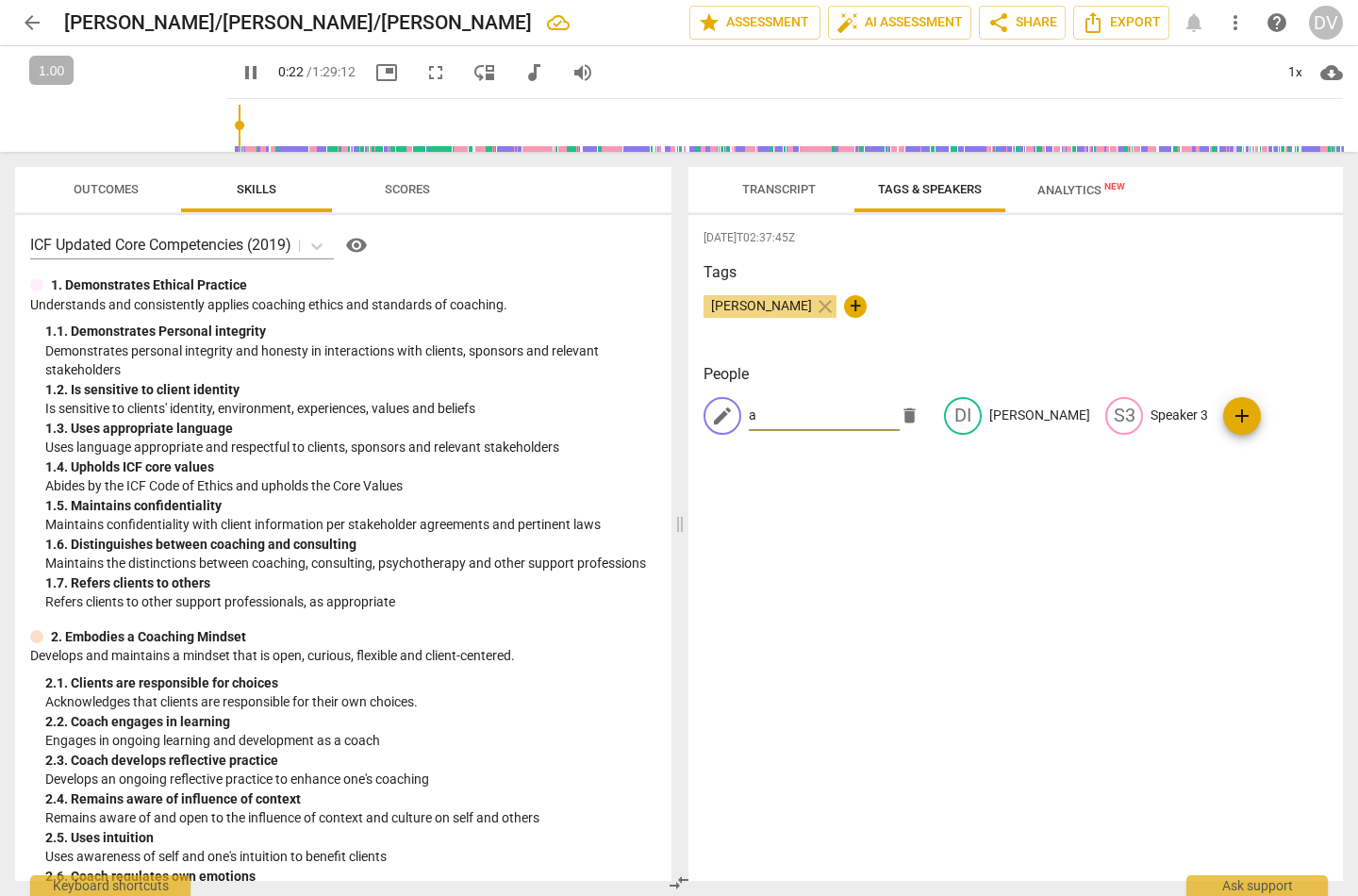 type on "23" 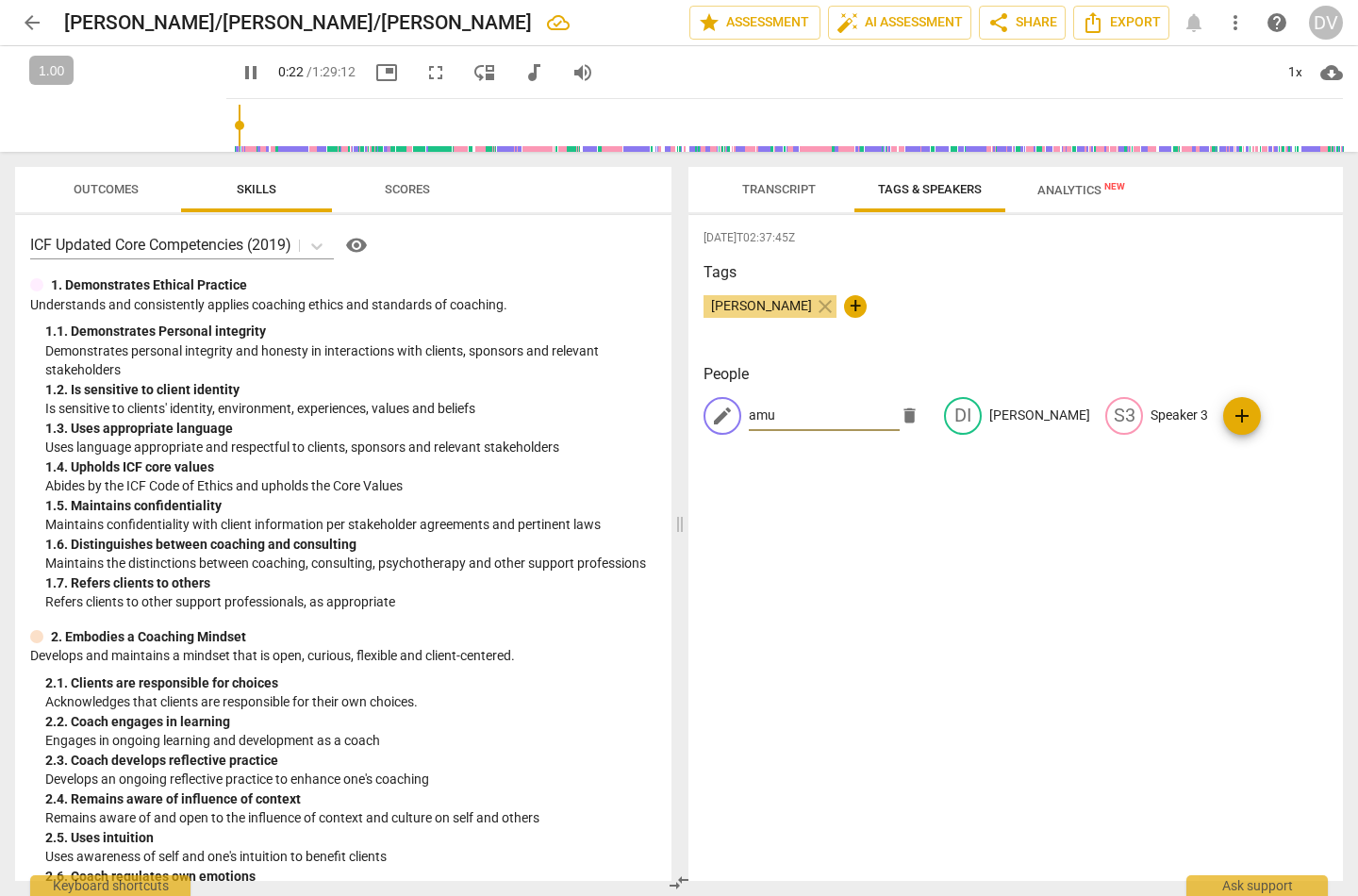 type on "amuy" 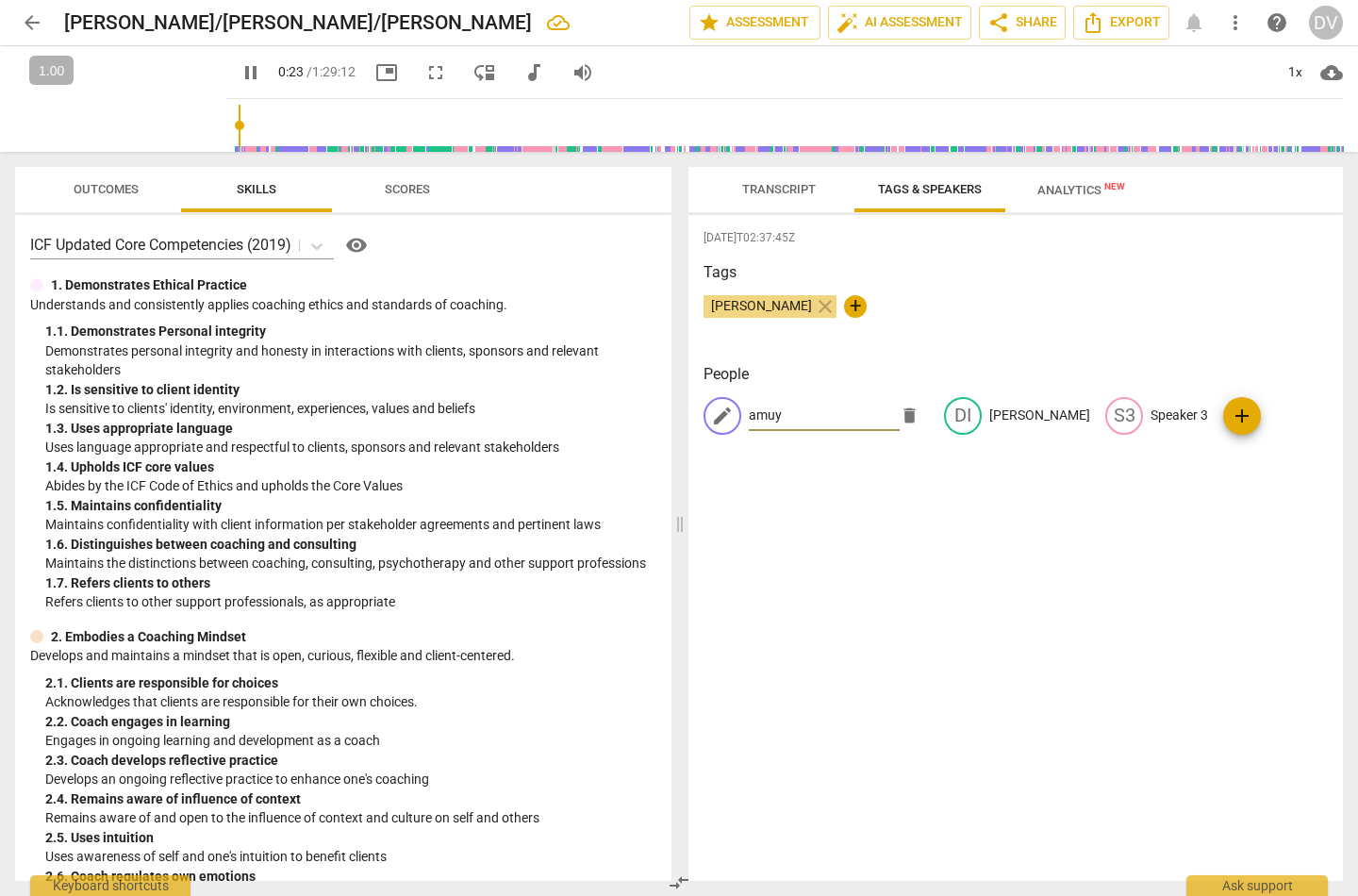 type on "24" 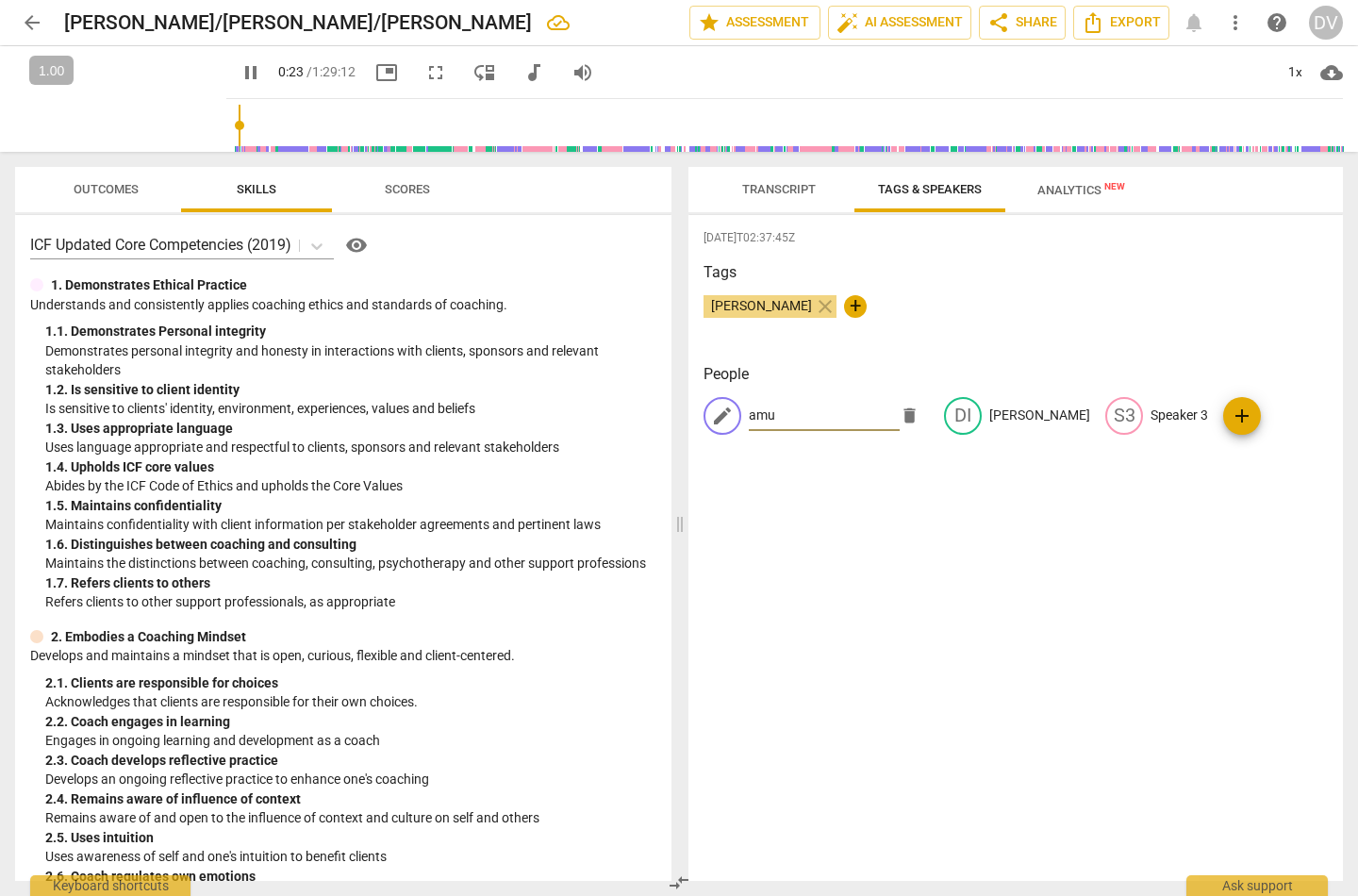 type on "24" 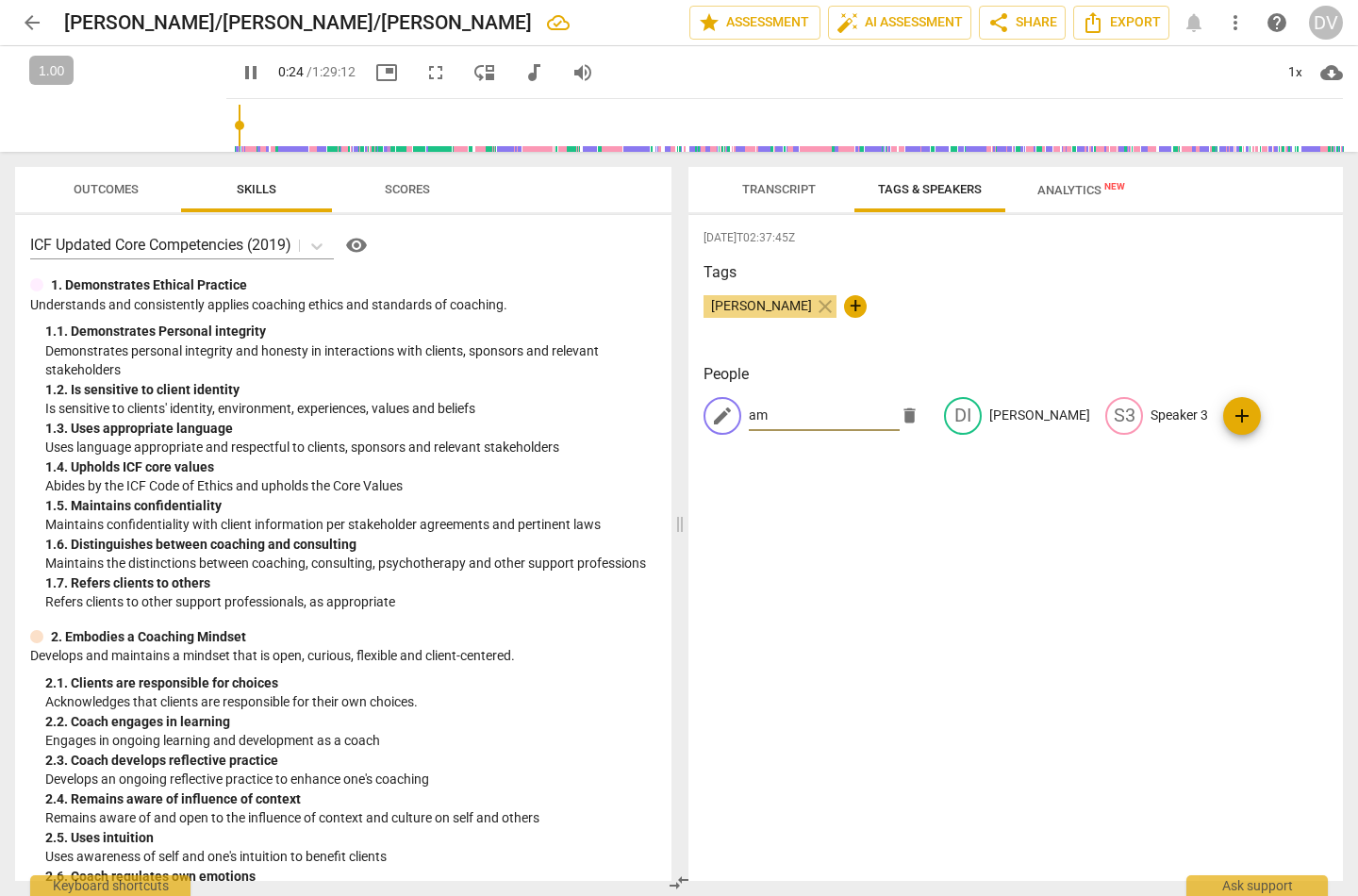 type on "25" 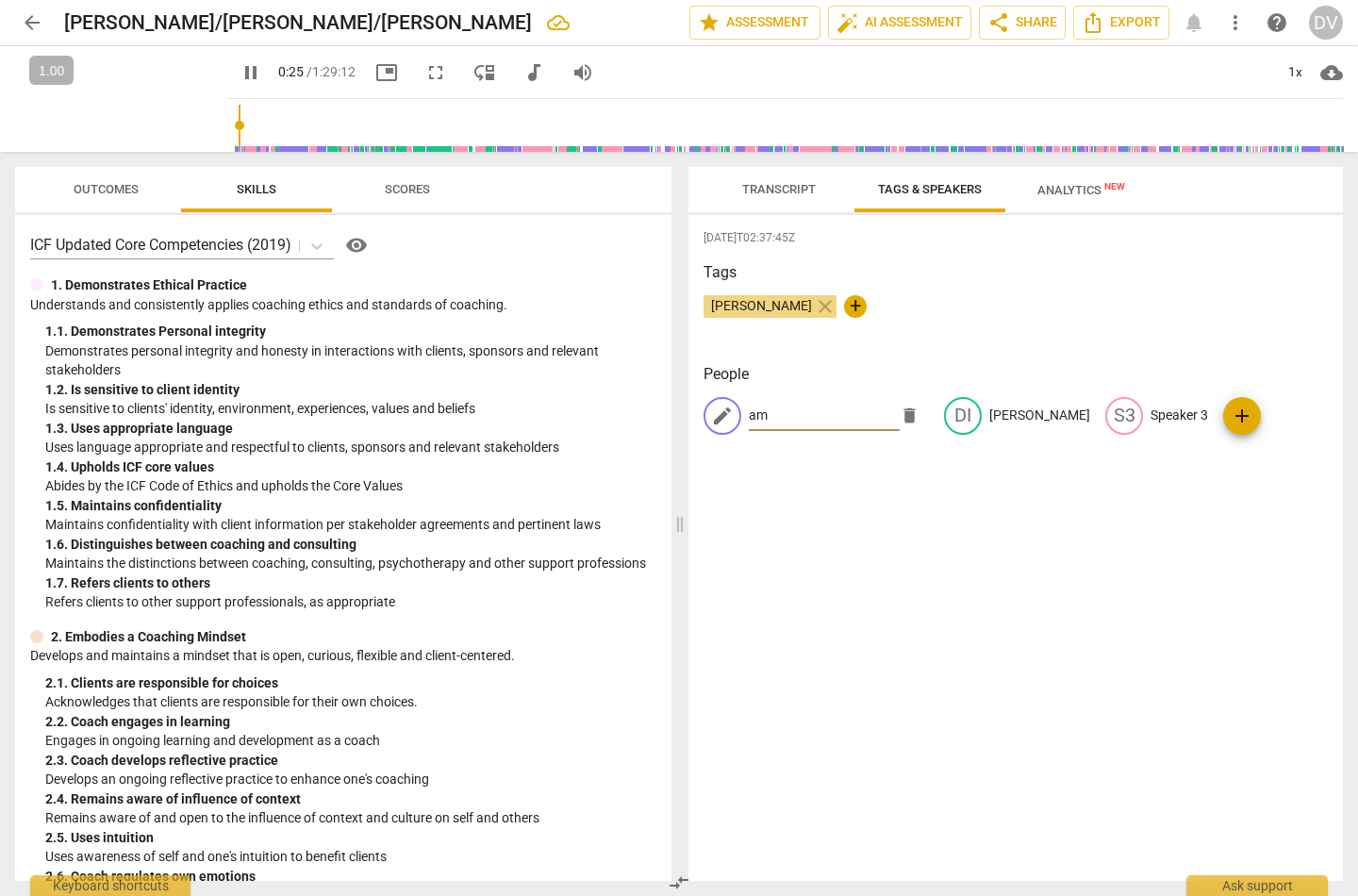 type on "a" 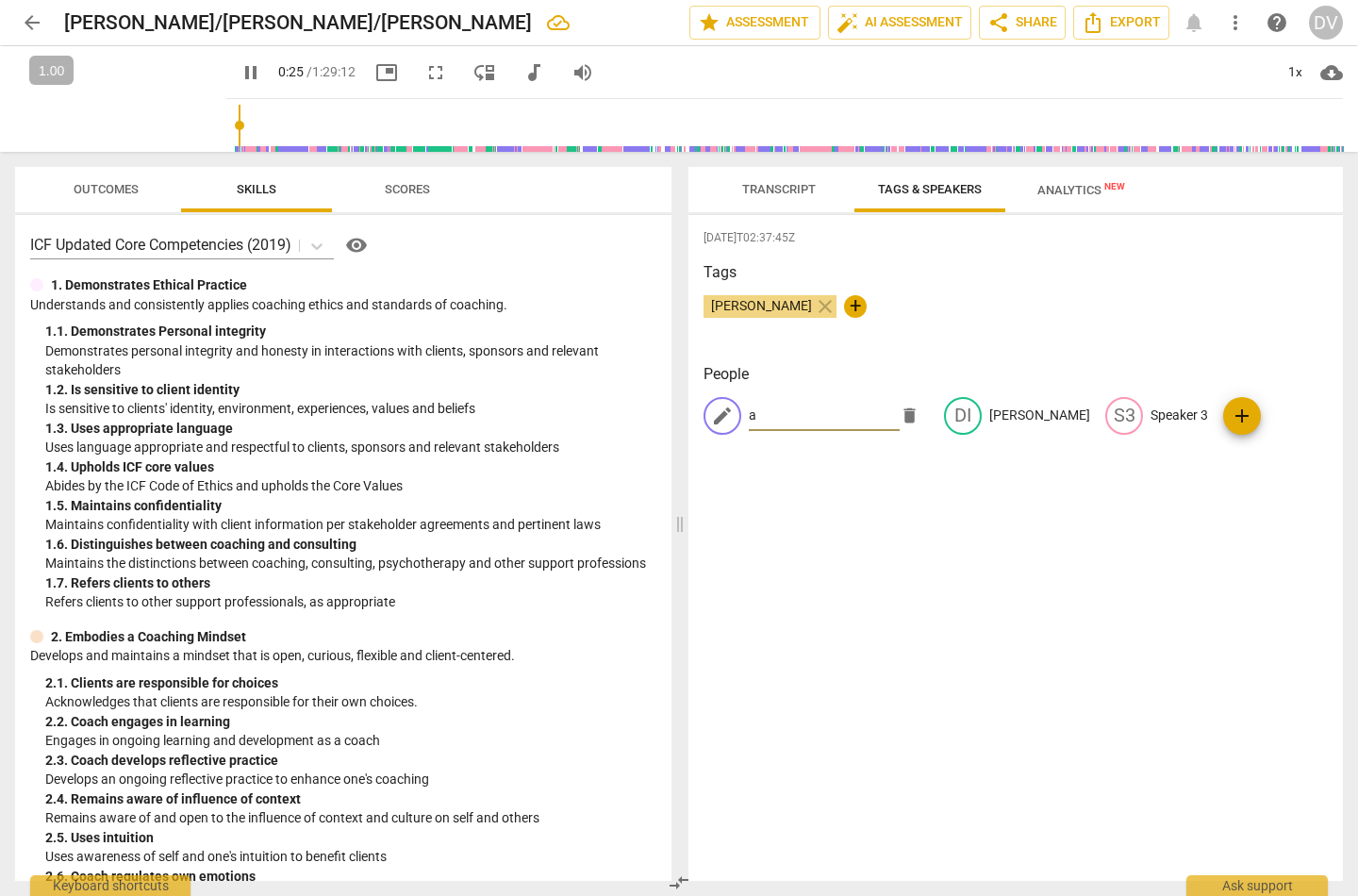 type on "25" 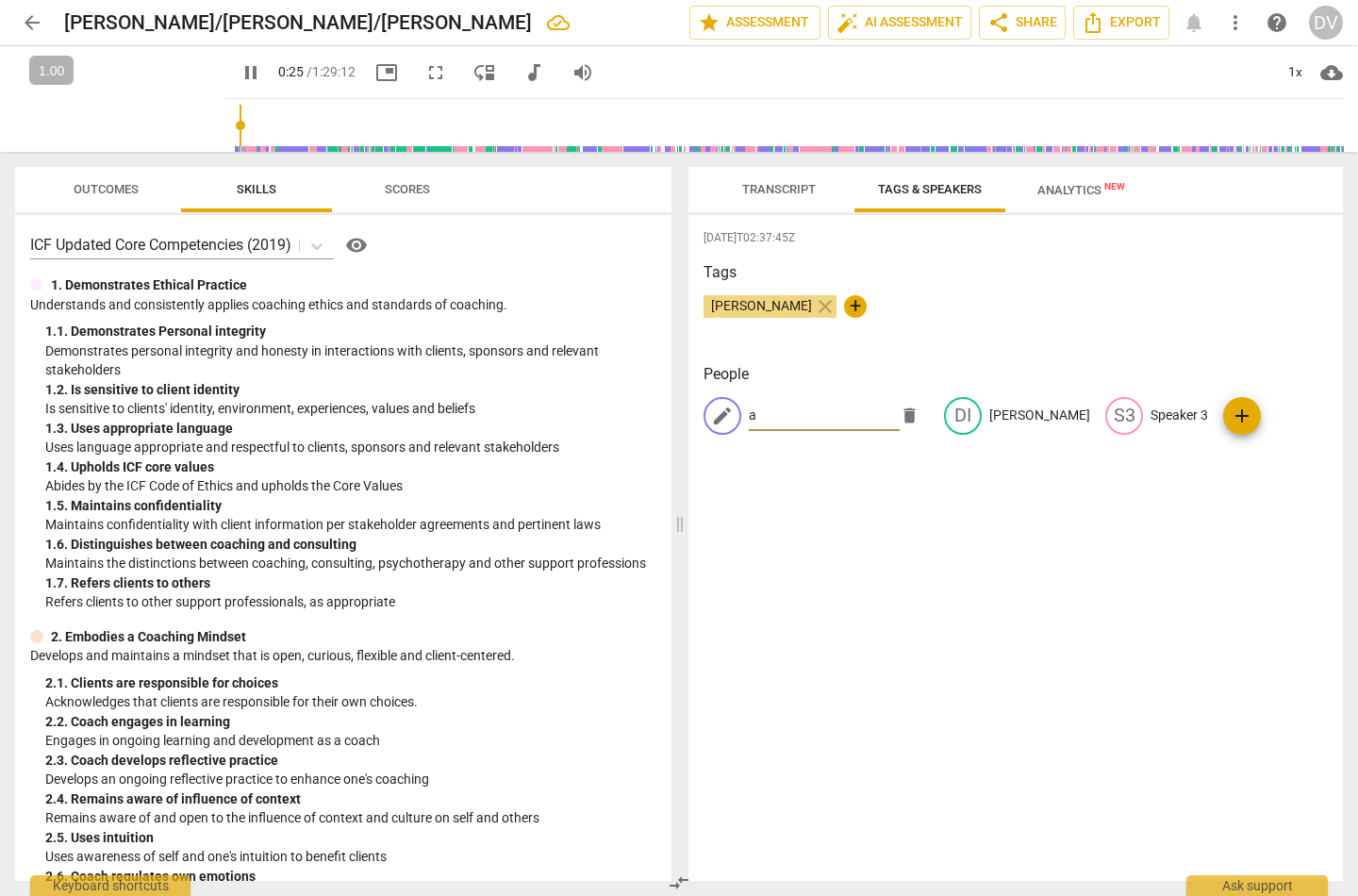 type 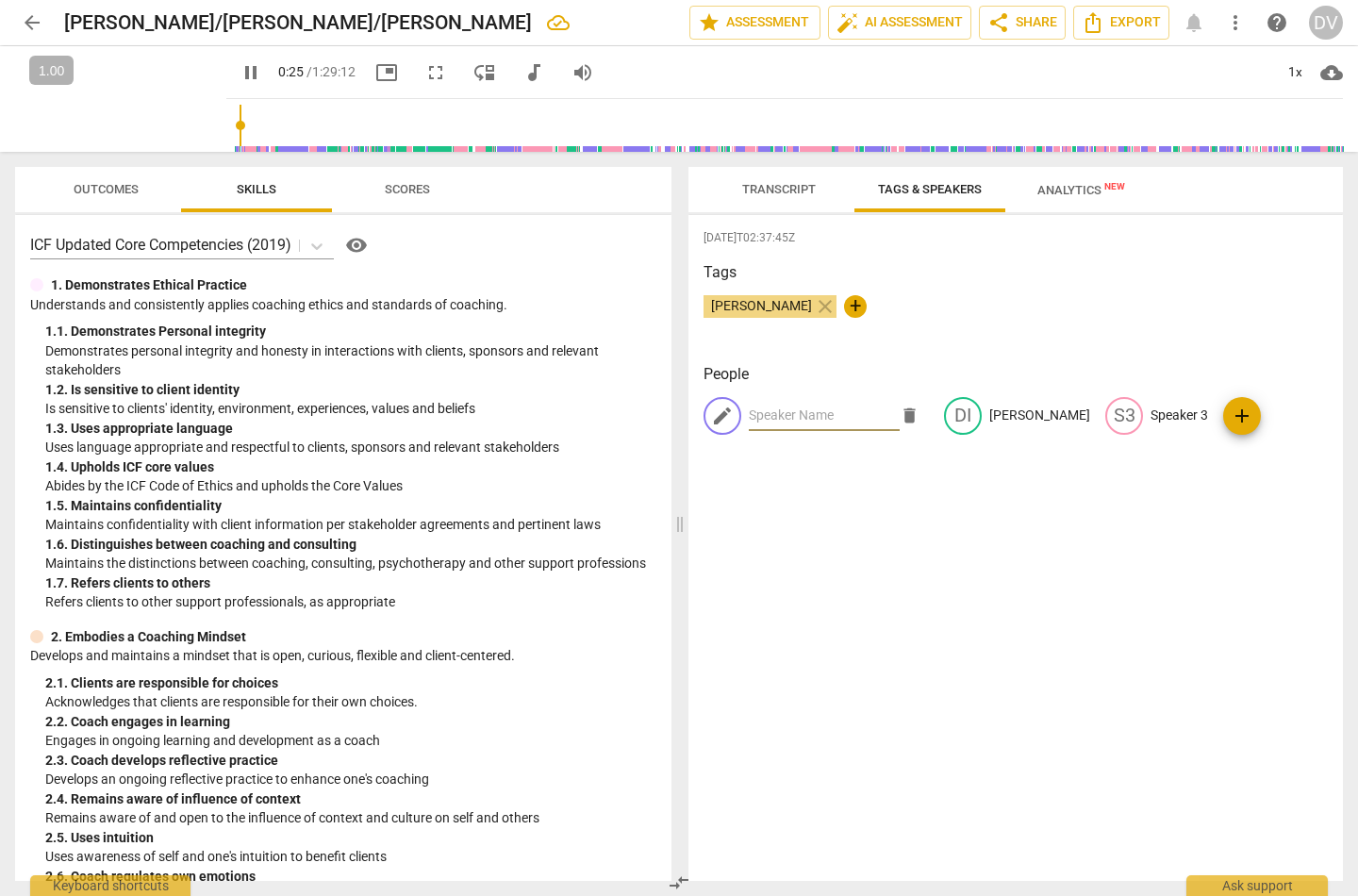 type on "26" 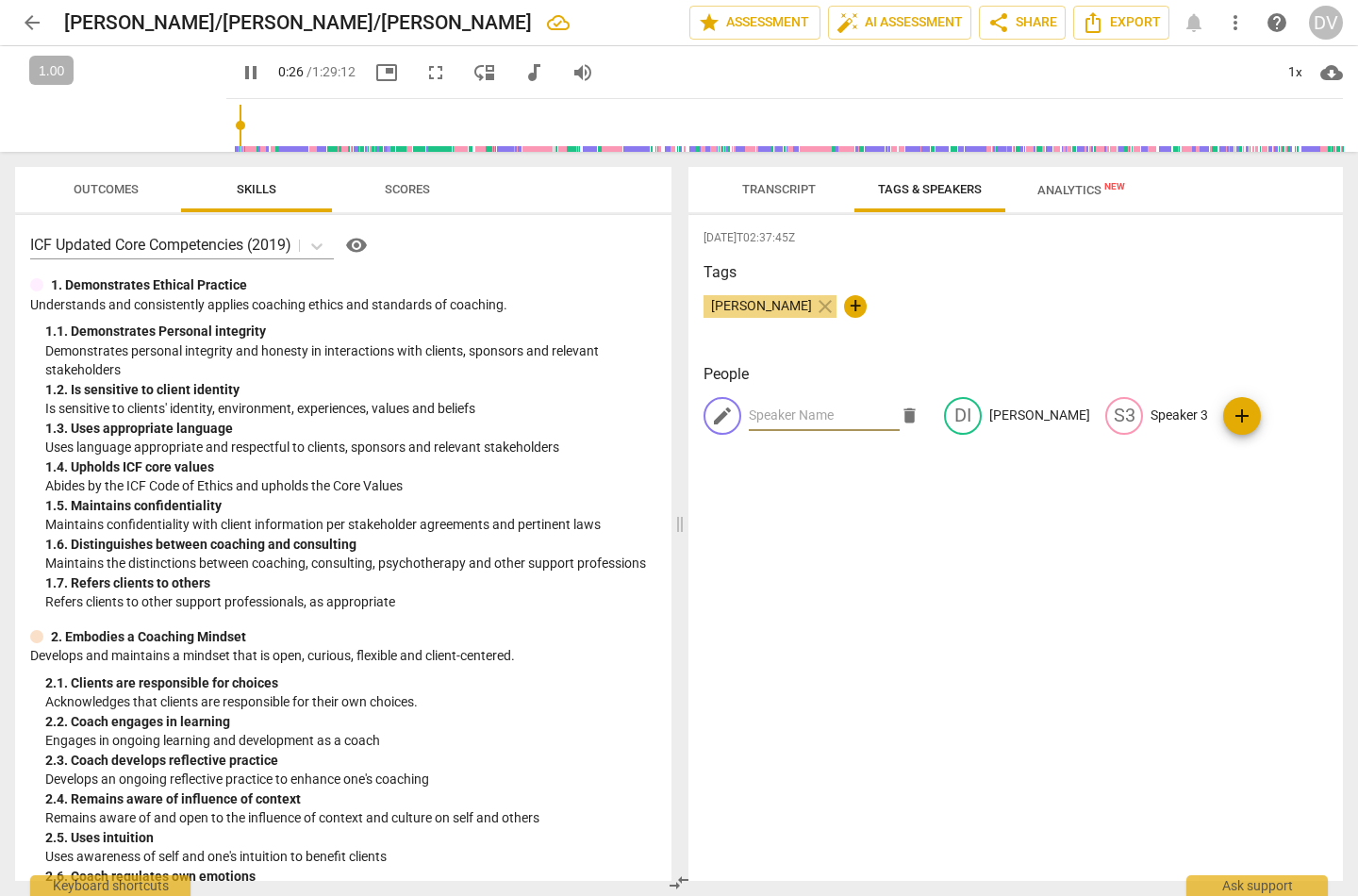 type on "l" 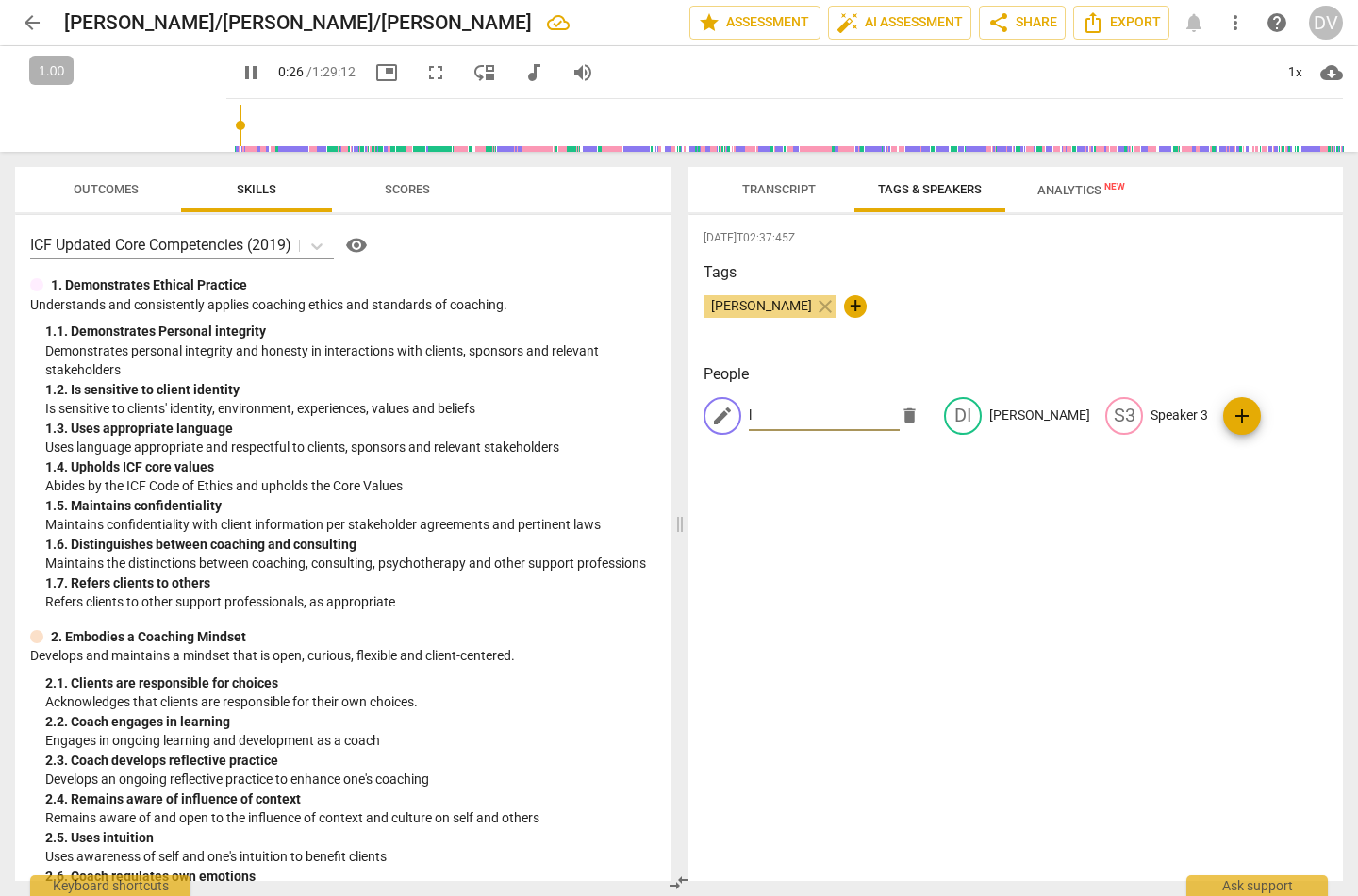 type on "26" 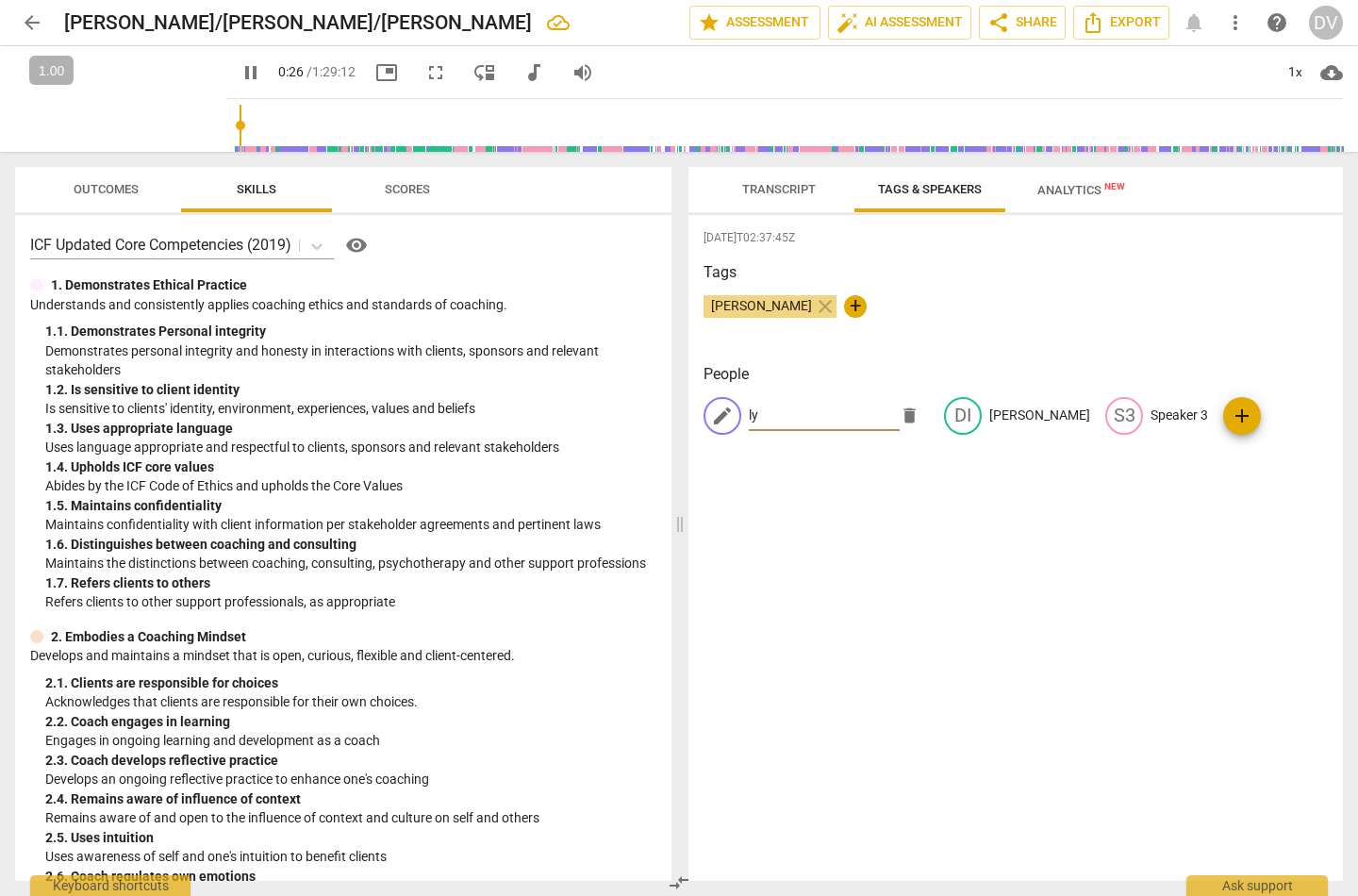 type on "27" 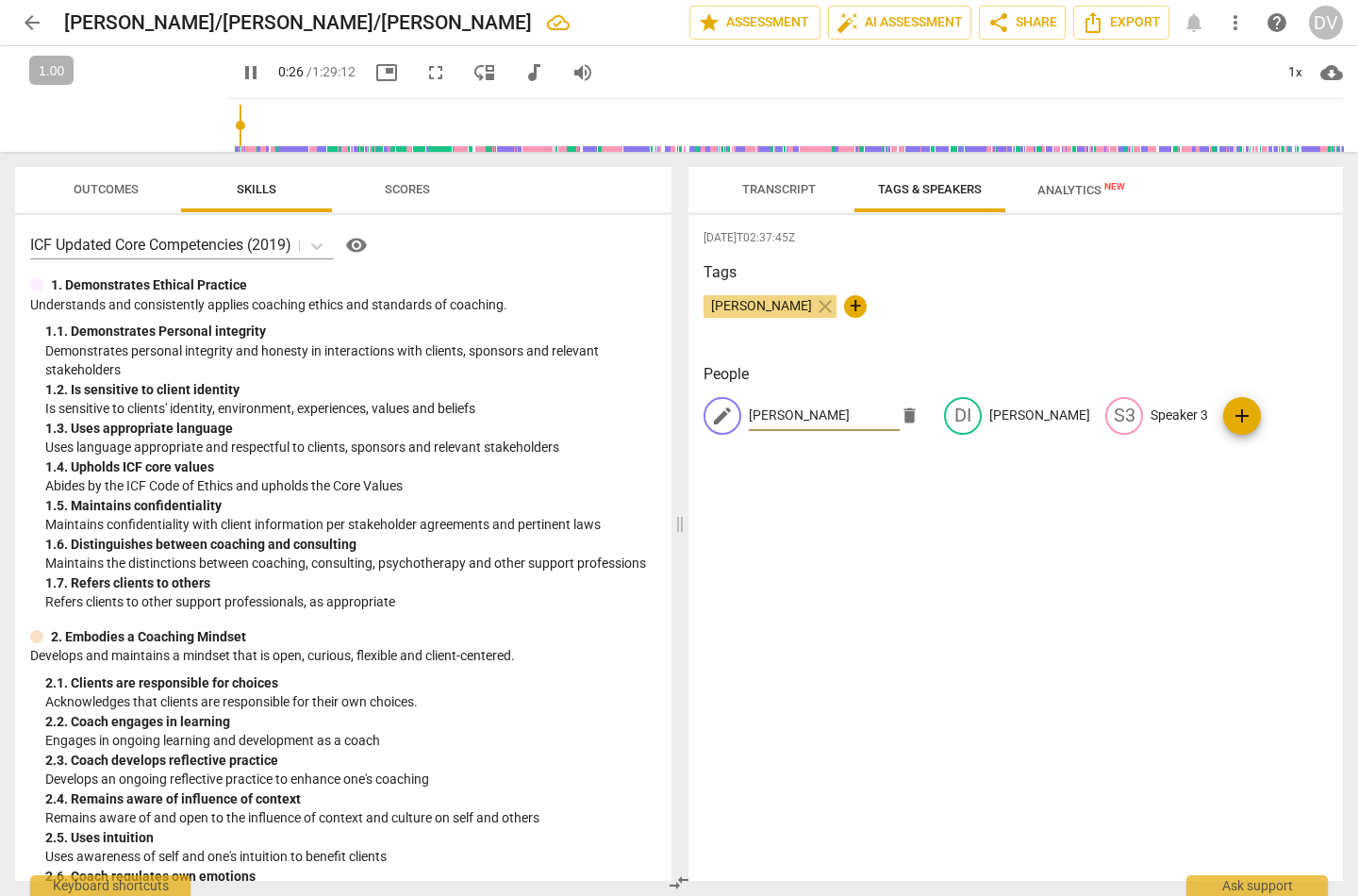 type on "[PERSON_NAME]" 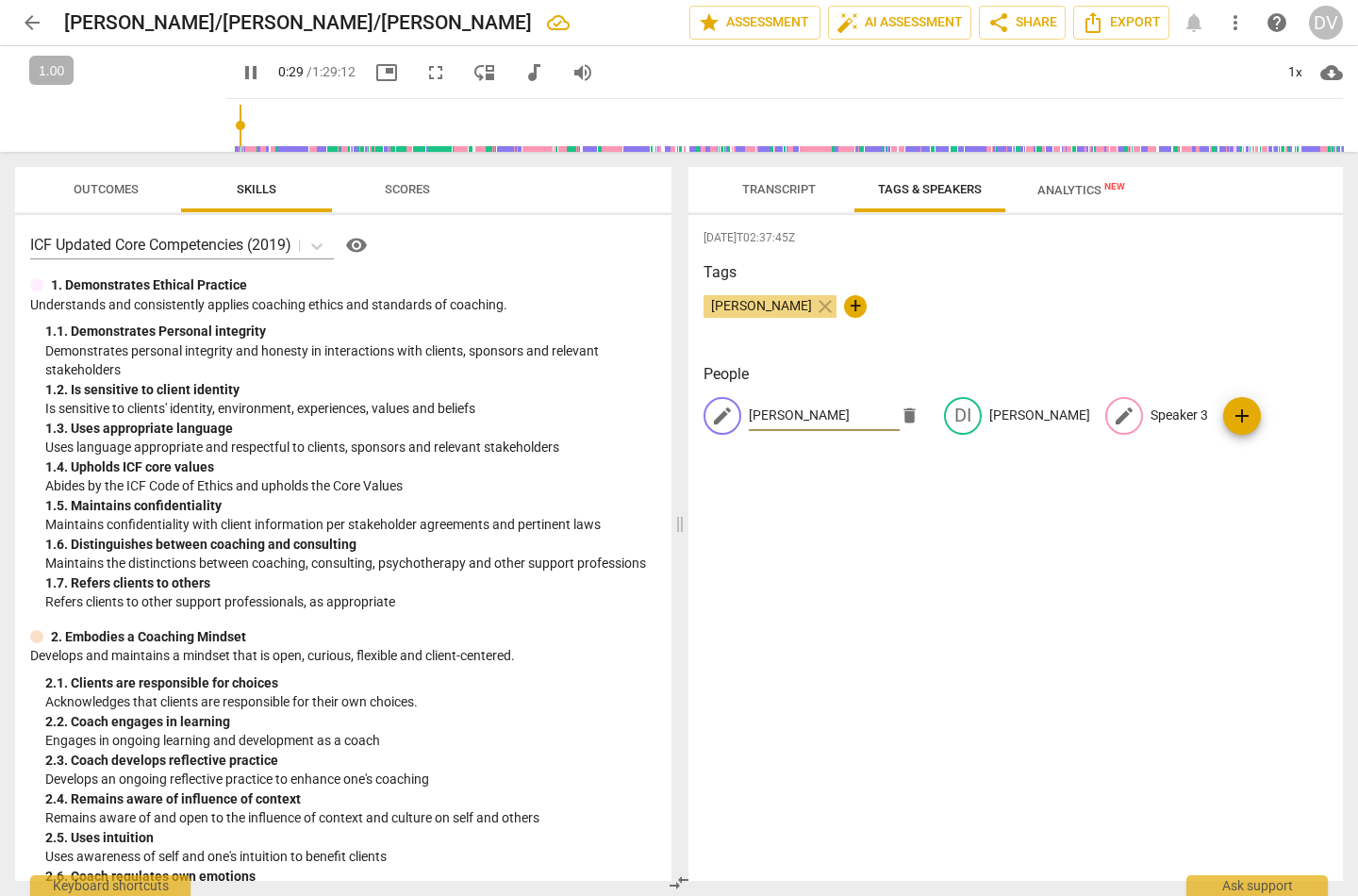 type on "30" 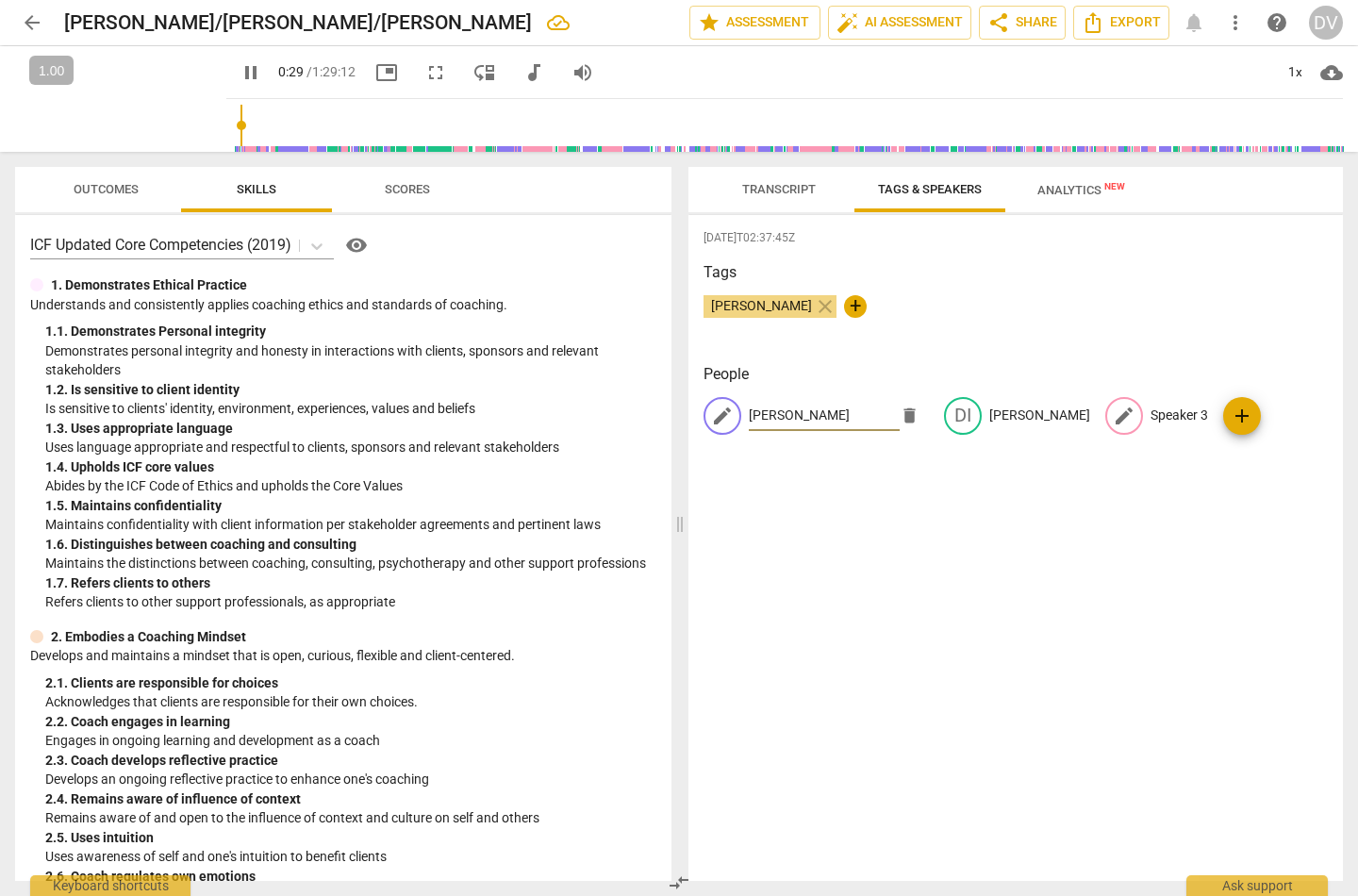 type on "[PERSON_NAME]" 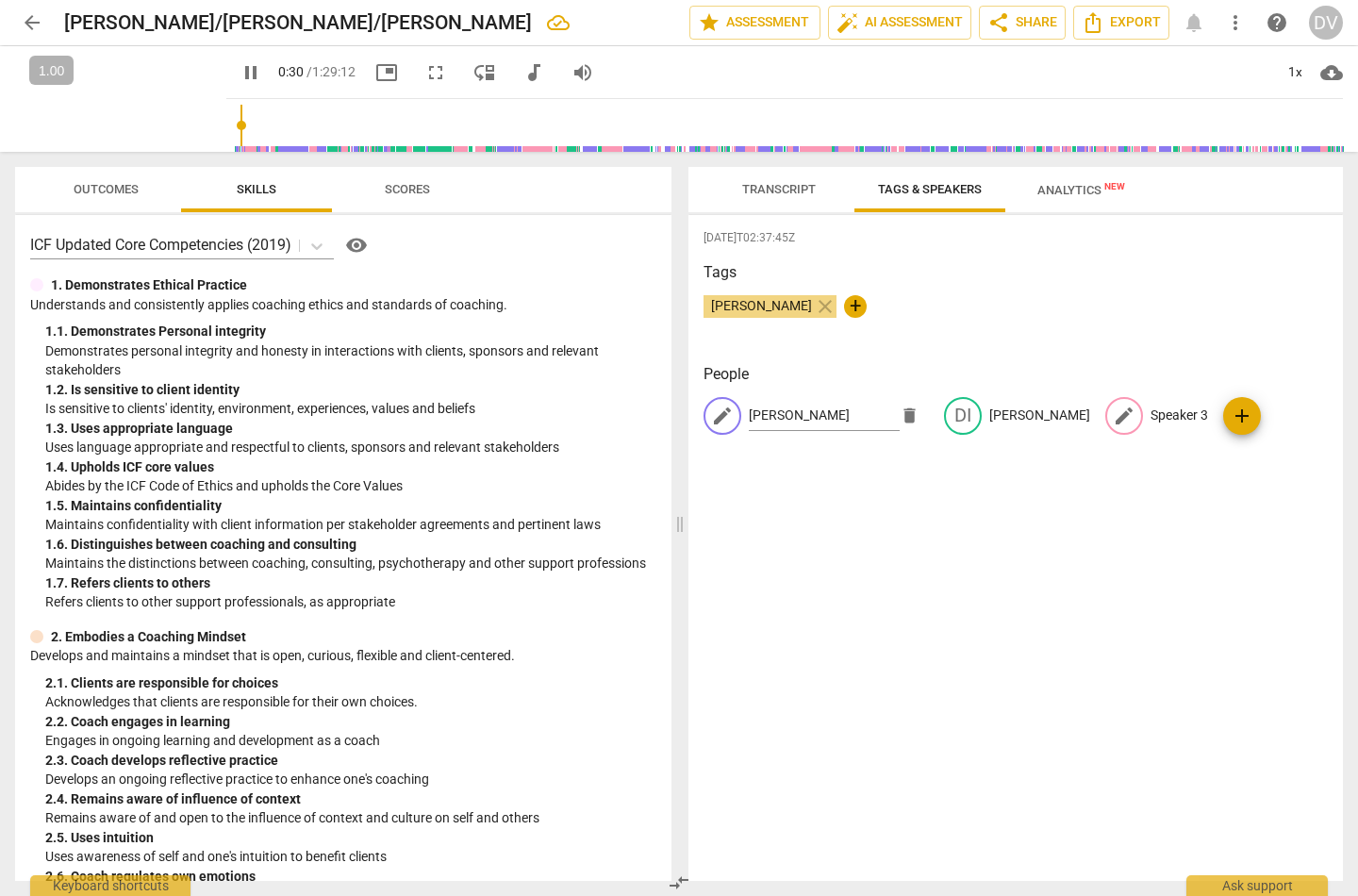 click on "Speaker 3" at bounding box center (1179, 415) 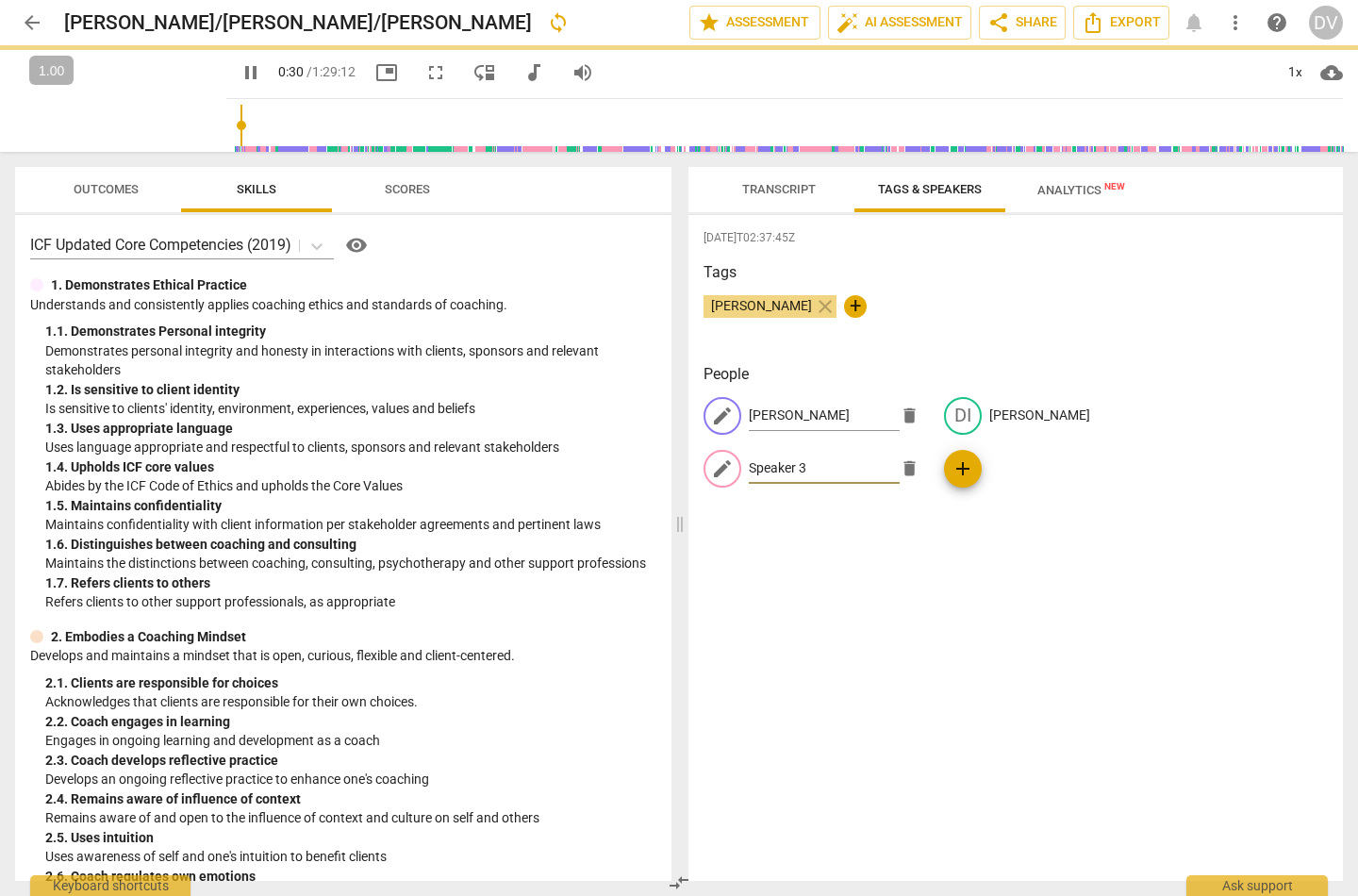 type on "31" 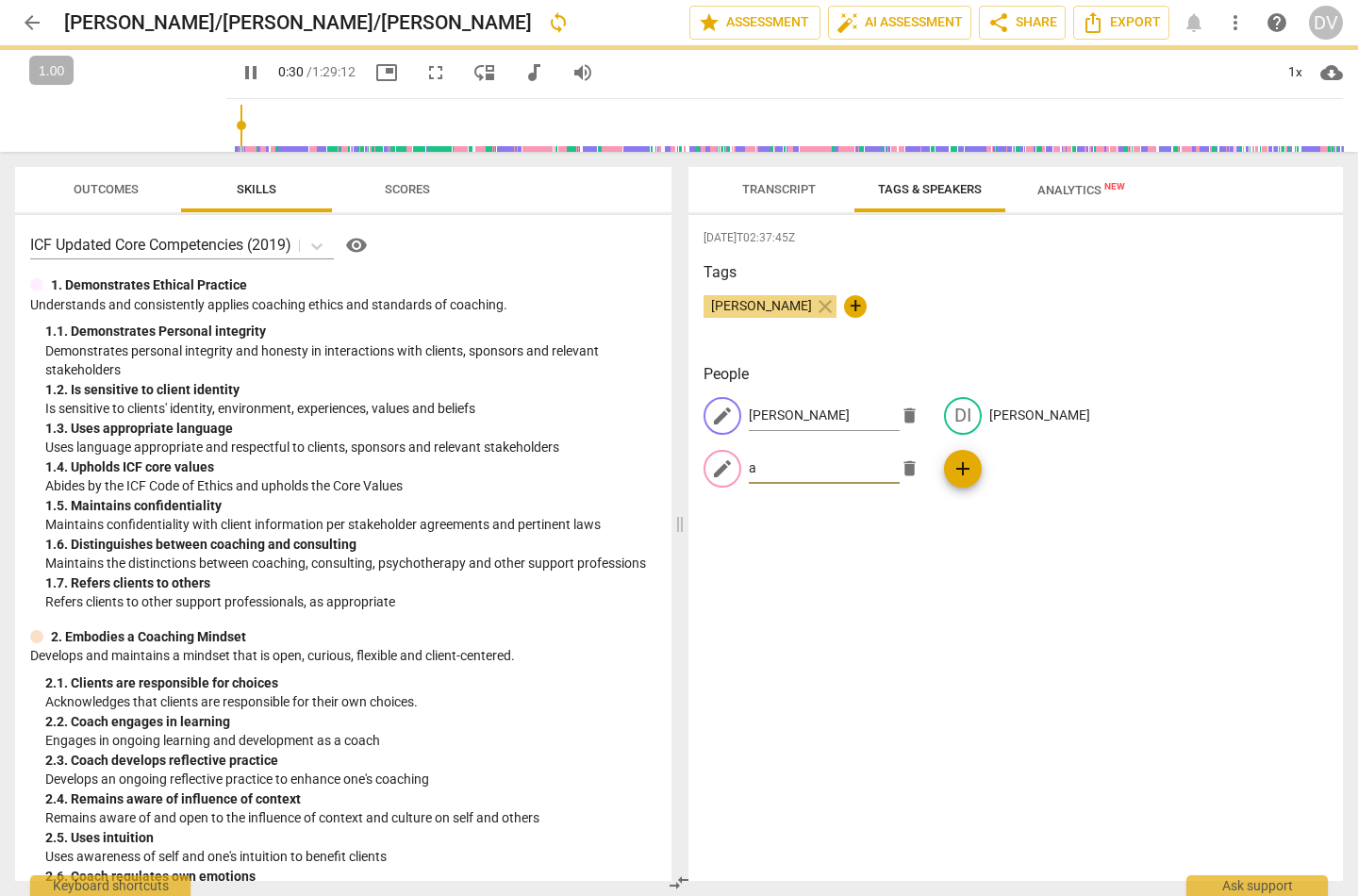 type on "am" 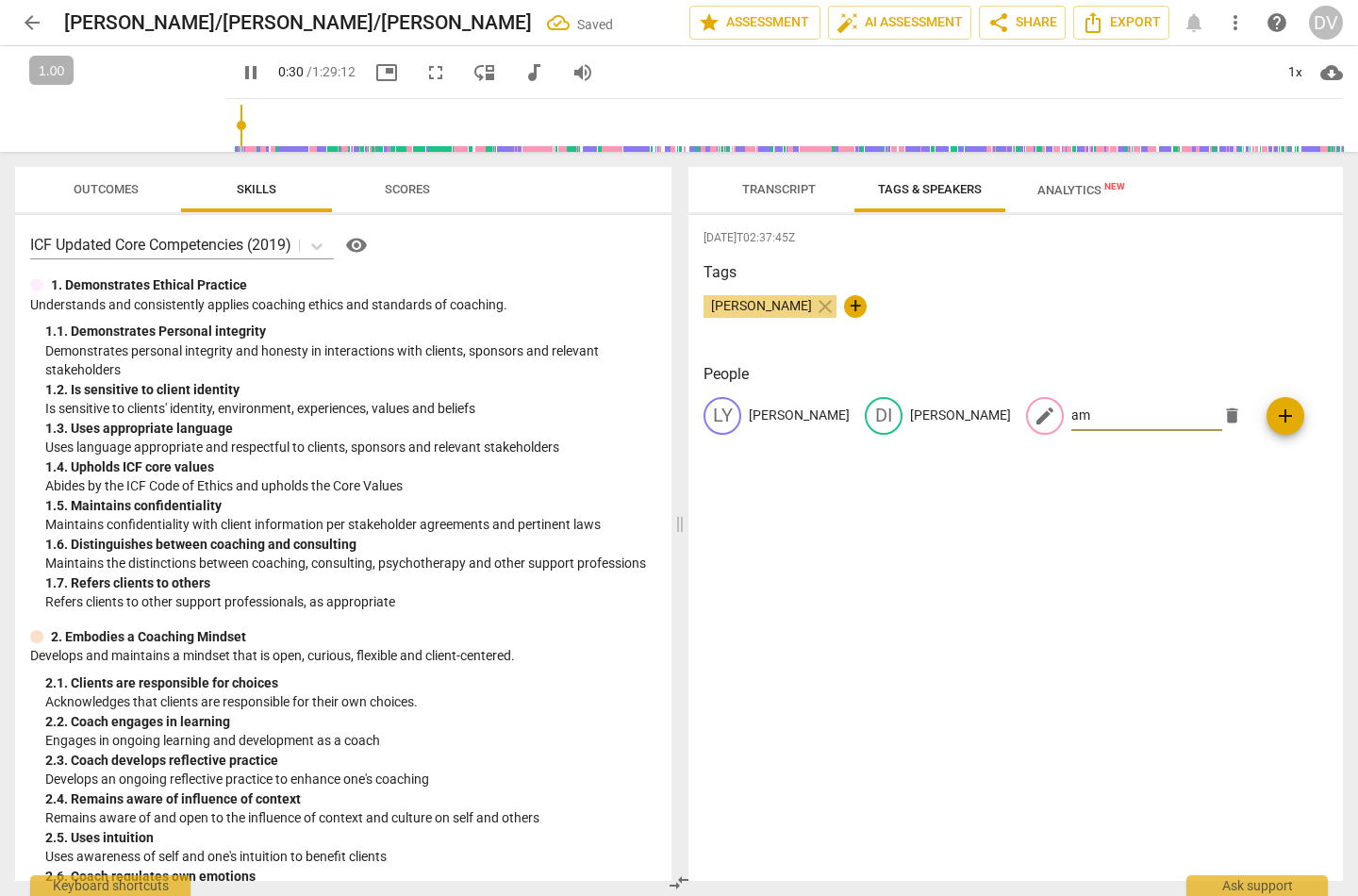 type on "32" 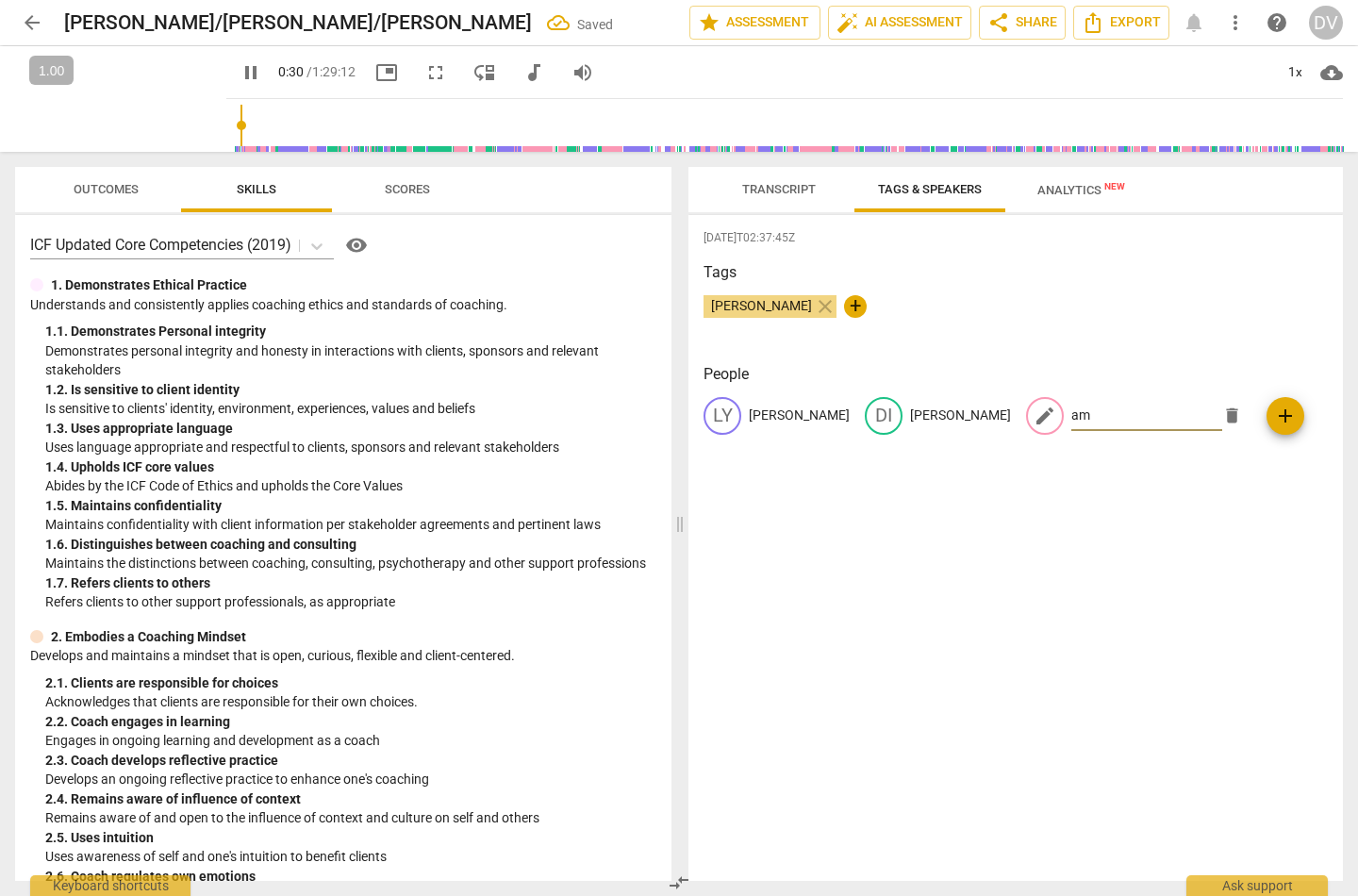 type on "[PERSON_NAME]" 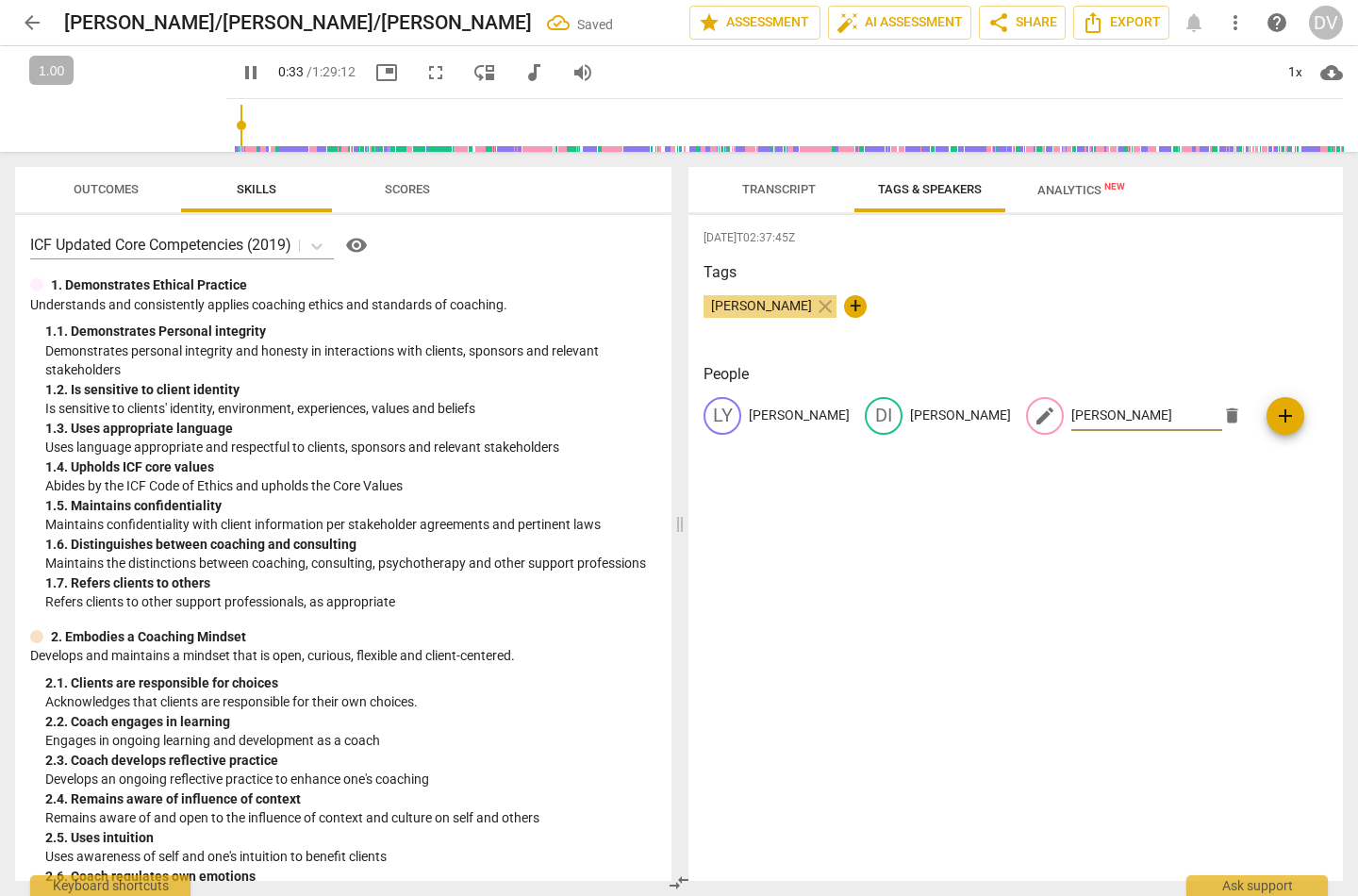 type on "34" 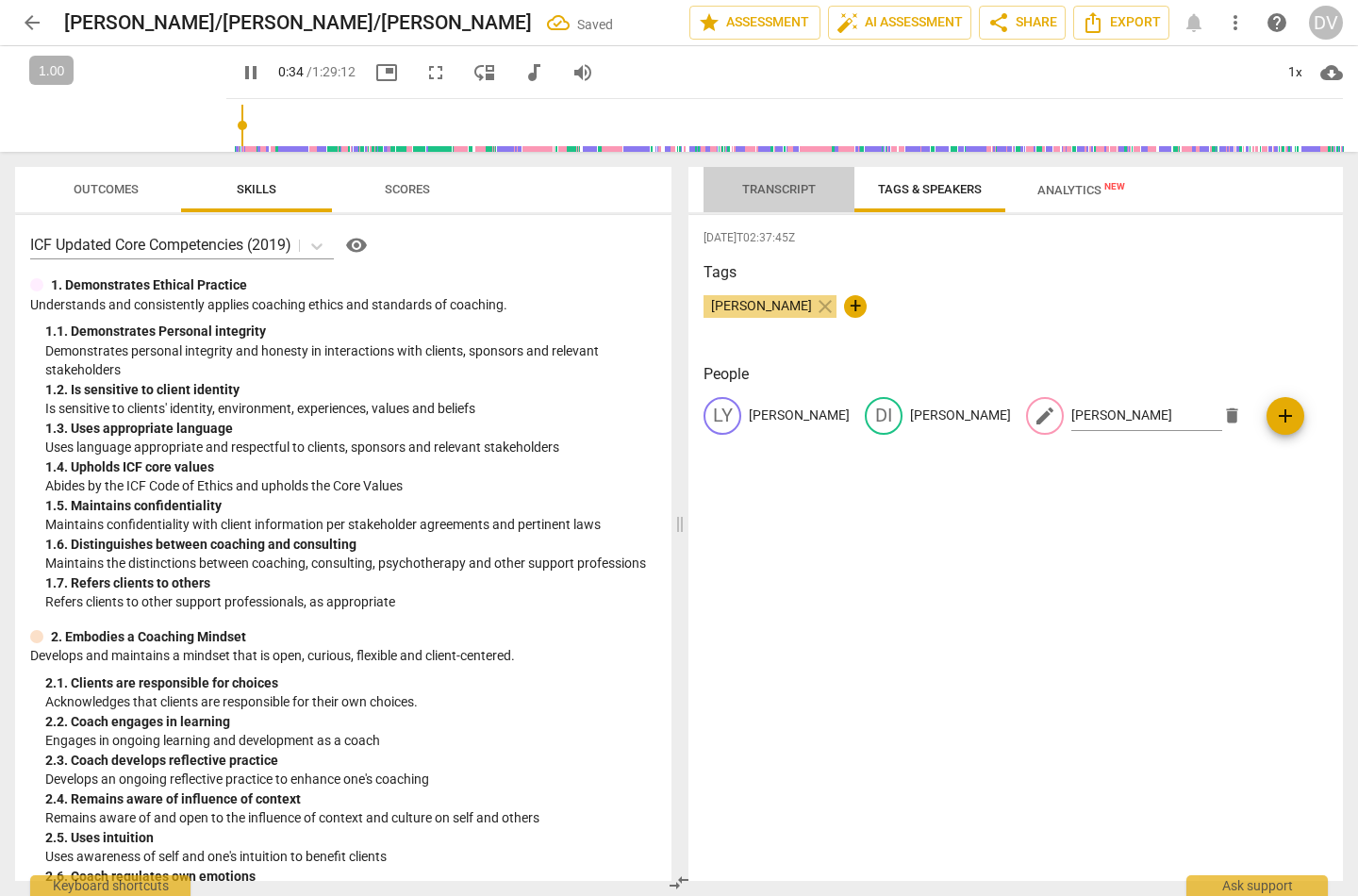 click on "Transcript" at bounding box center [779, 189] 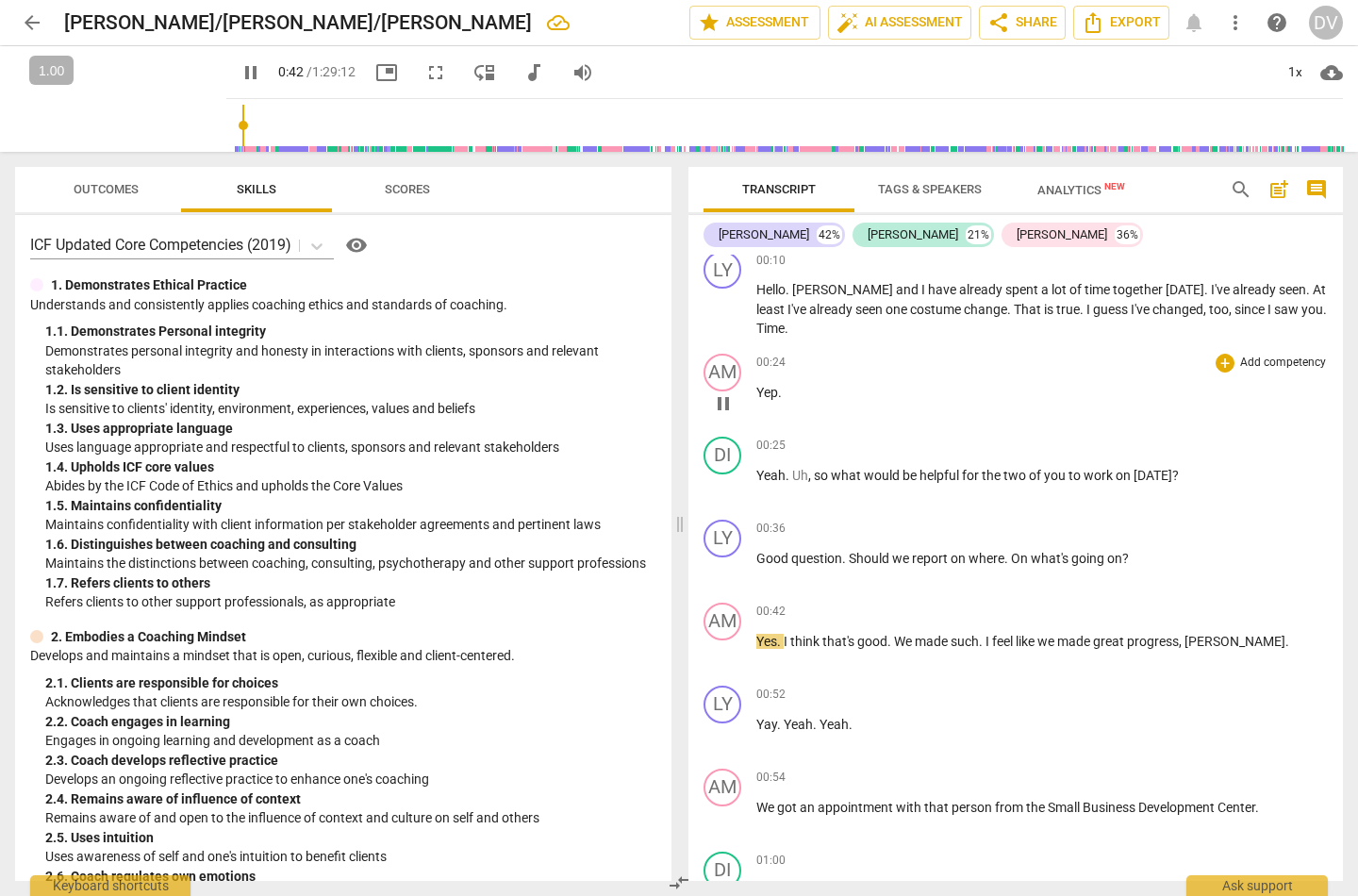 scroll, scrollTop: 179, scrollLeft: 0, axis: vertical 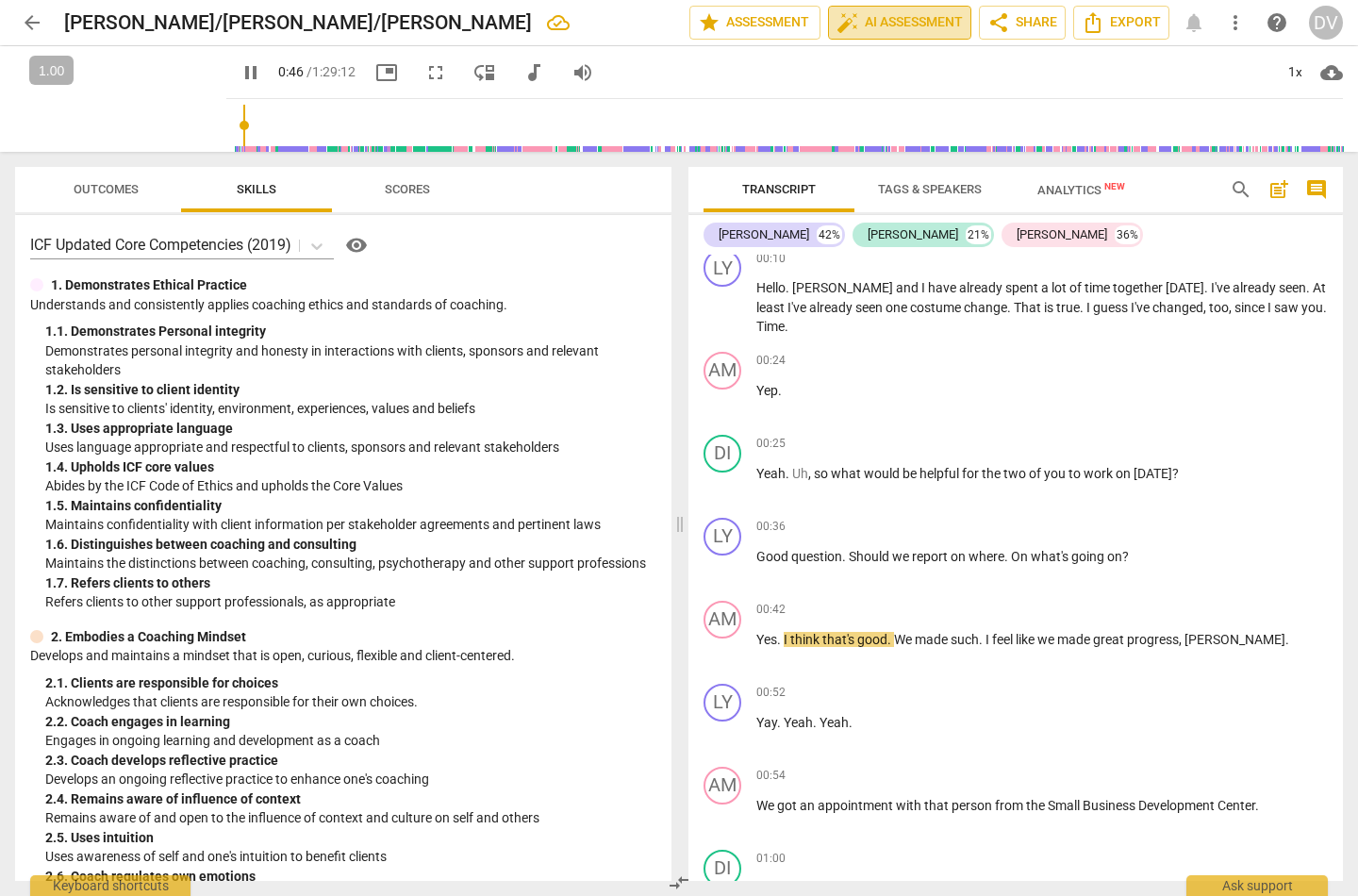 click on "auto_fix_high    AI Assessment" at bounding box center (900, 23) 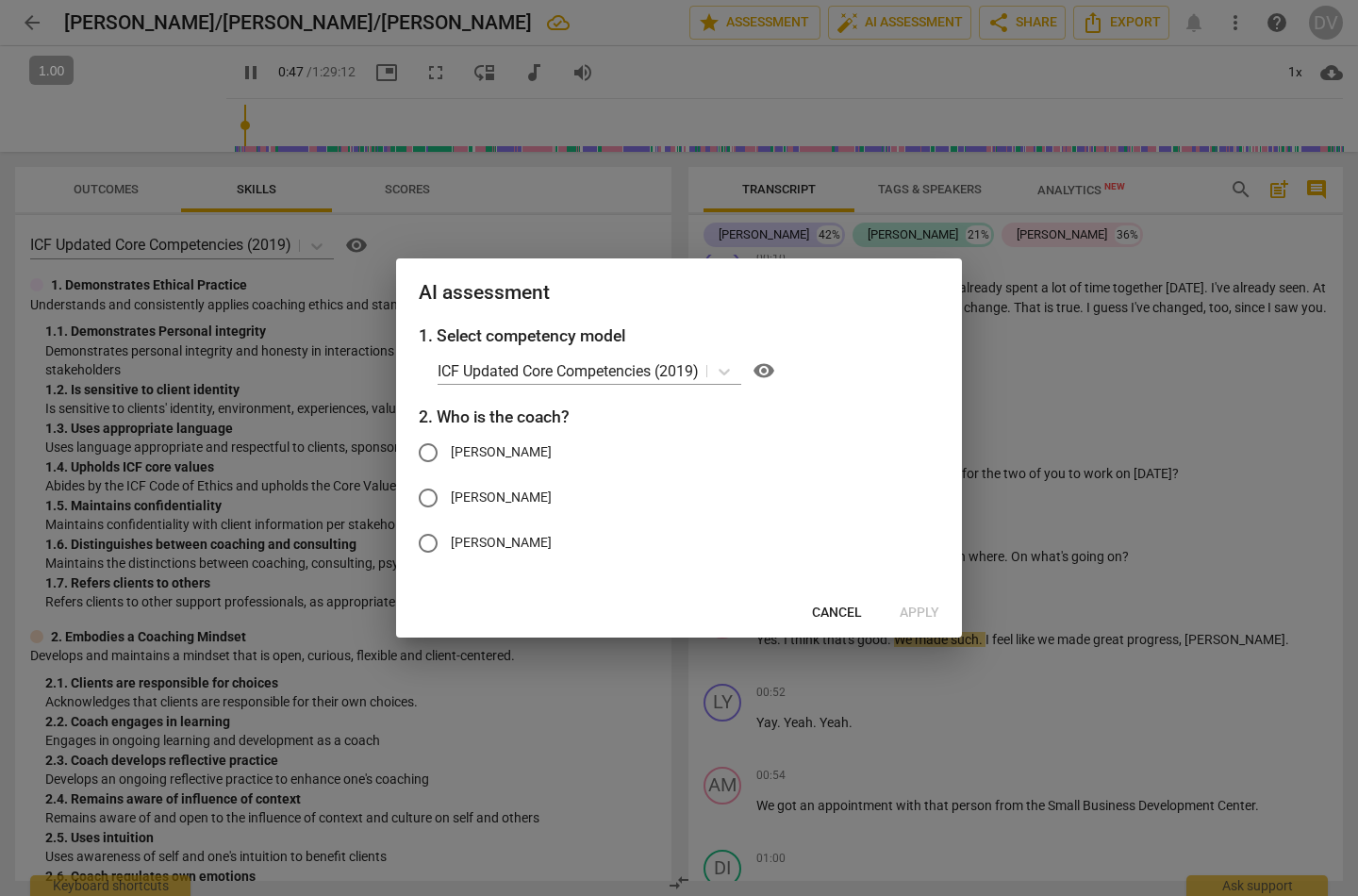 type on "48" 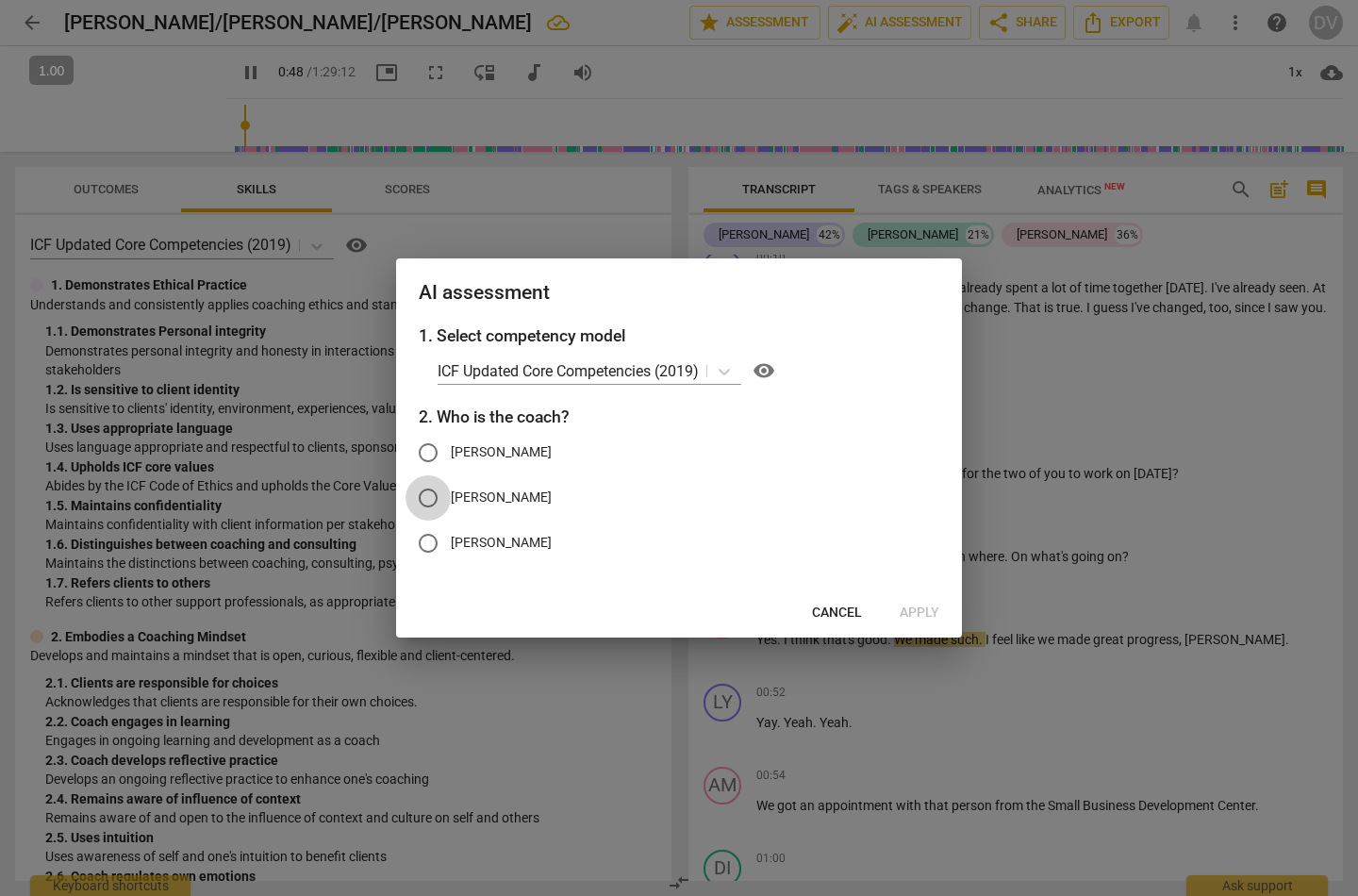 click on "[PERSON_NAME]" at bounding box center (428, 498) 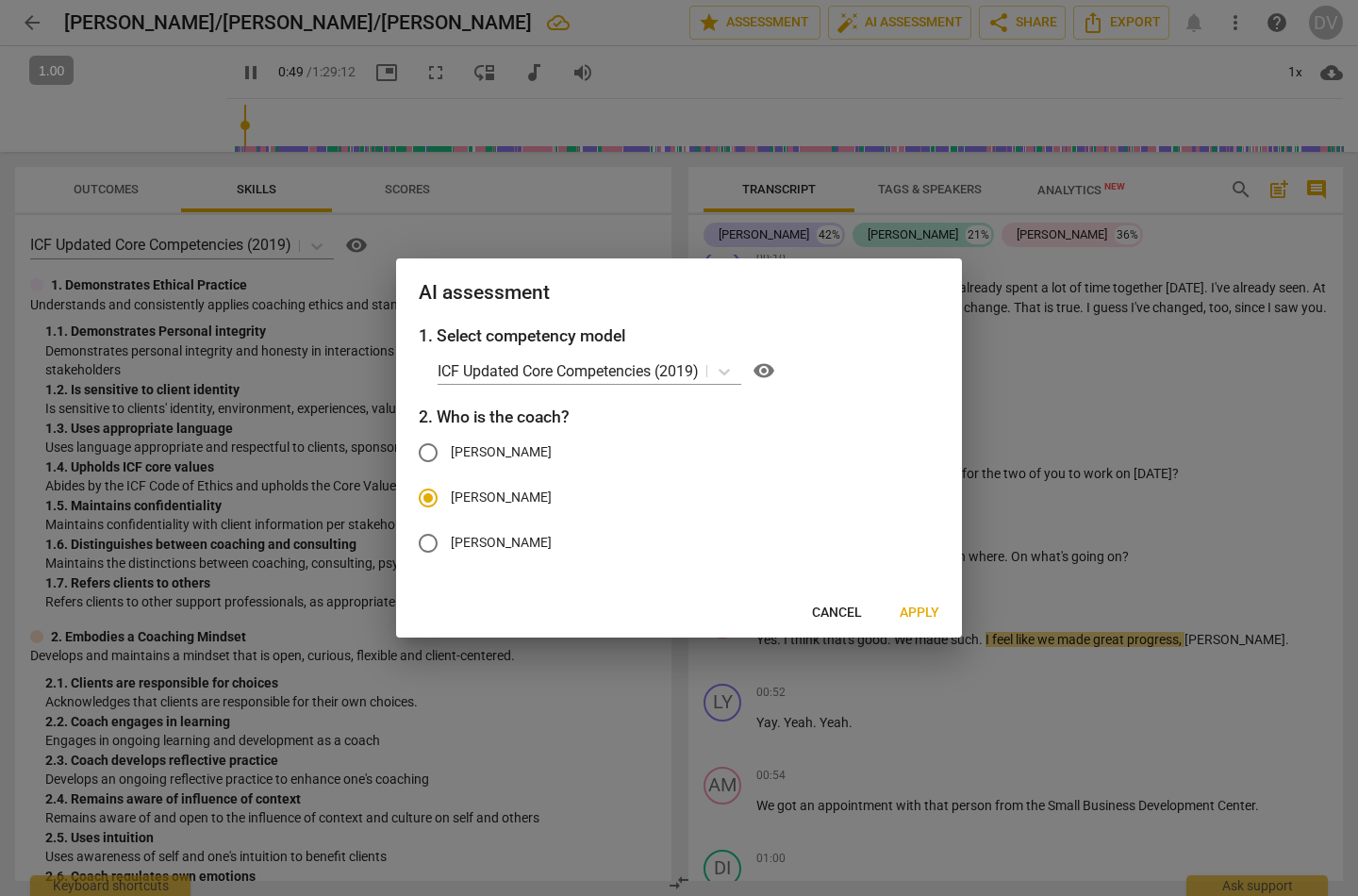 click on "Apply" at bounding box center (919, 613) 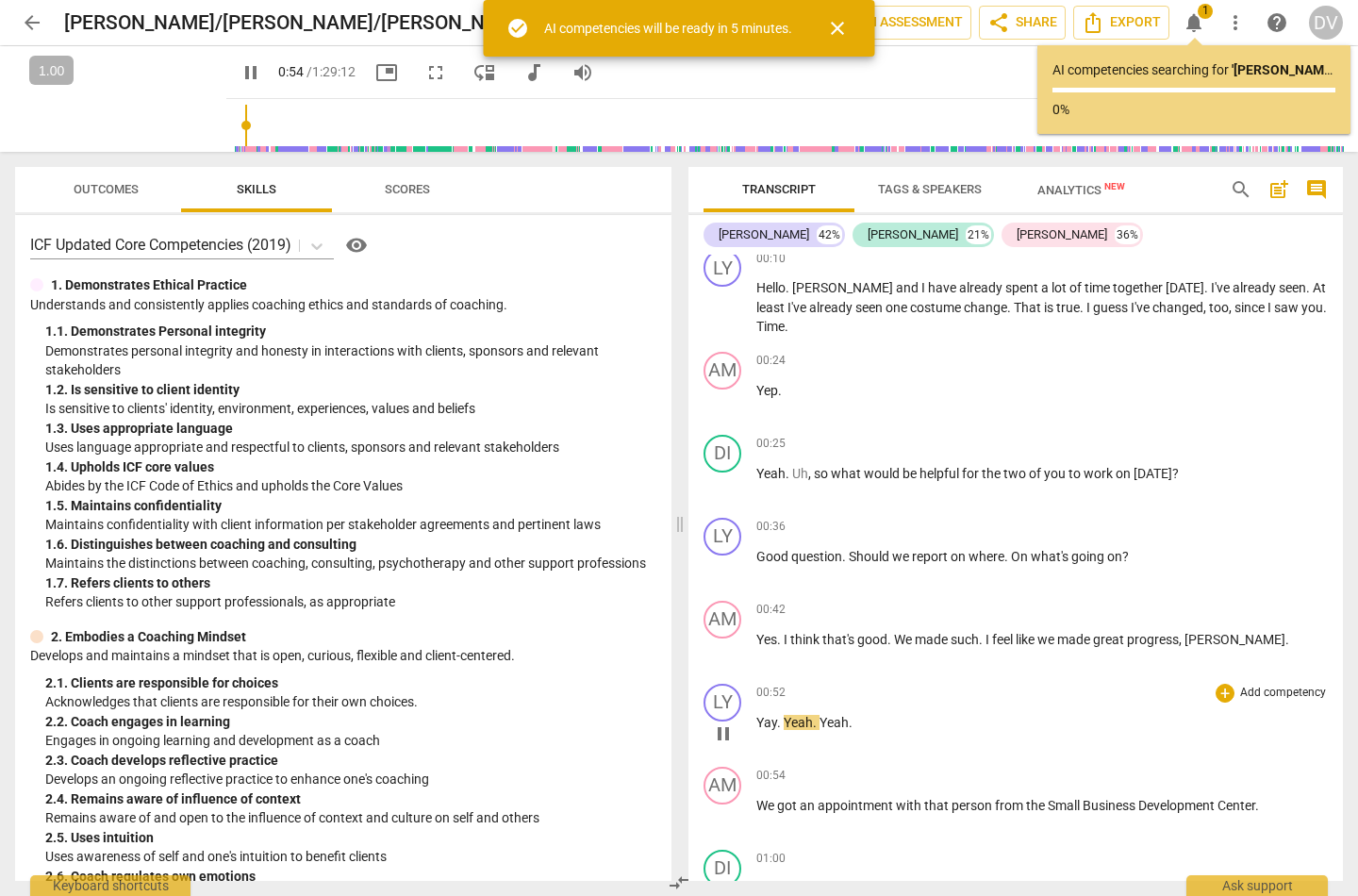 click on "pause" at bounding box center [723, 734] 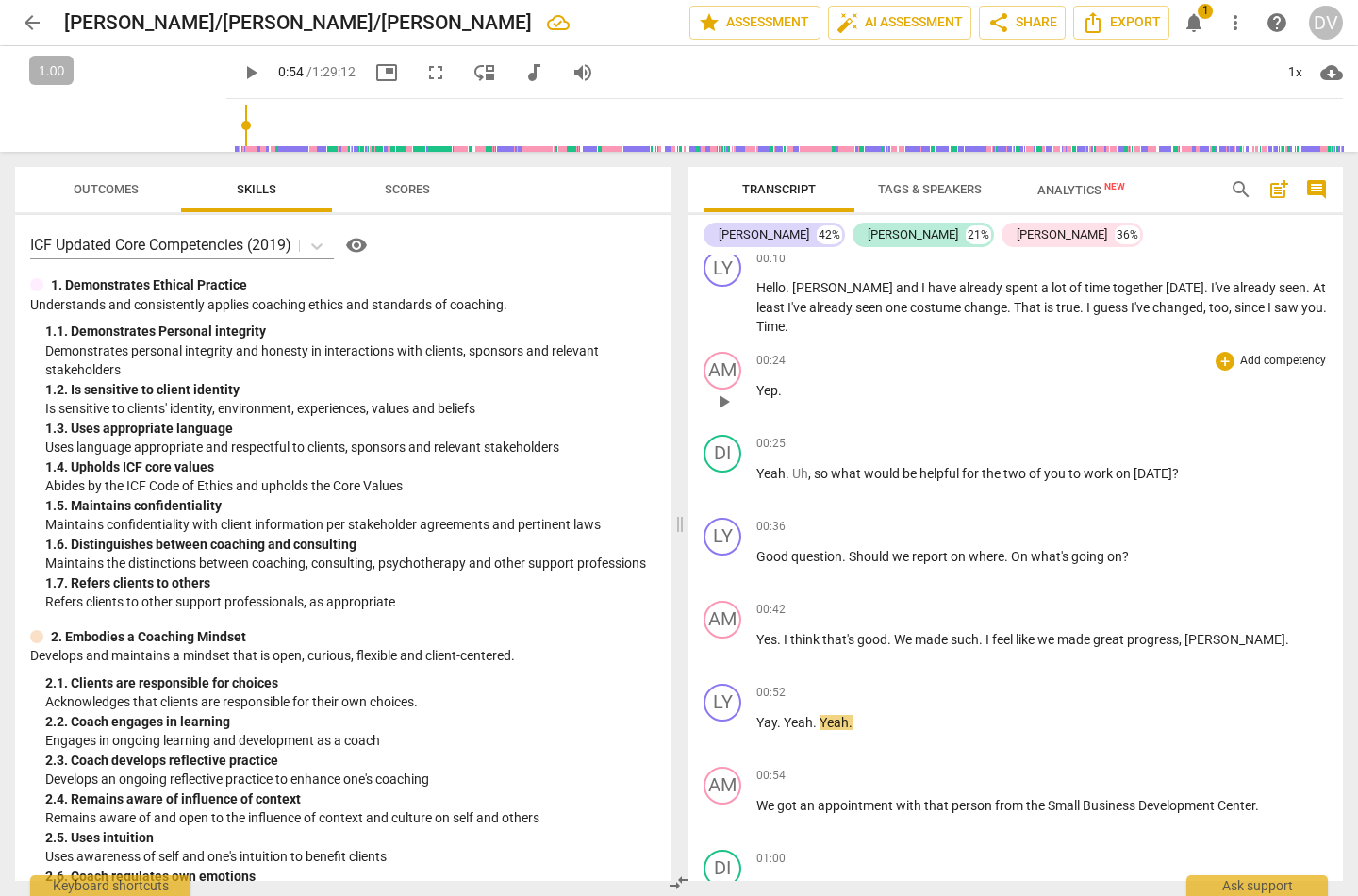 type on "55" 